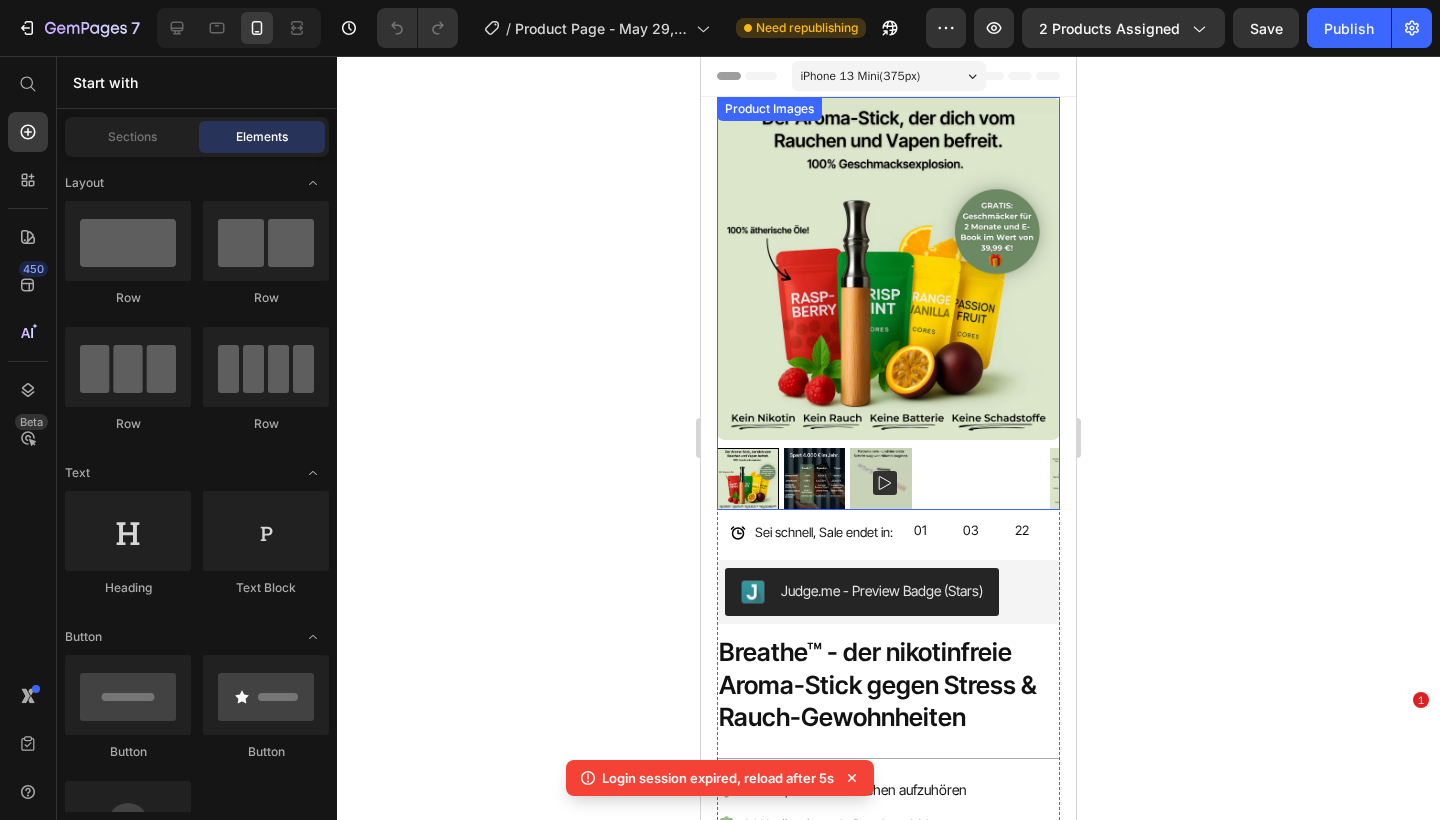 scroll, scrollTop: 0, scrollLeft: 0, axis: both 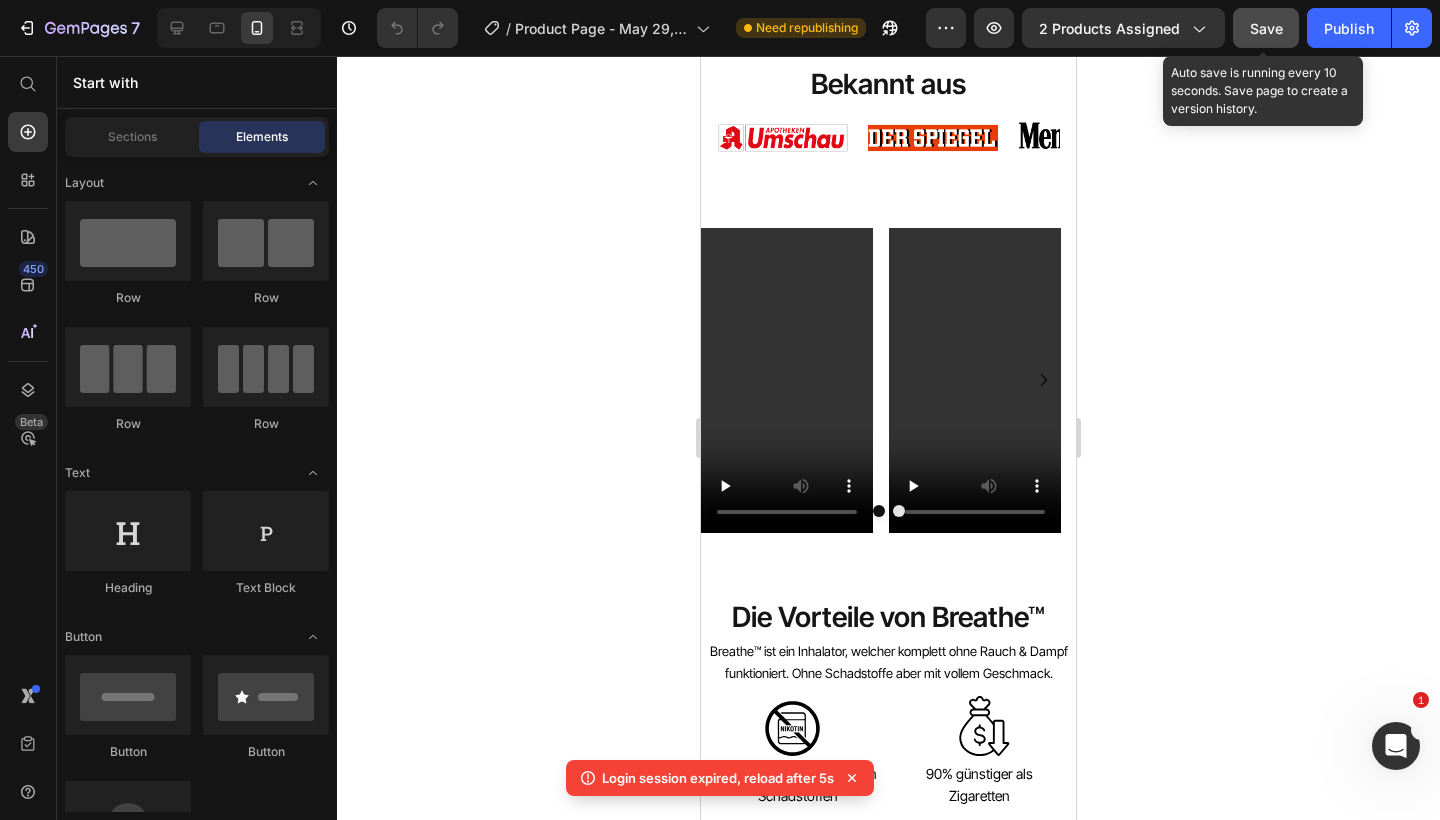 click on "Save" at bounding box center (1266, 28) 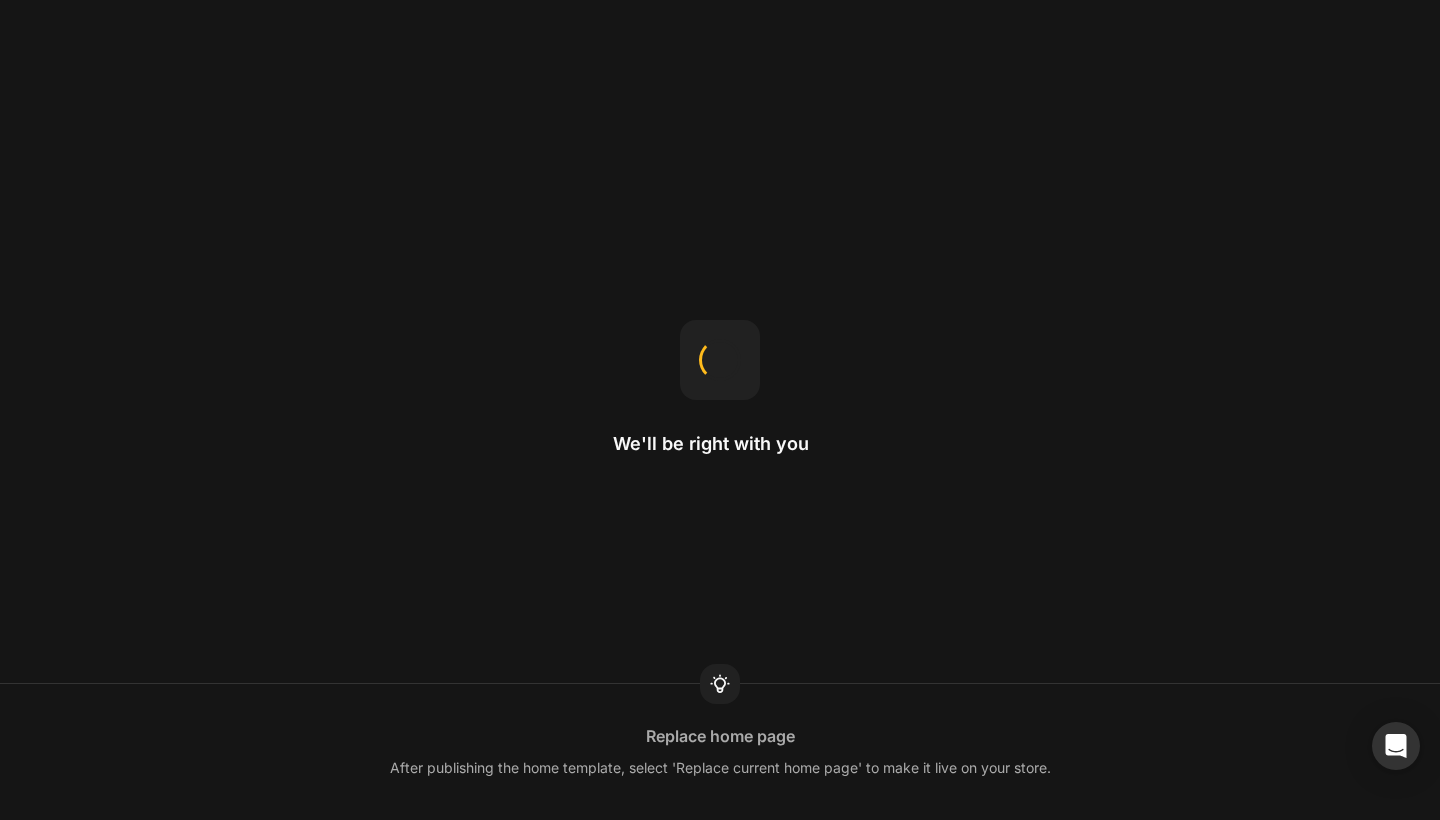 scroll, scrollTop: 0, scrollLeft: 0, axis: both 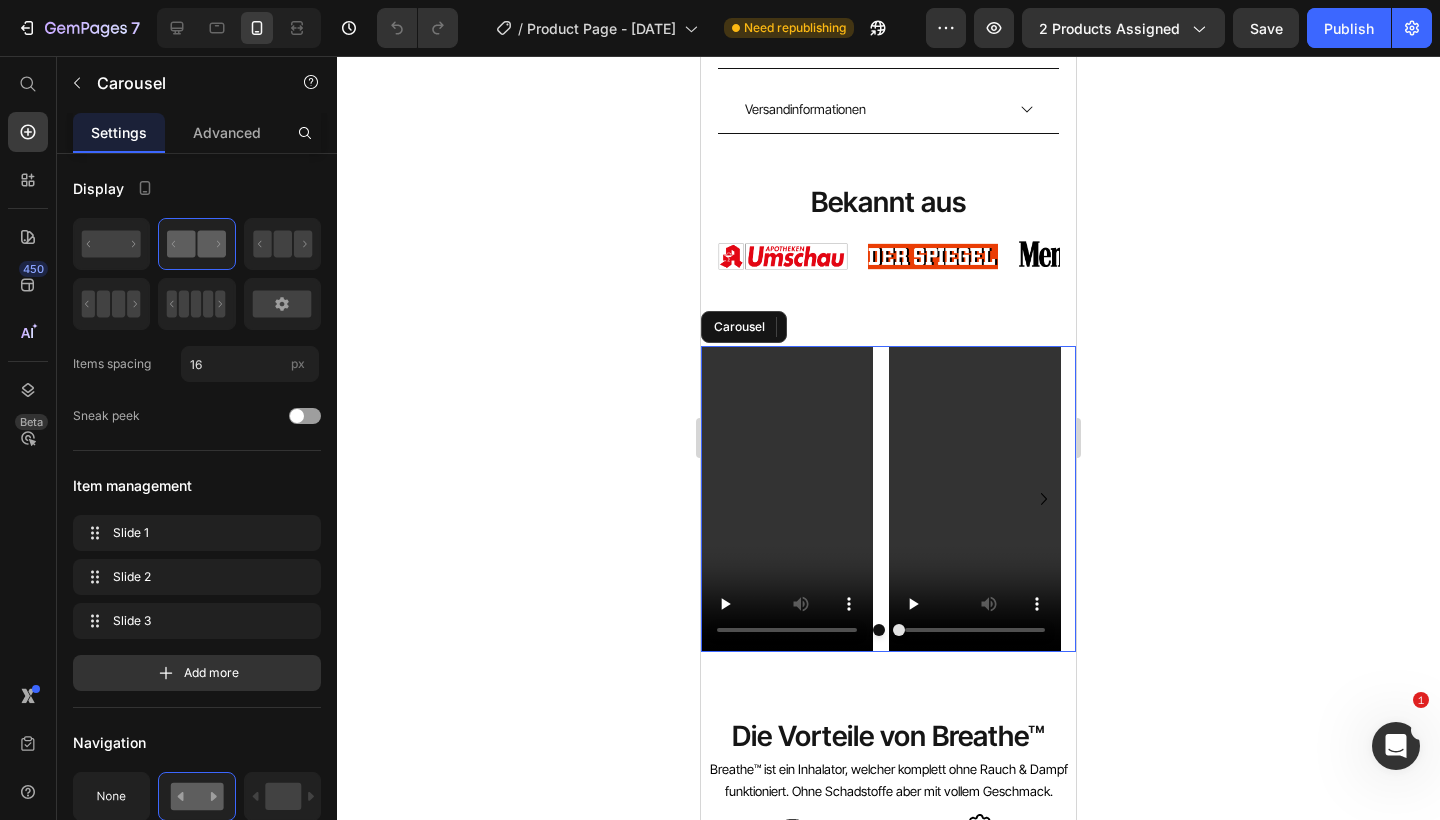 click on "Video Video Video" at bounding box center (888, 499) 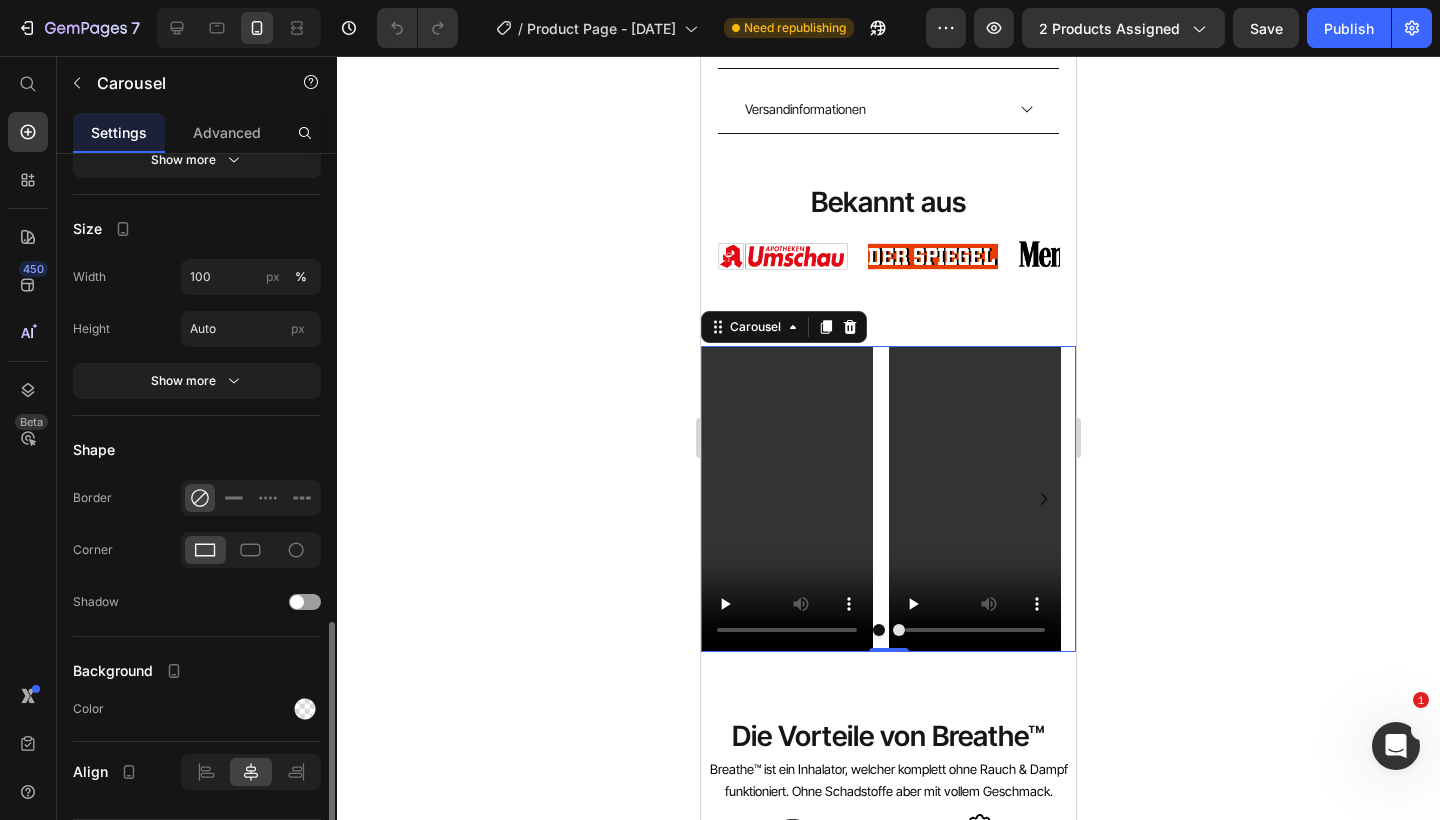 scroll, scrollTop: 1469, scrollLeft: 0, axis: vertical 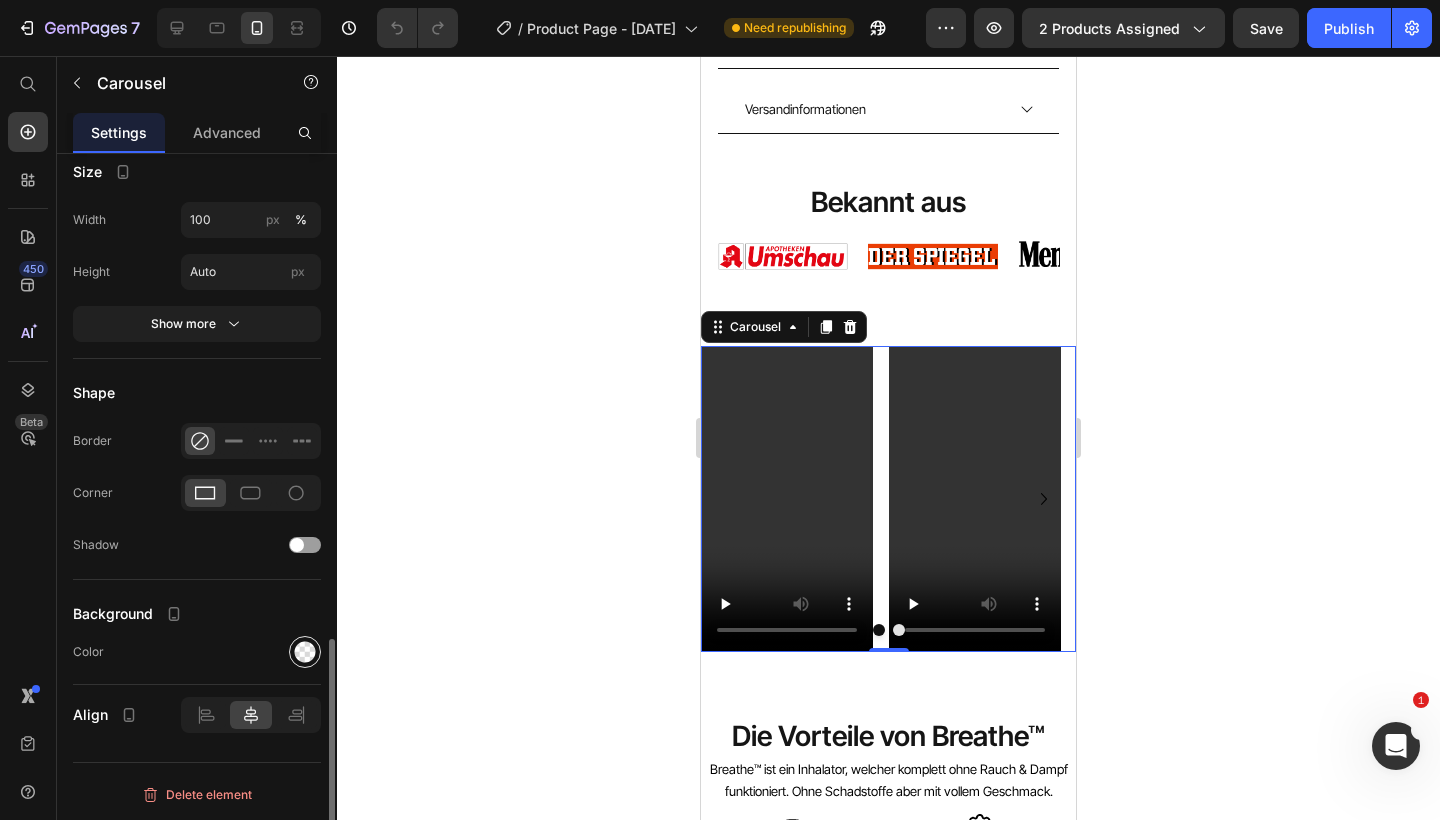 click at bounding box center [305, 652] 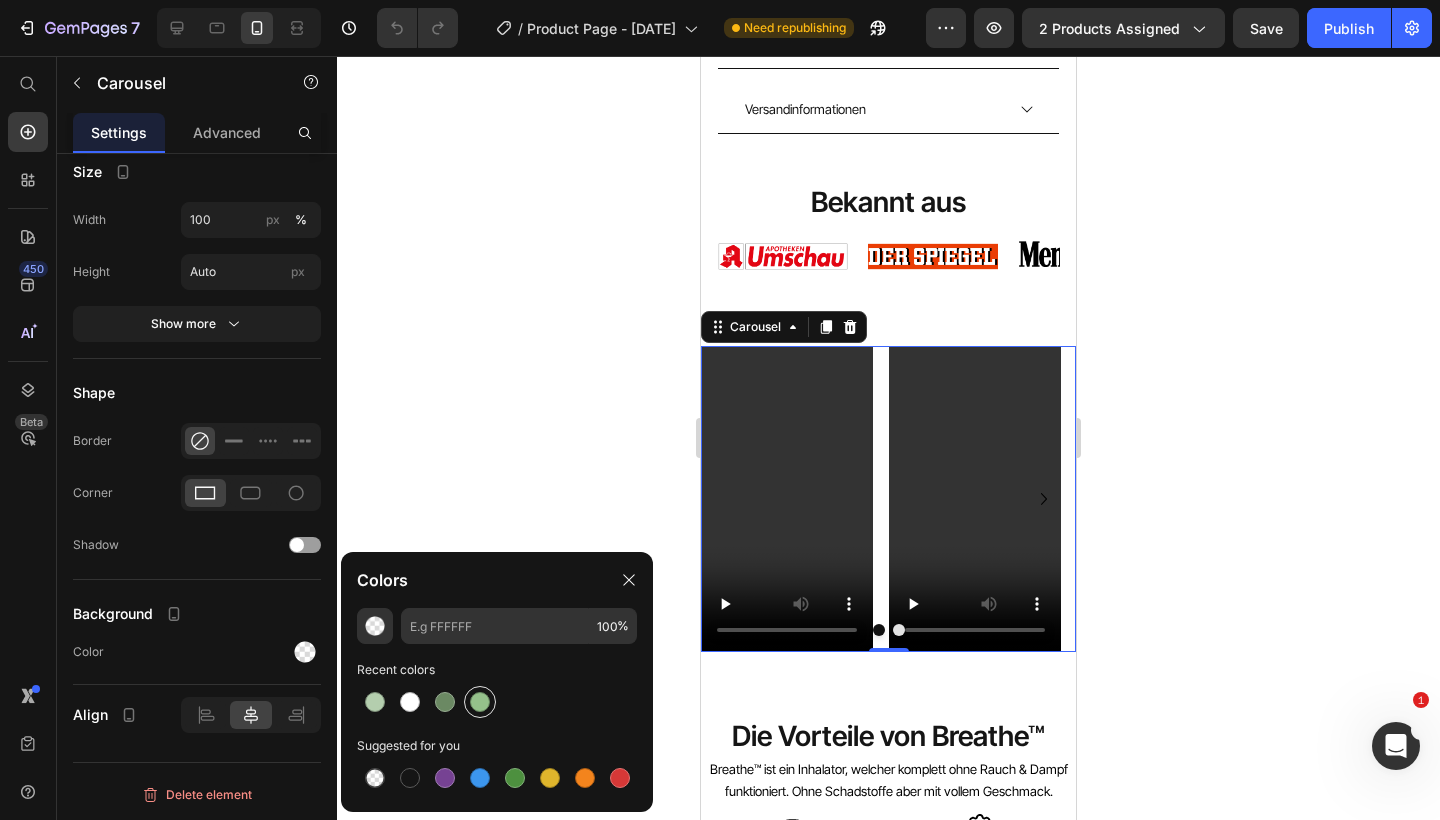 click at bounding box center (480, 702) 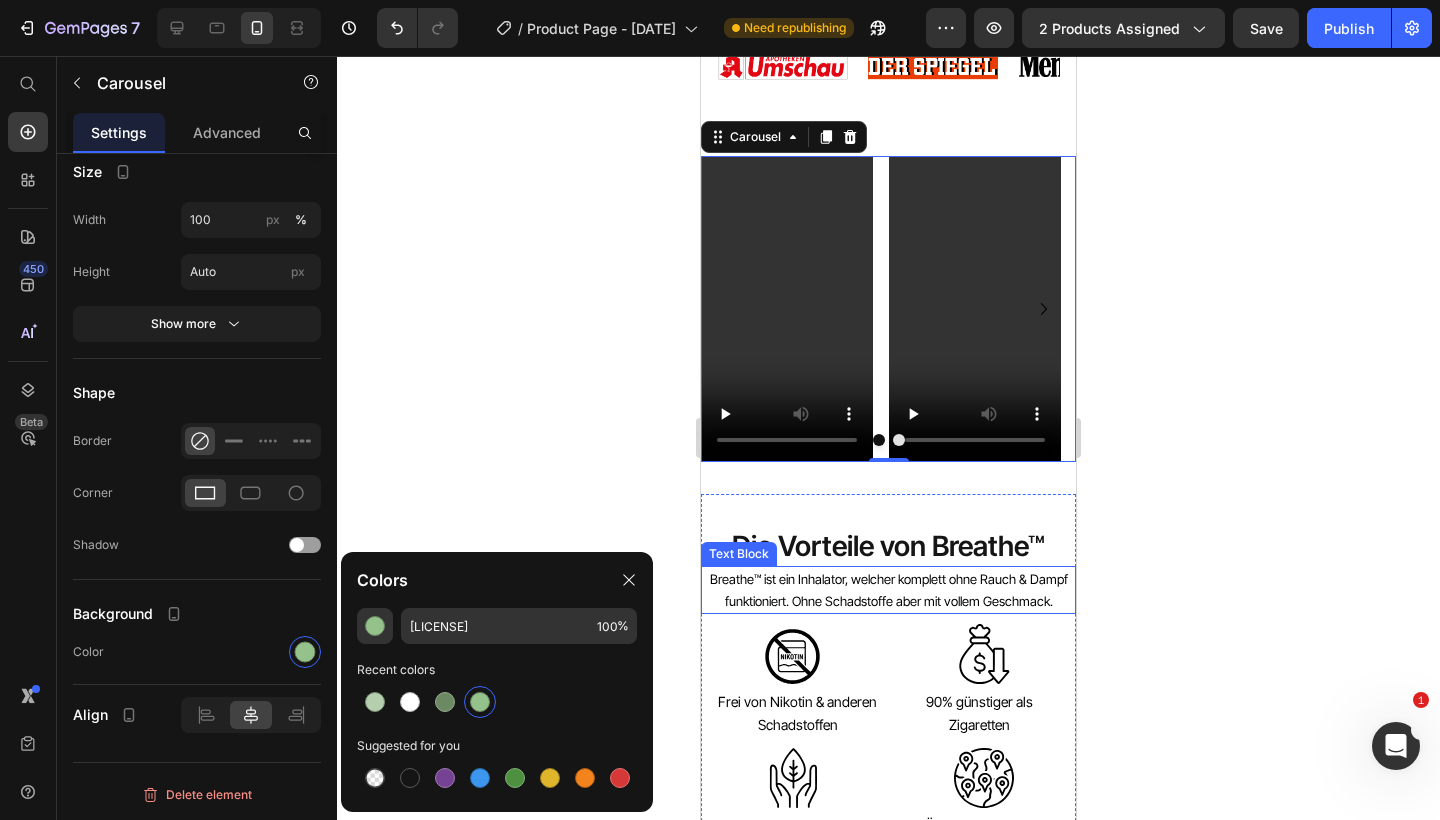 scroll, scrollTop: 1420, scrollLeft: 0, axis: vertical 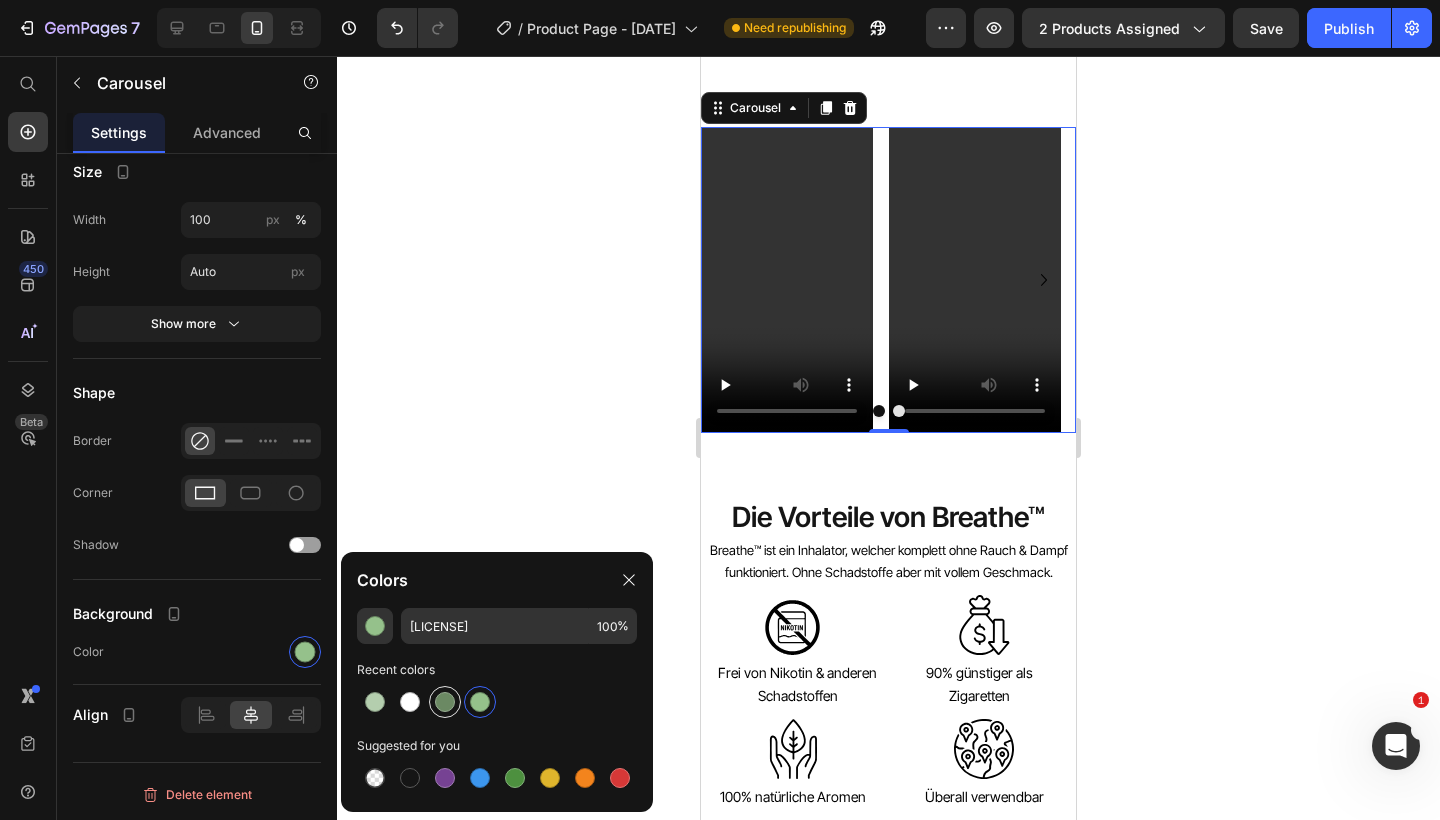 click at bounding box center [445, 702] 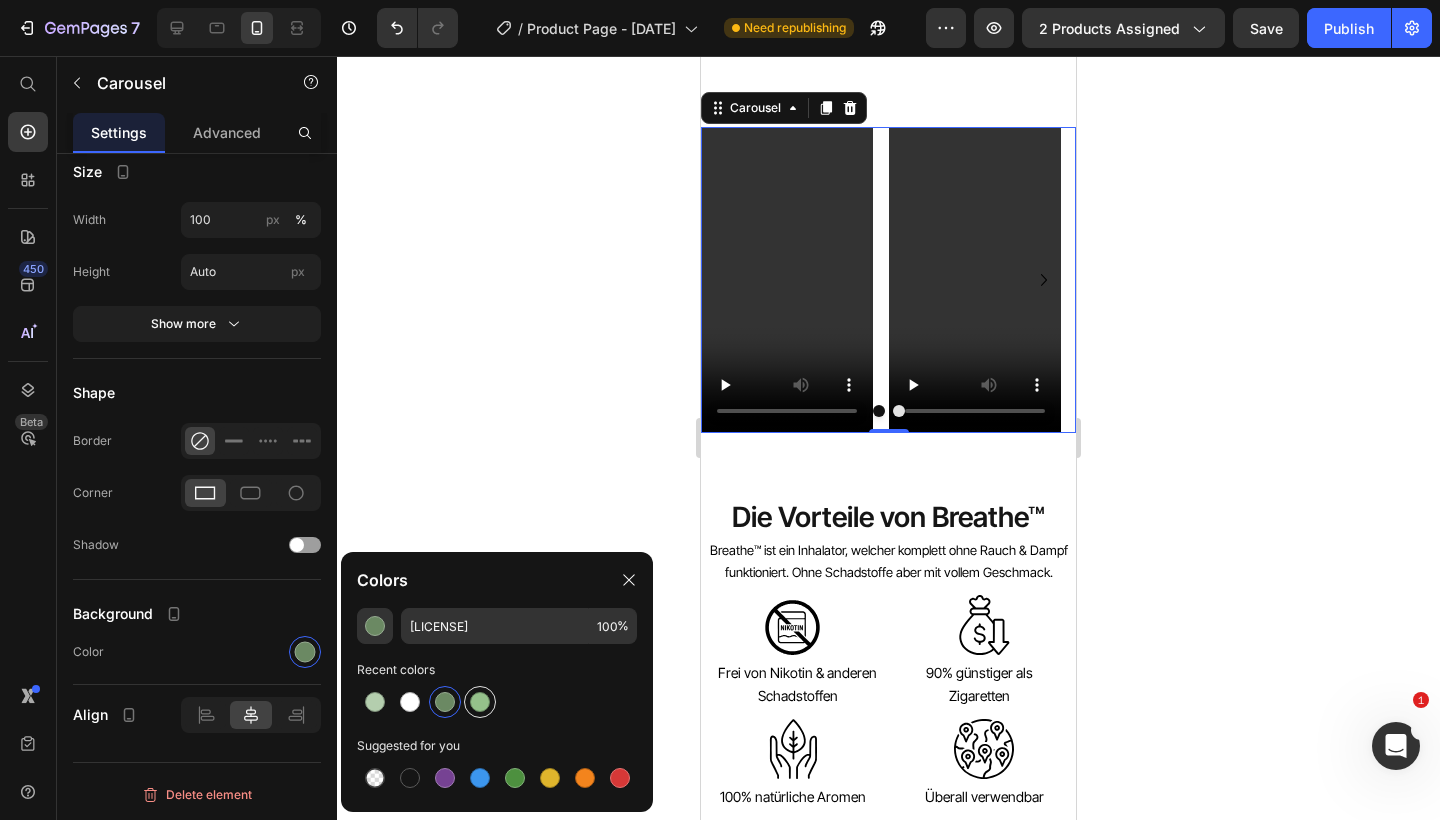 click at bounding box center (480, 702) 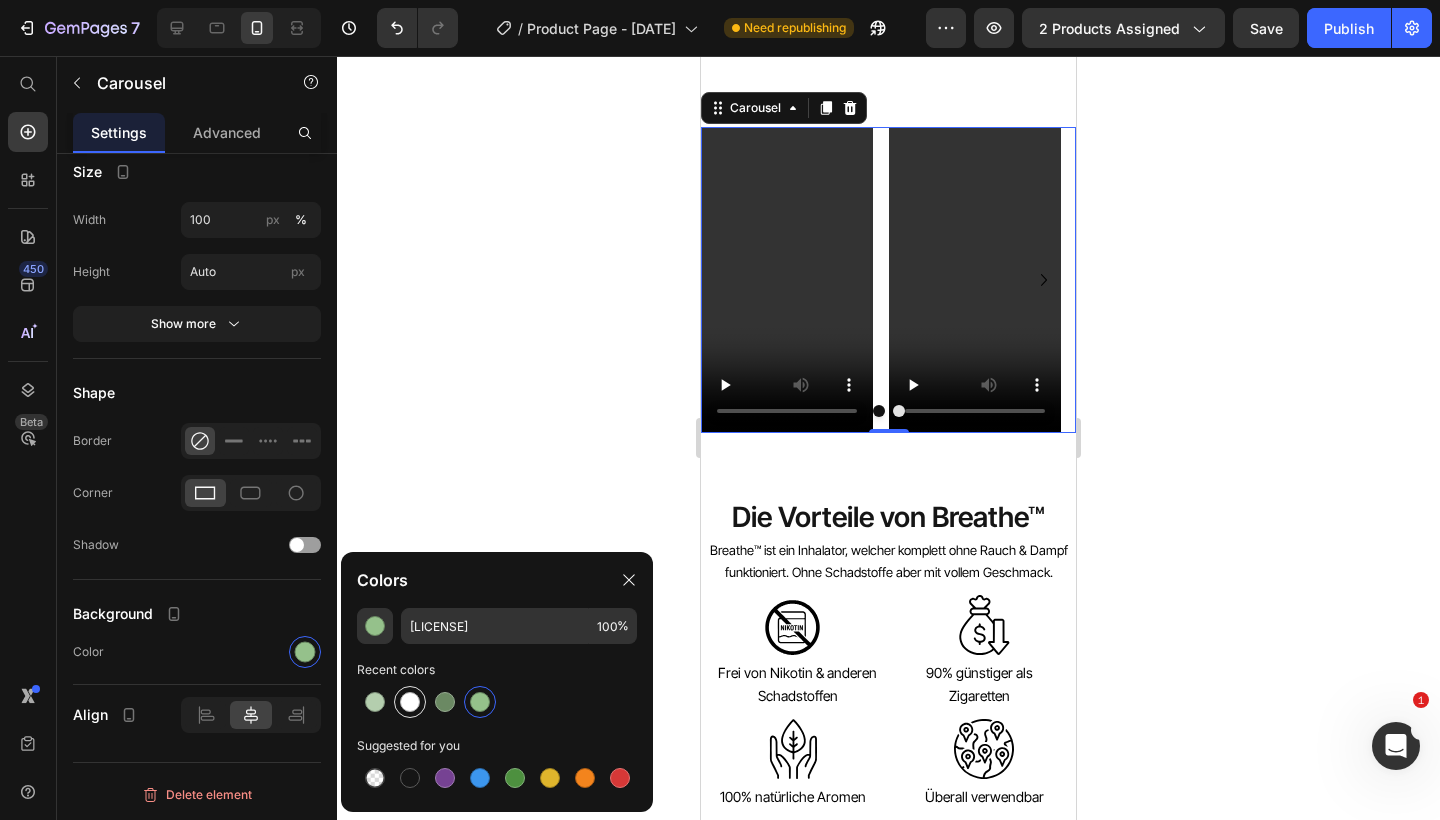 click at bounding box center [410, 702] 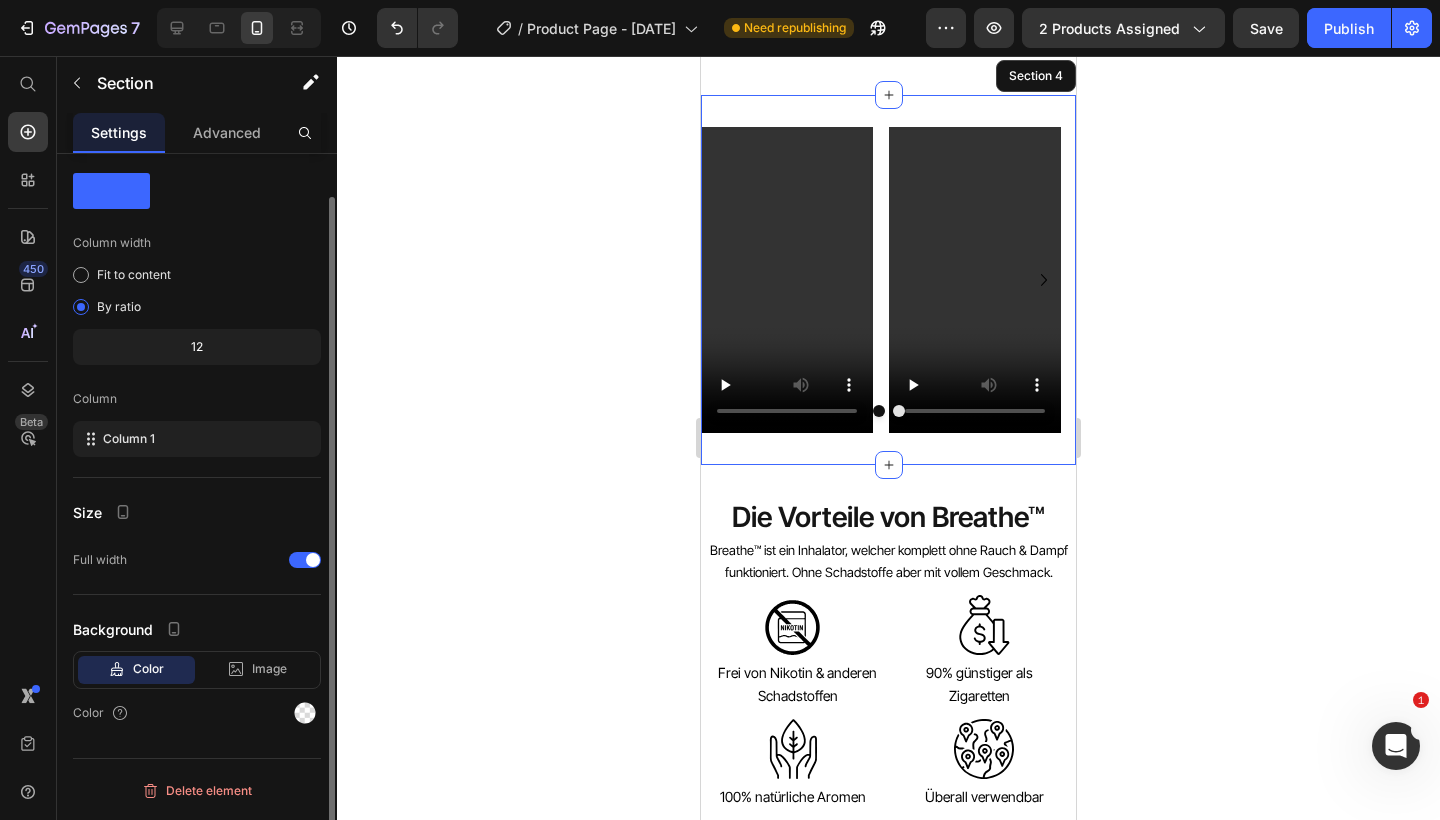 click on "Video Video Video
Carousel   0 Row Section 4" at bounding box center [888, 280] 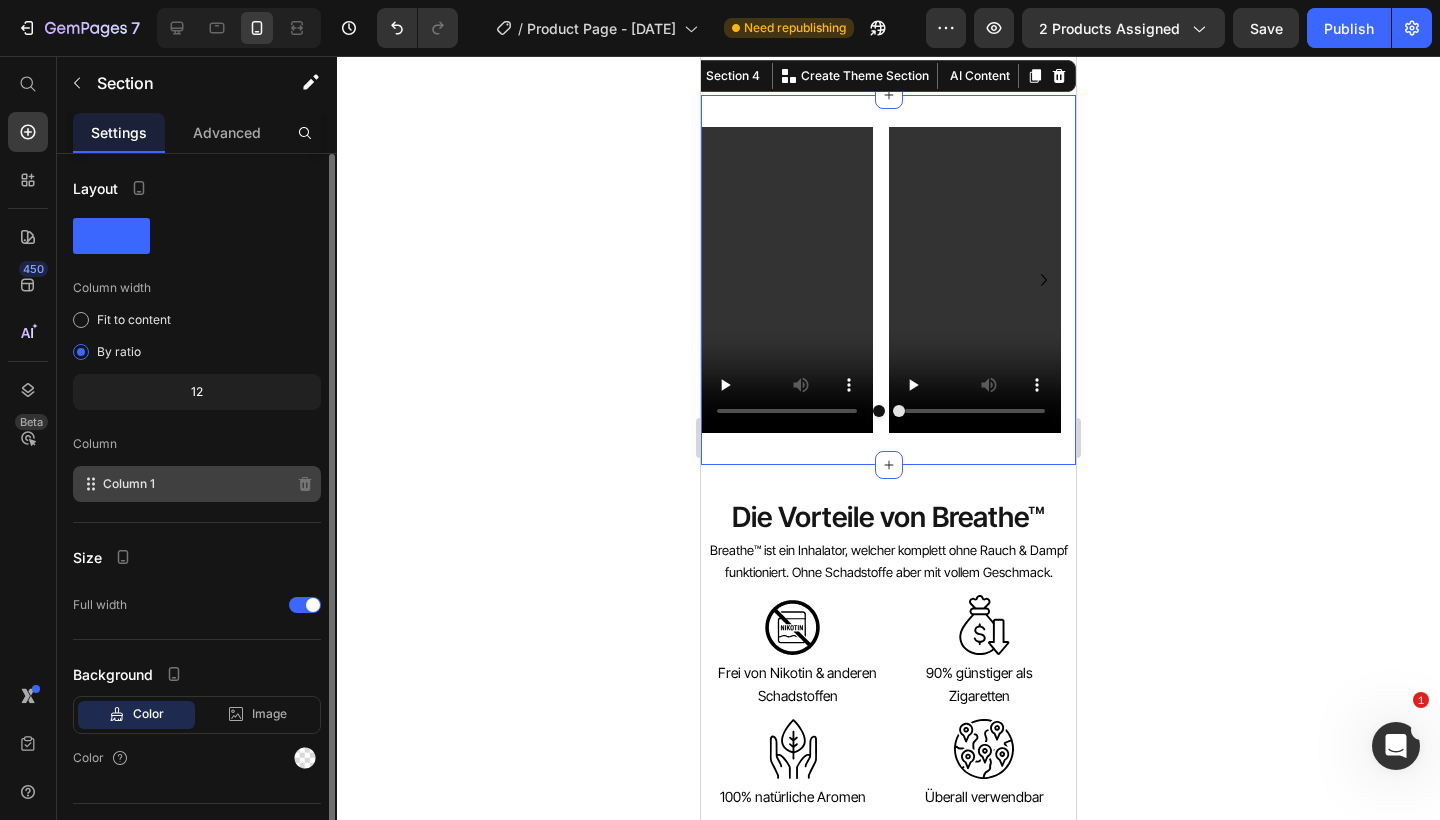 scroll, scrollTop: 41, scrollLeft: 0, axis: vertical 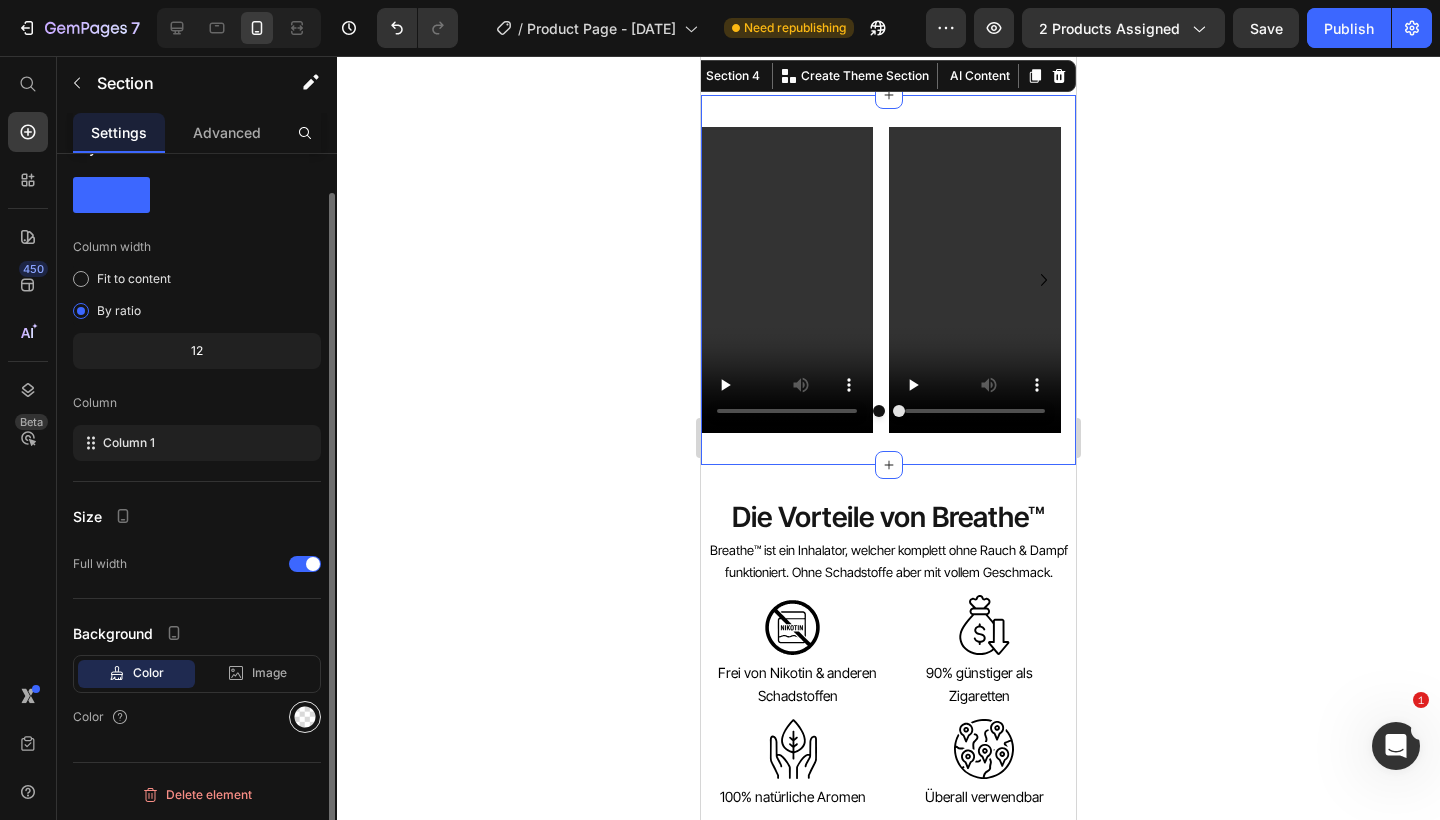 click at bounding box center (305, 717) 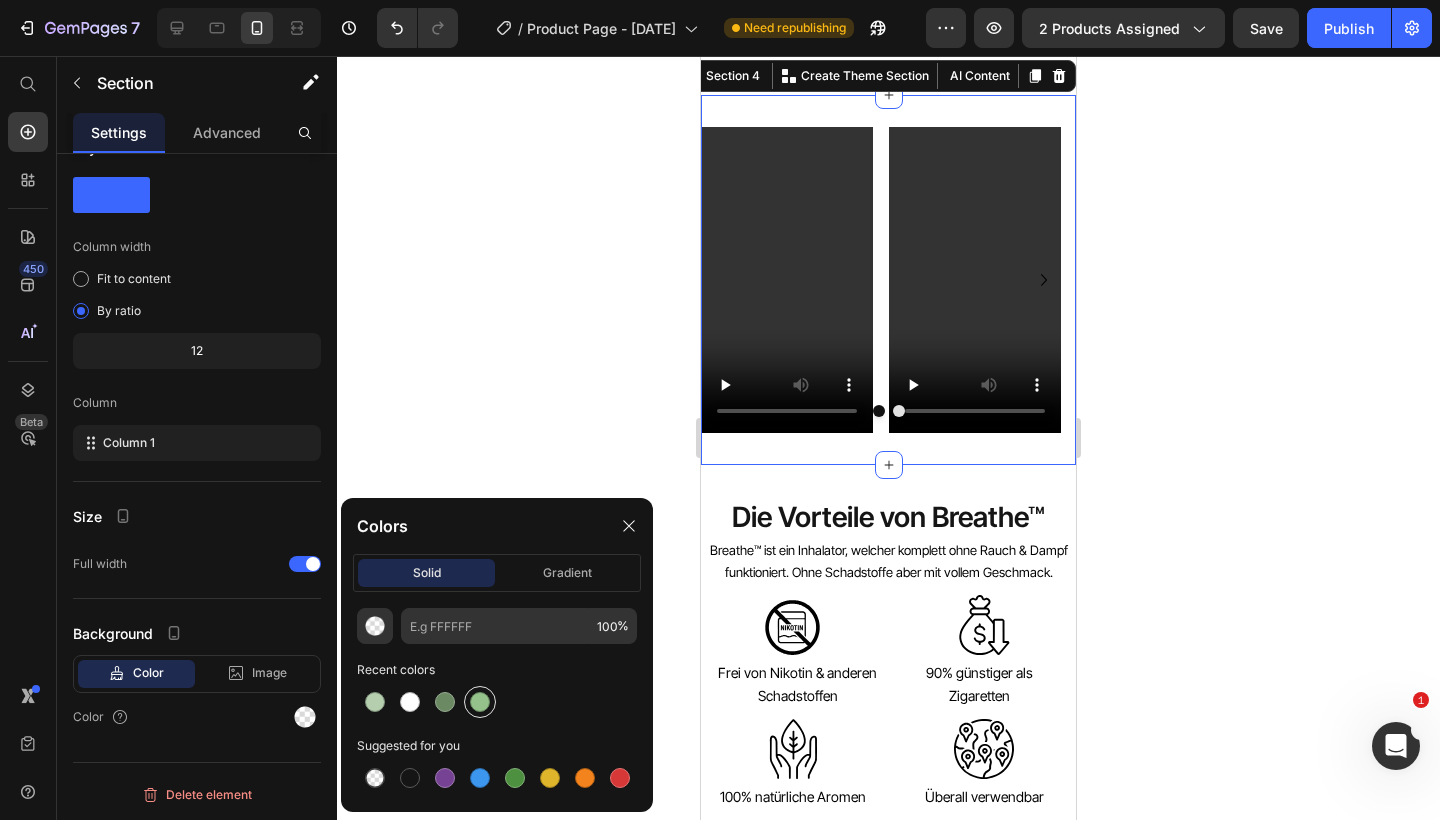 click at bounding box center [480, 702] 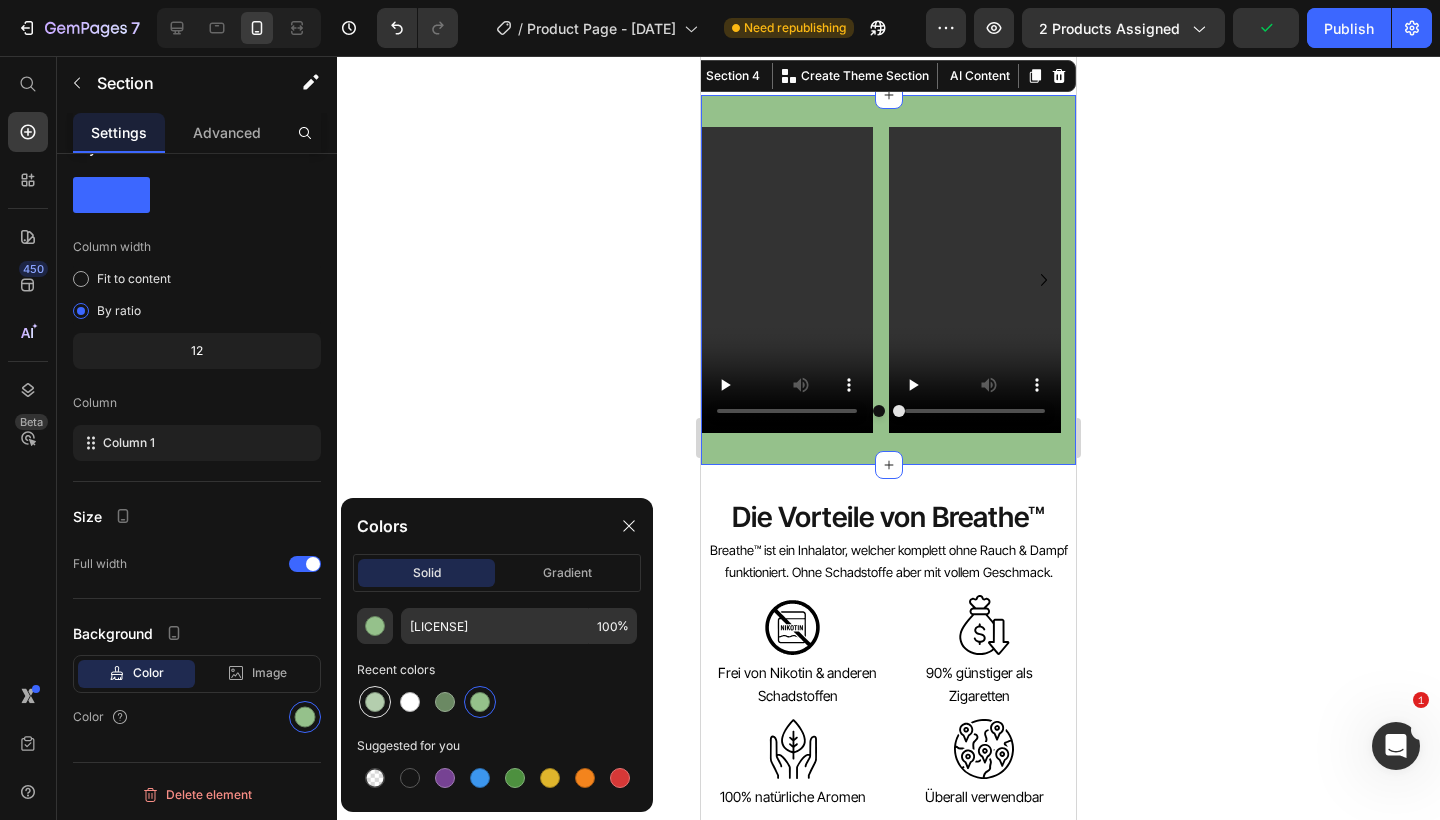 click at bounding box center (375, 702) 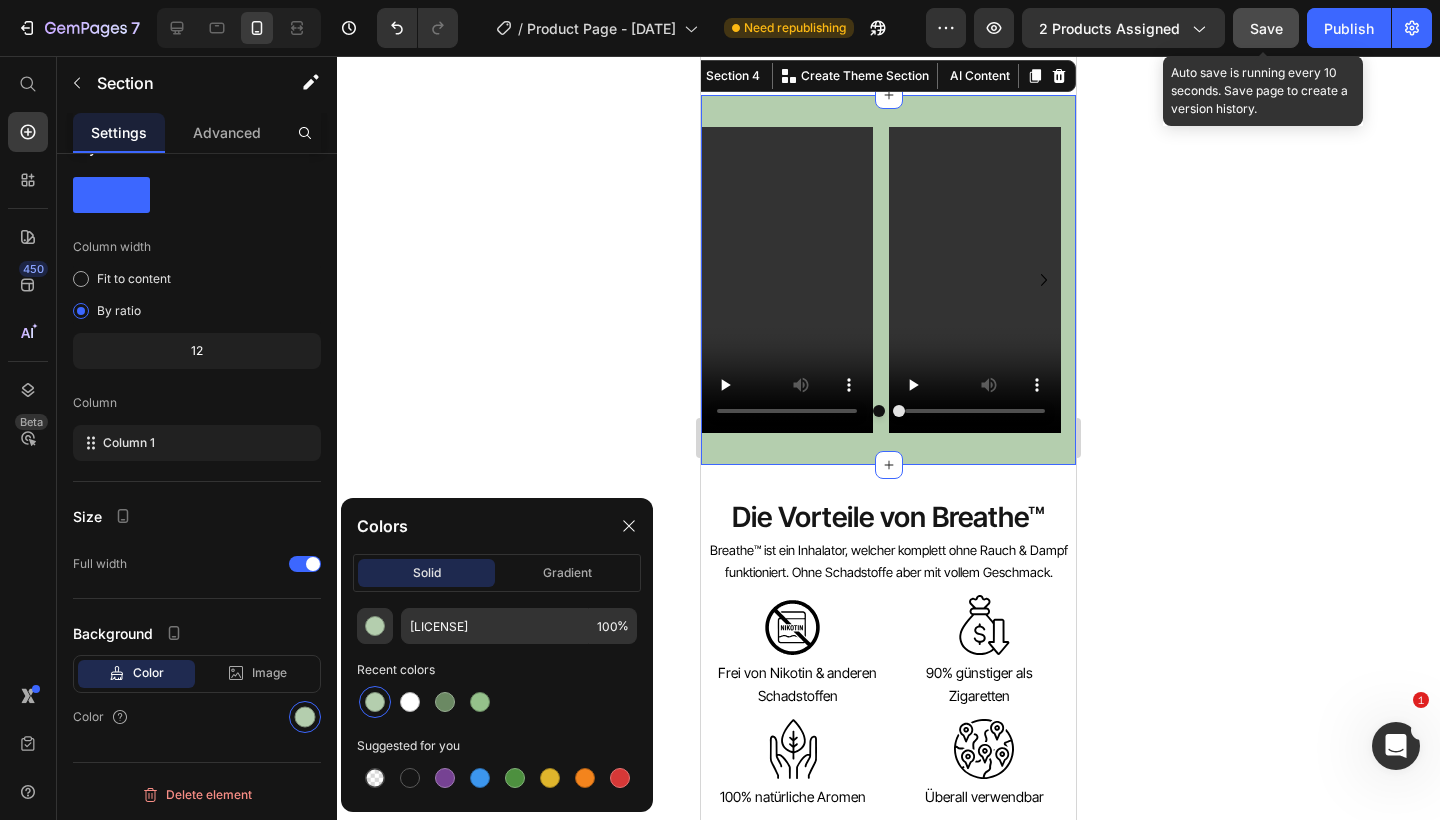 click on "Save" 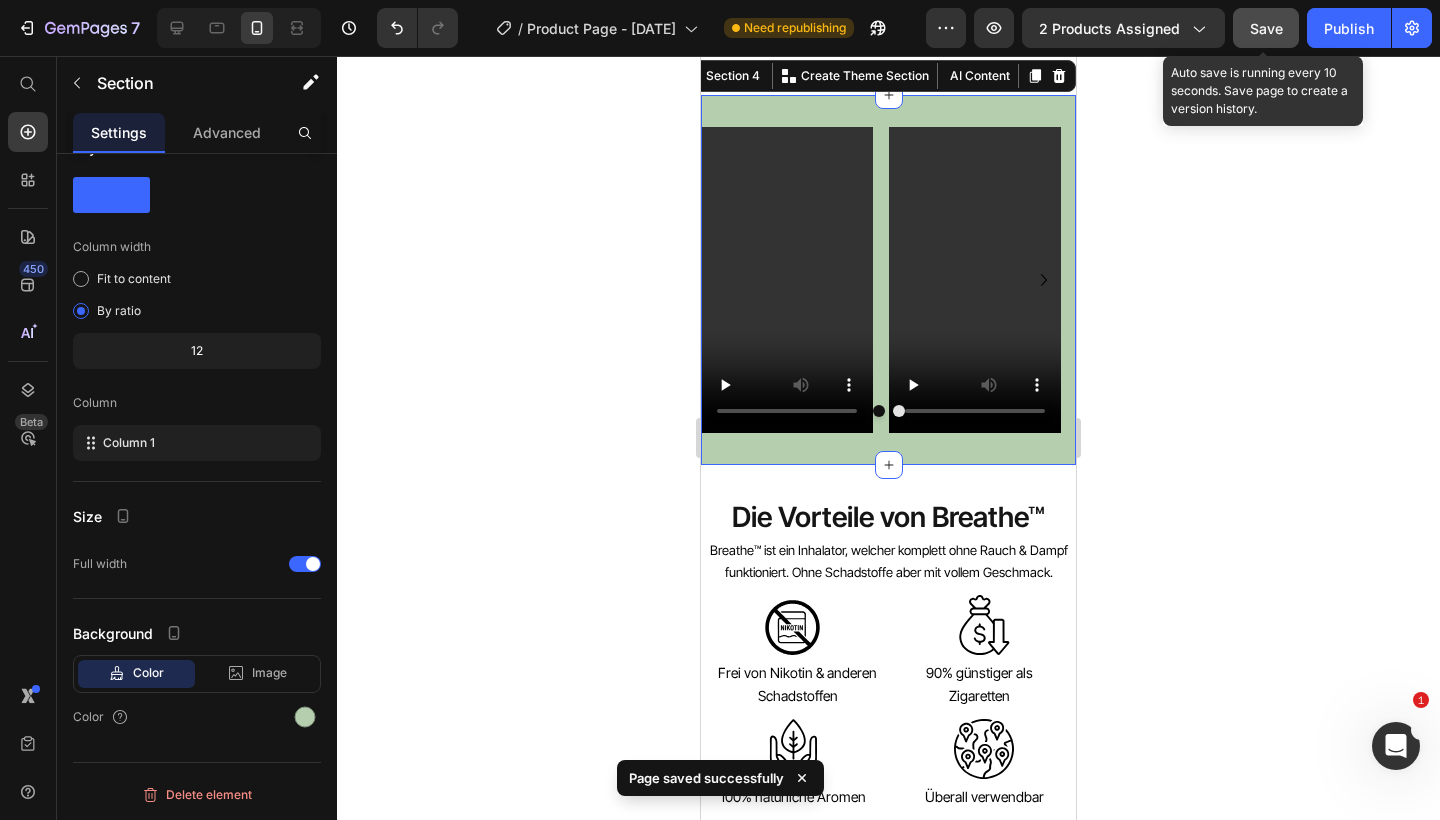 click on "Save" 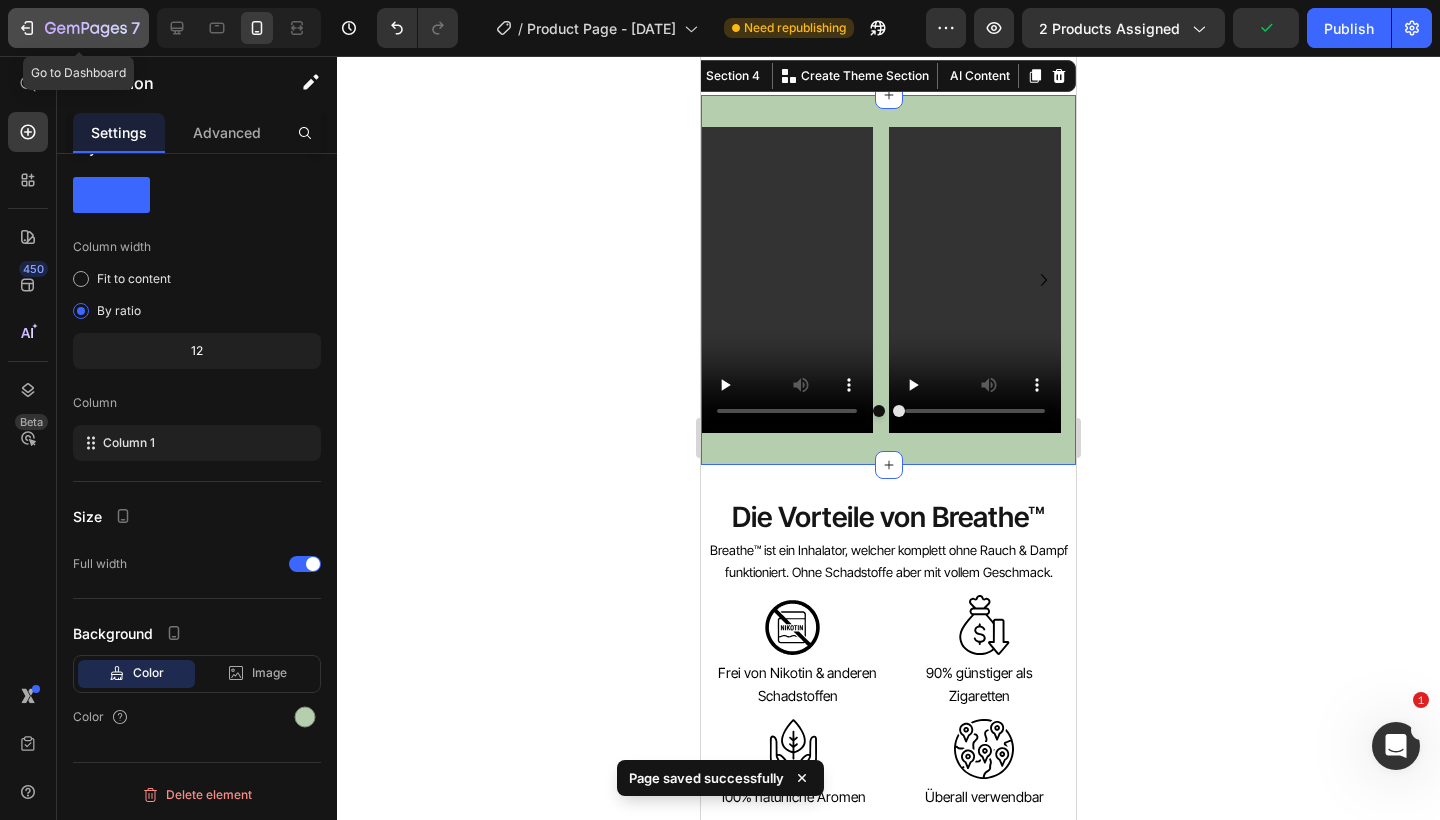 click 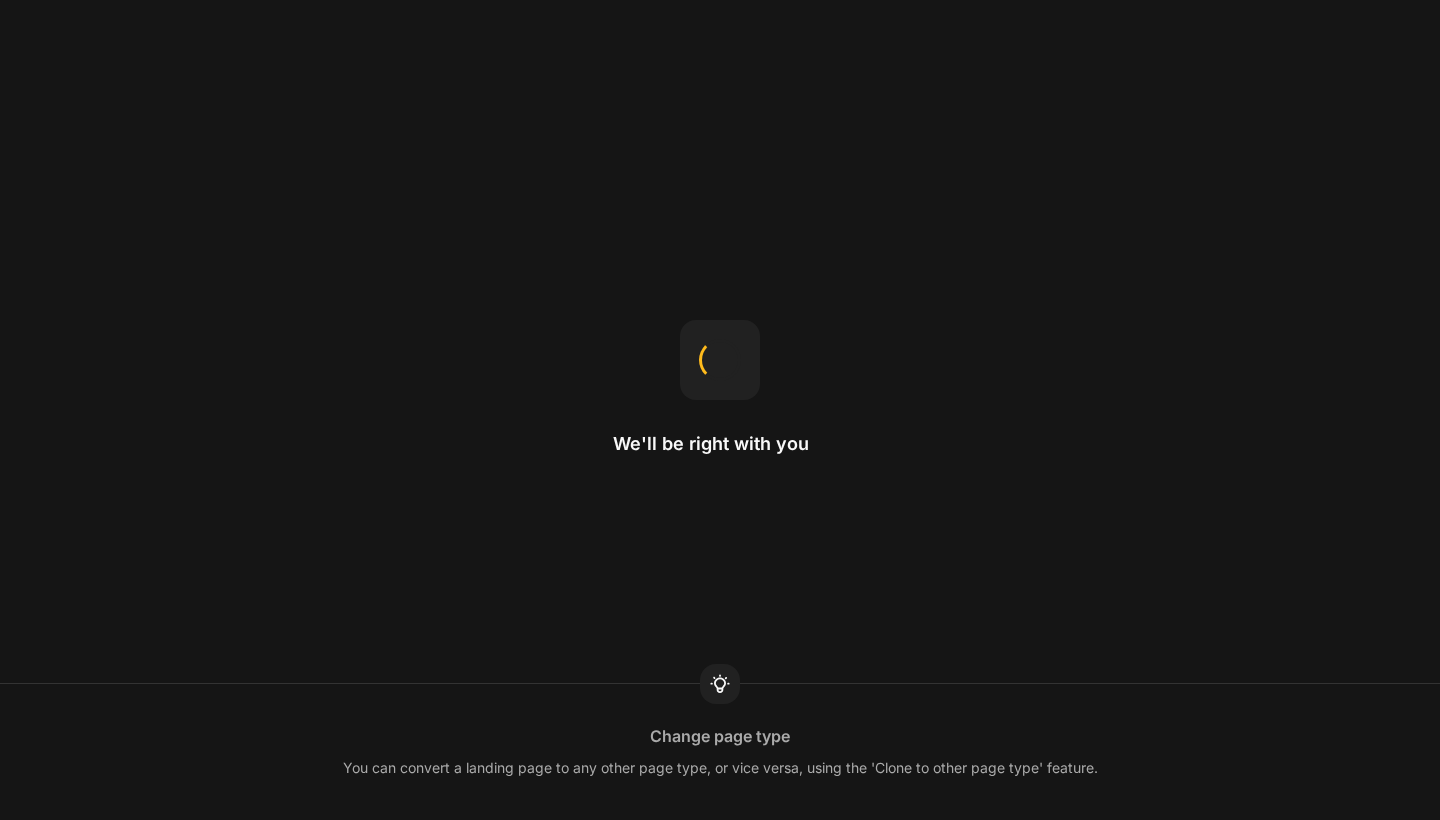 scroll, scrollTop: 0, scrollLeft: 0, axis: both 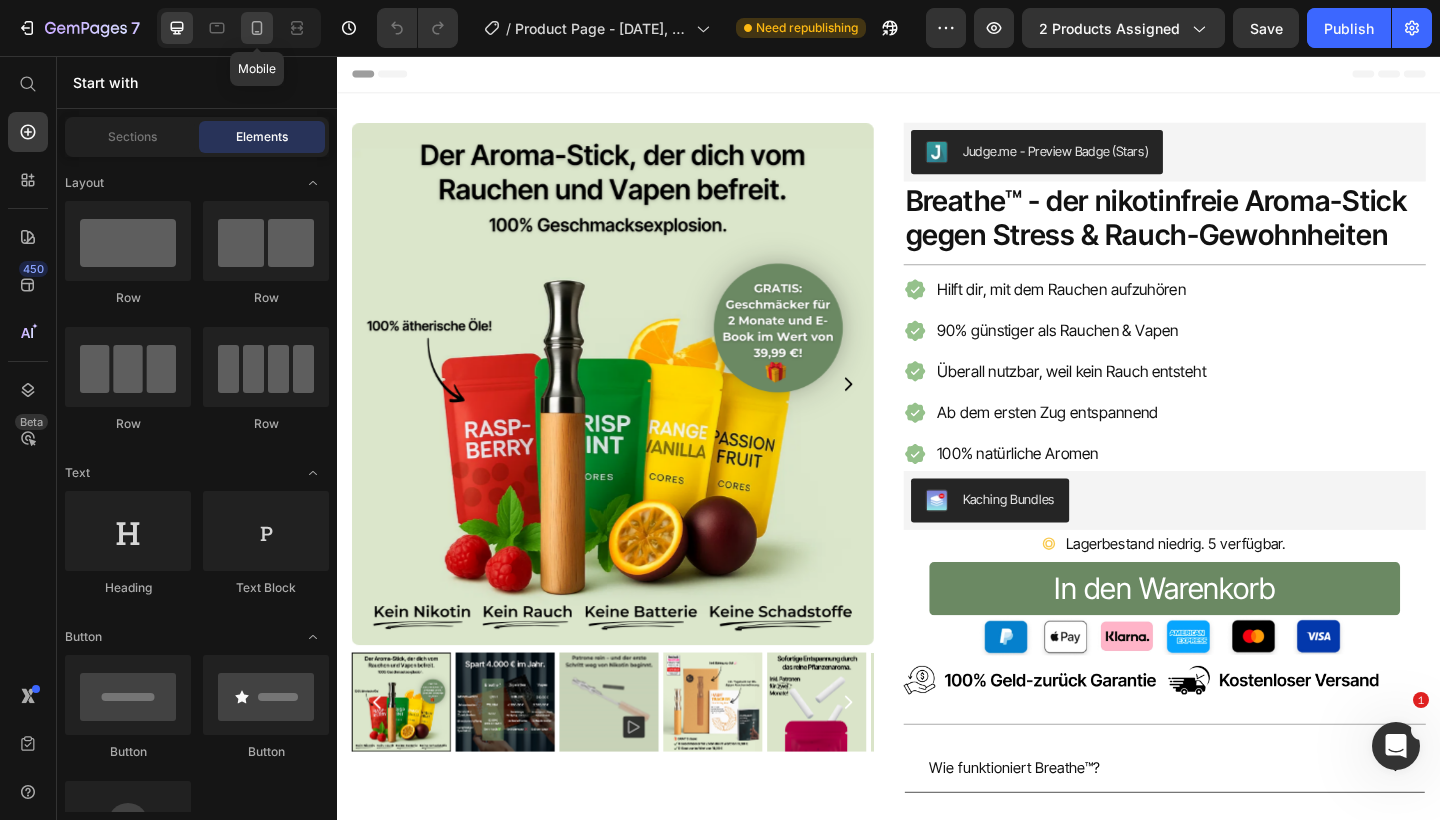 click 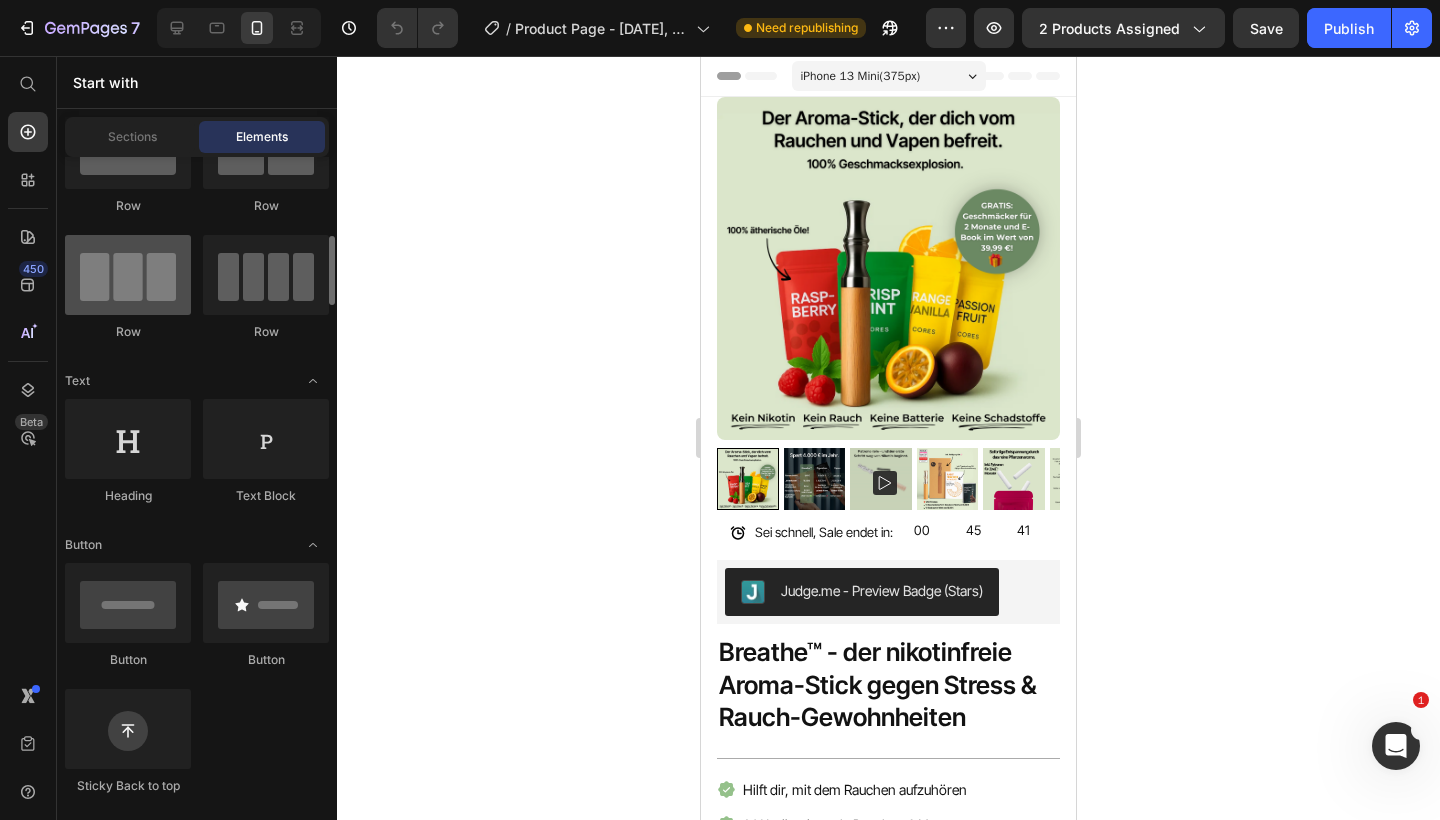 scroll, scrollTop: 259, scrollLeft: 0, axis: vertical 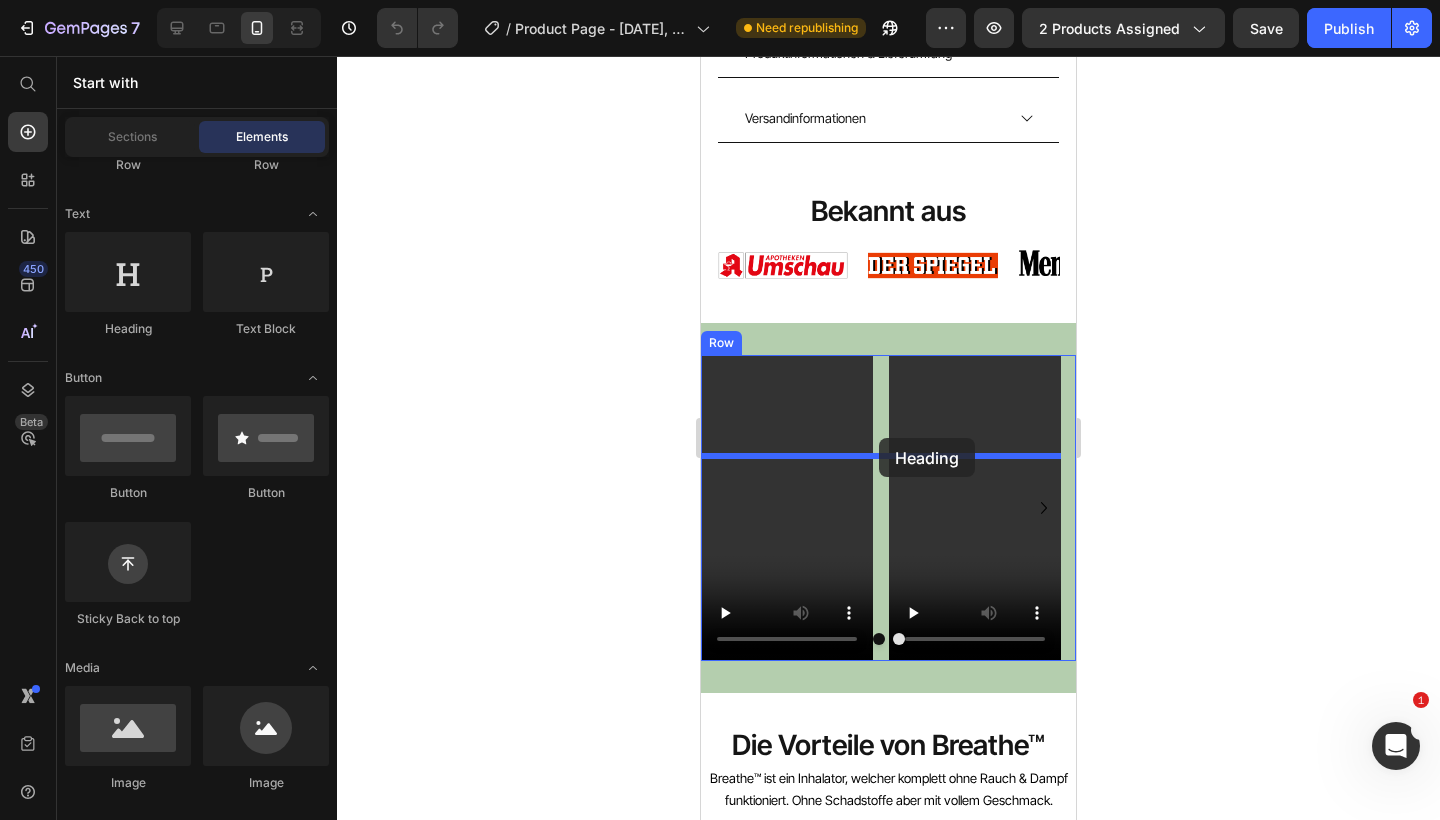drag, startPoint x: 836, startPoint y: 345, endPoint x: 880, endPoint y: 438, distance: 102.88343 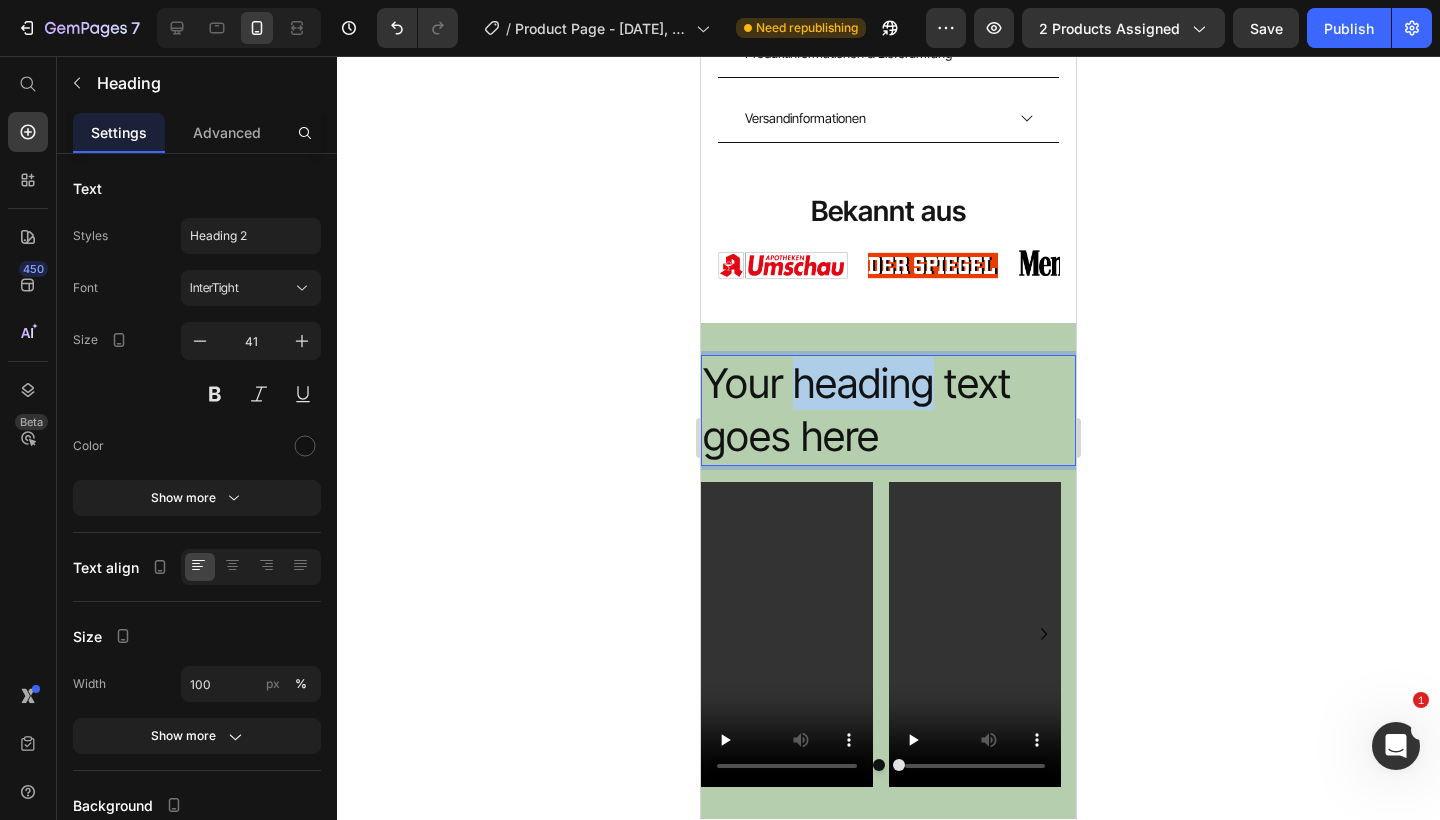 click on "Your heading text goes here" at bounding box center (888, 410) 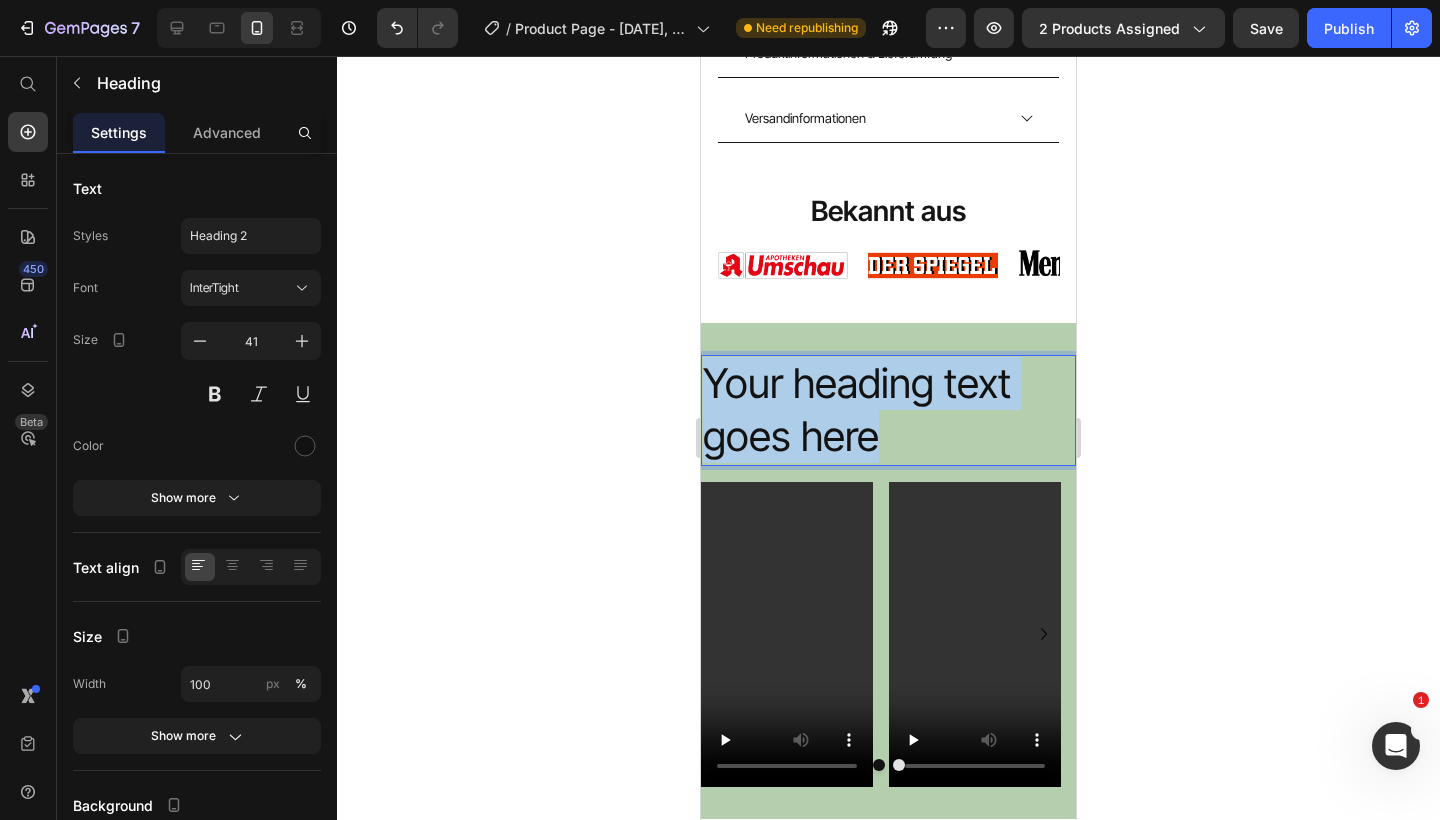 click on "Your heading text goes here" at bounding box center (888, 410) 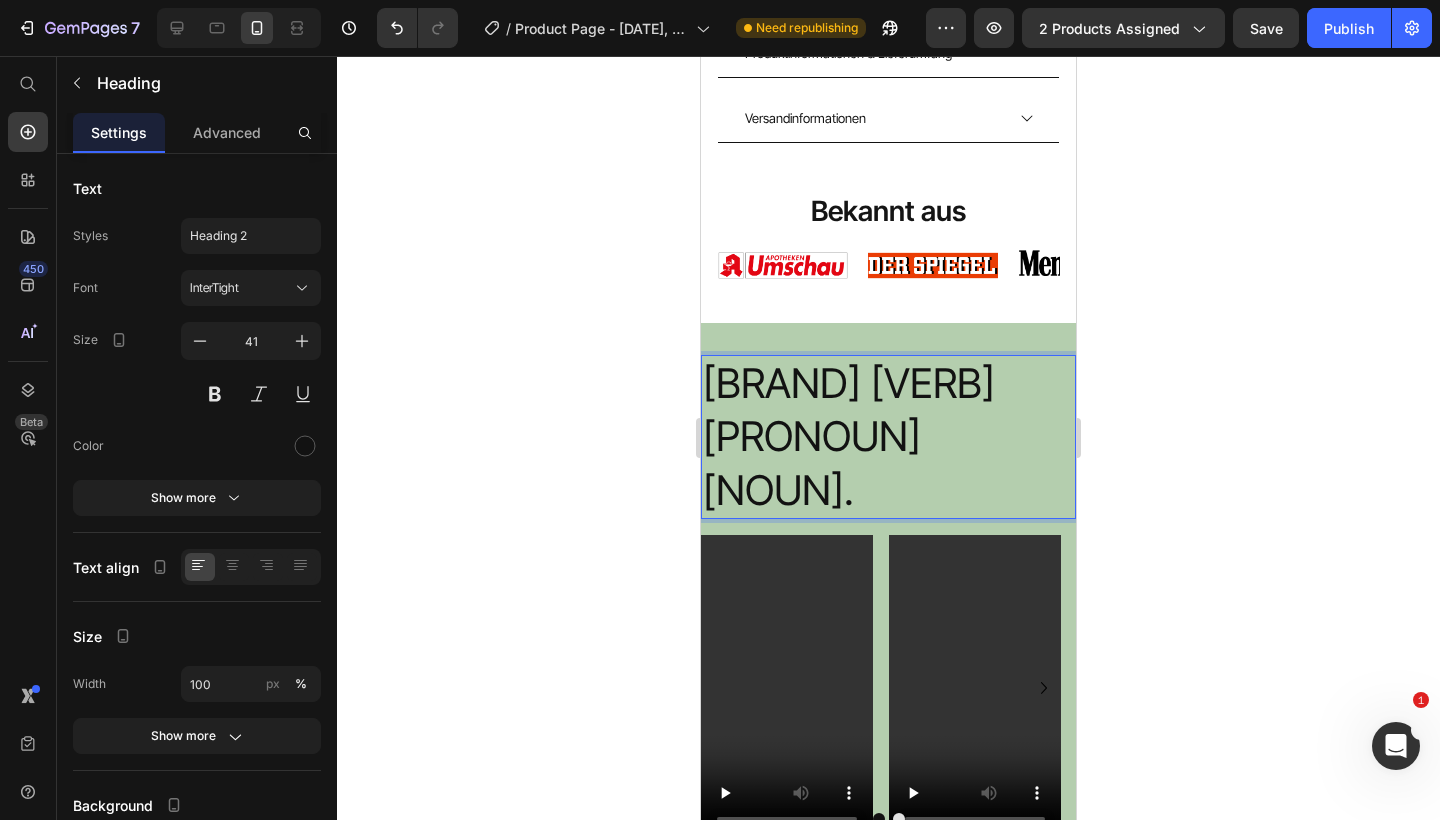 click on "[BRAND] [VERB] [PRONOUN] [NOUN]." at bounding box center [888, 437] 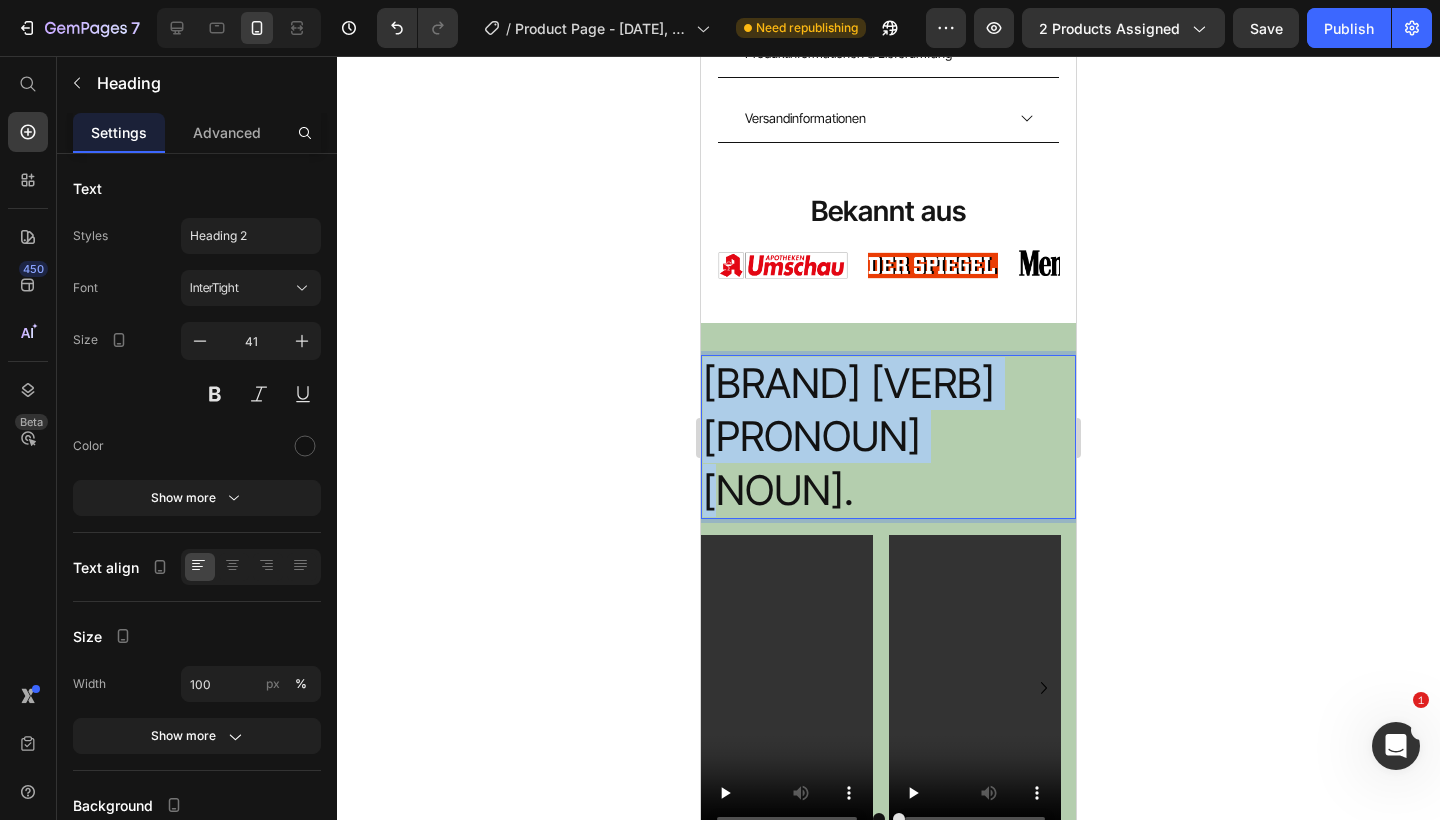 click on "[BRAND] [VERB] [PRONOUN] [NOUN]." at bounding box center (888, 437) 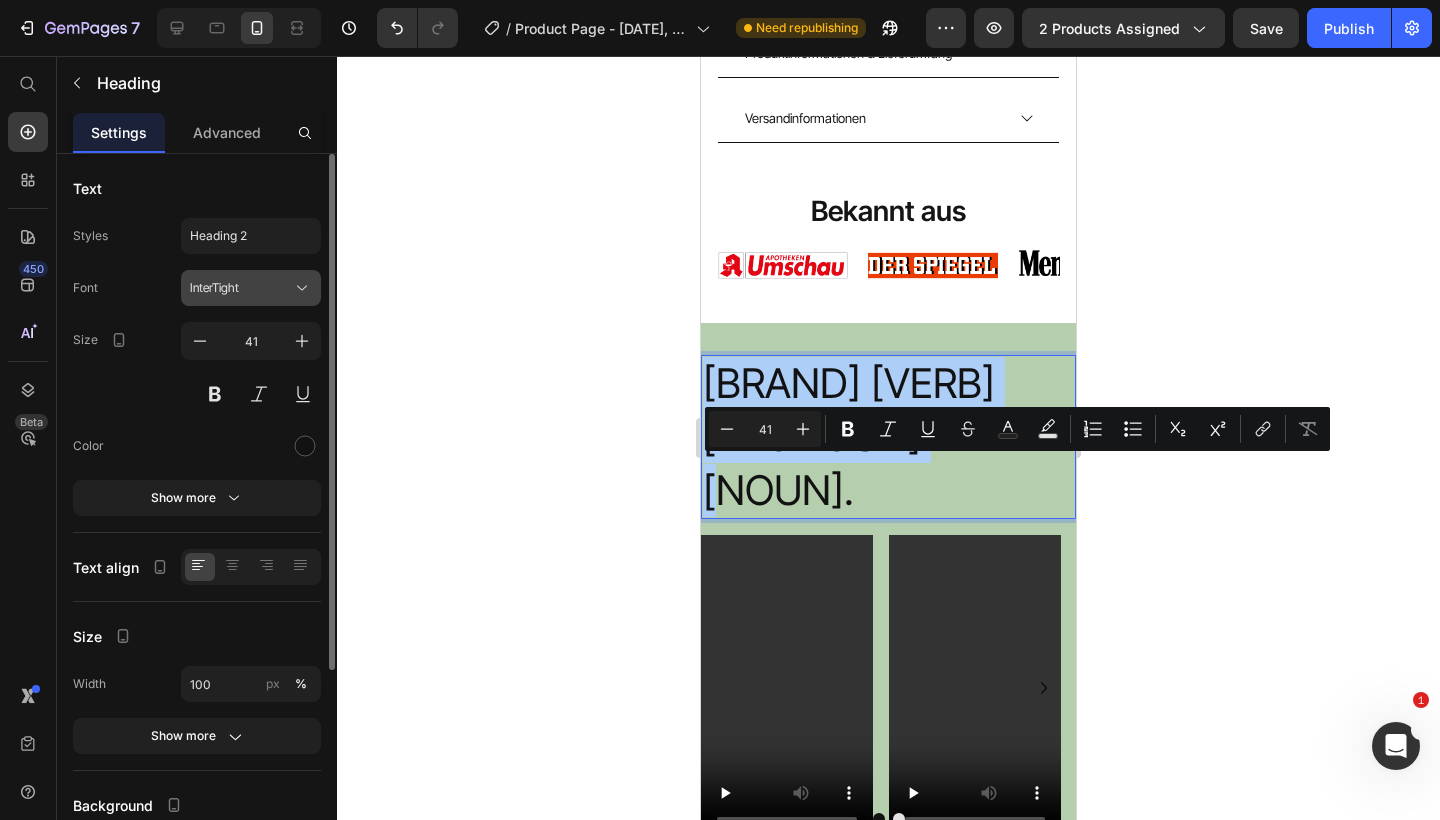 click on "InterTight" at bounding box center (241, 288) 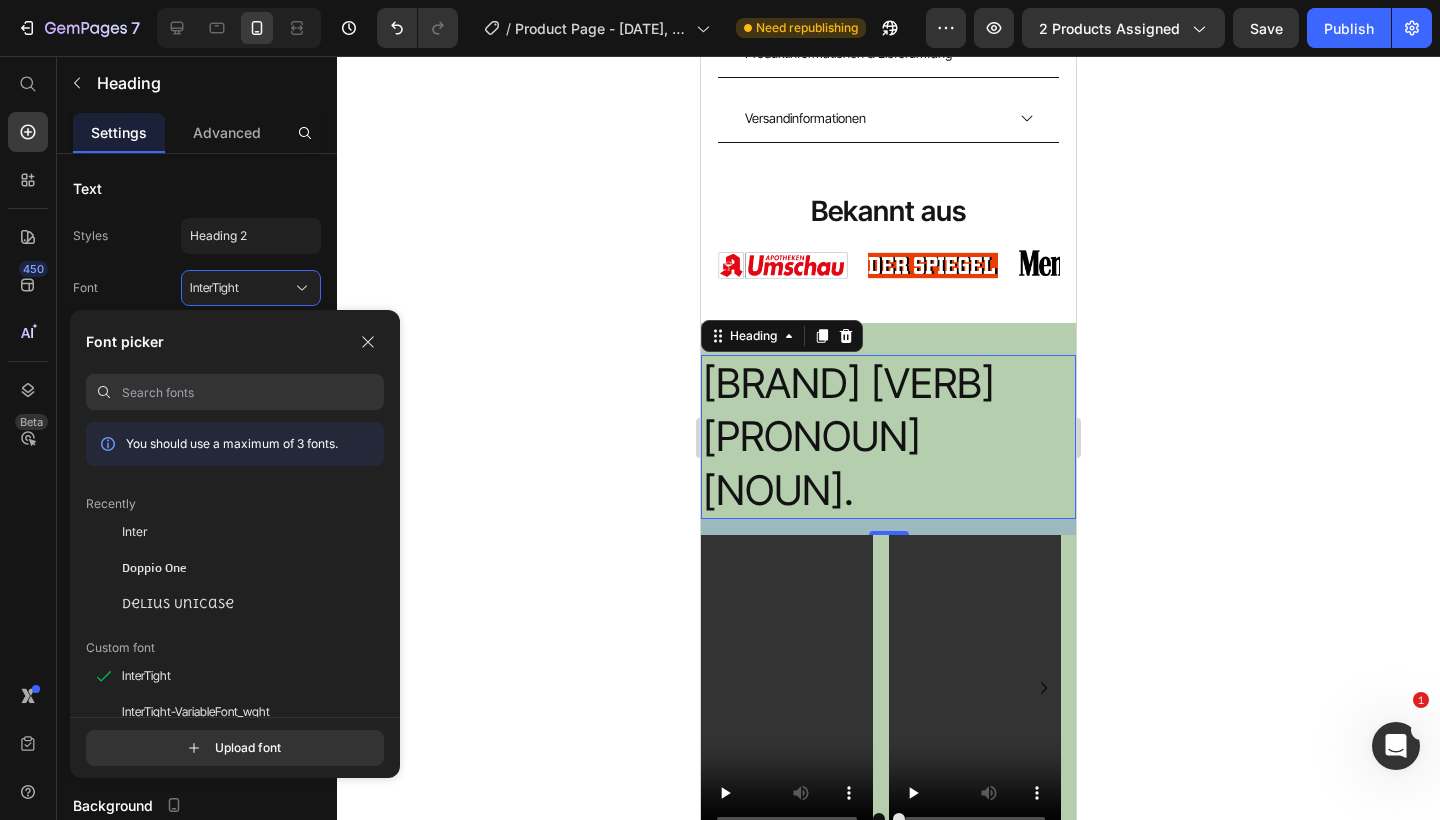 click at bounding box center (253, 392) 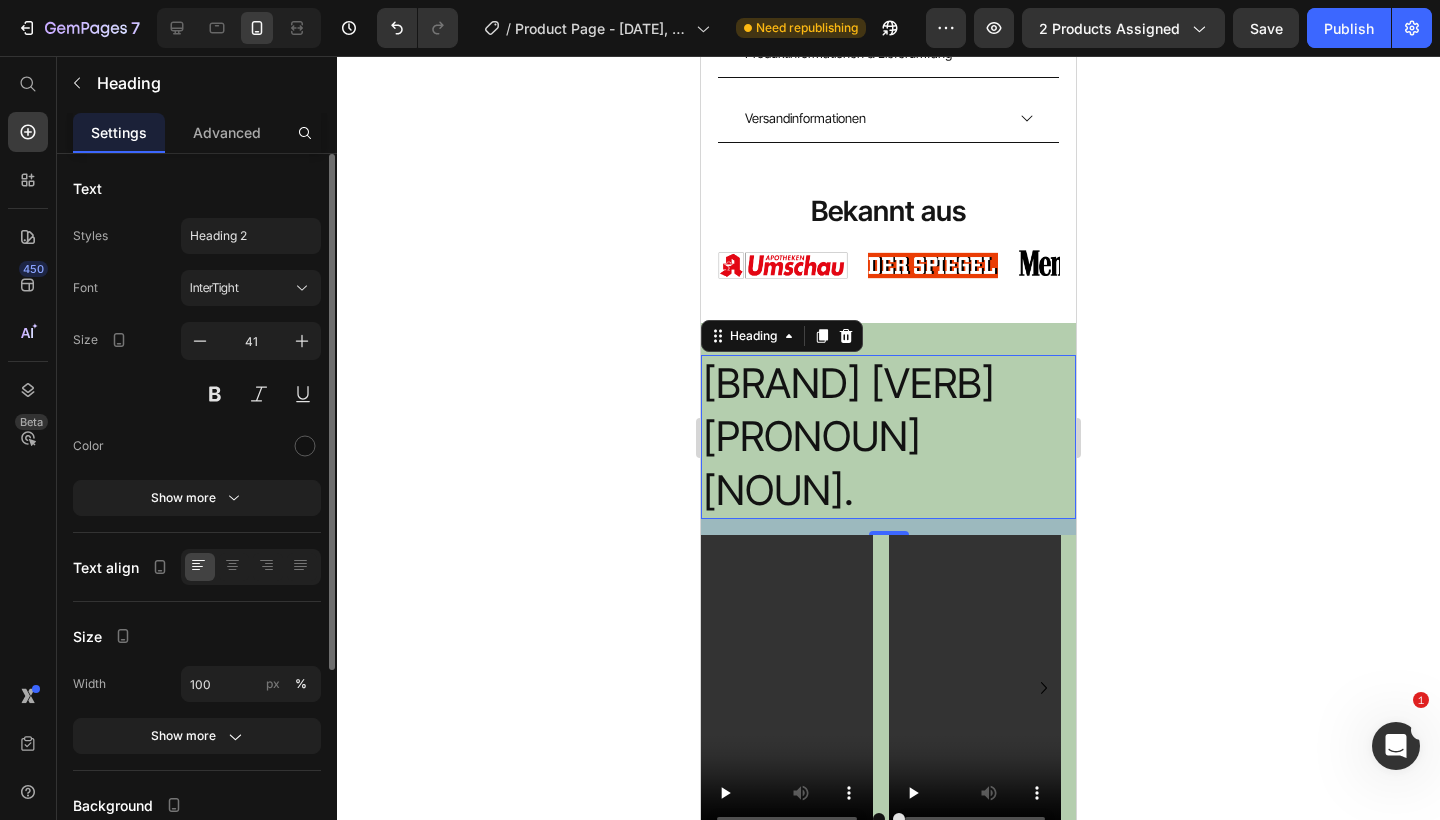 click on "Text Styles Heading 2 Font InterTight Size 41 Color Show more" 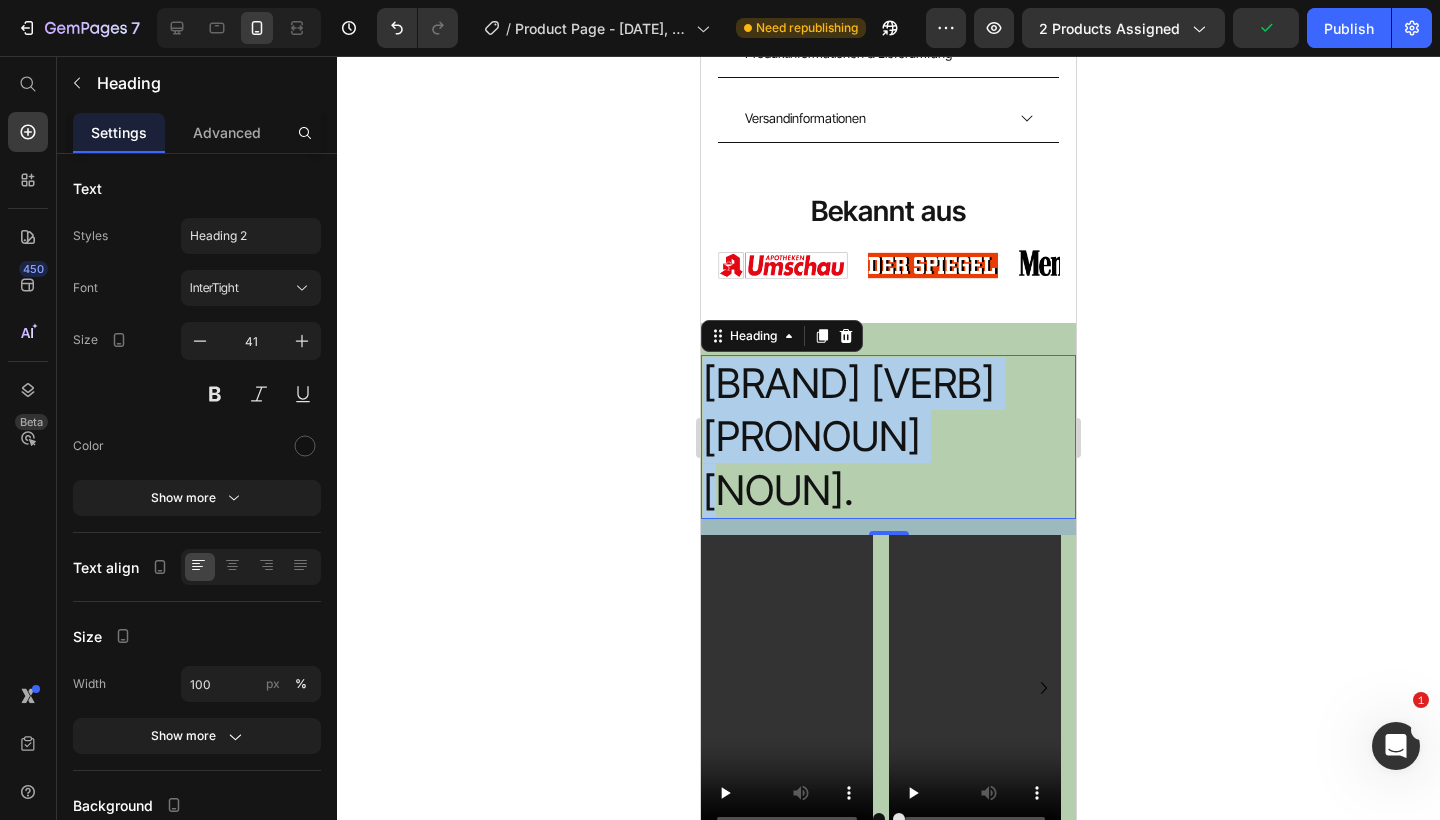 click on "[BRAND] [VERB] [PRONOUN] [NOUN]." at bounding box center [888, 437] 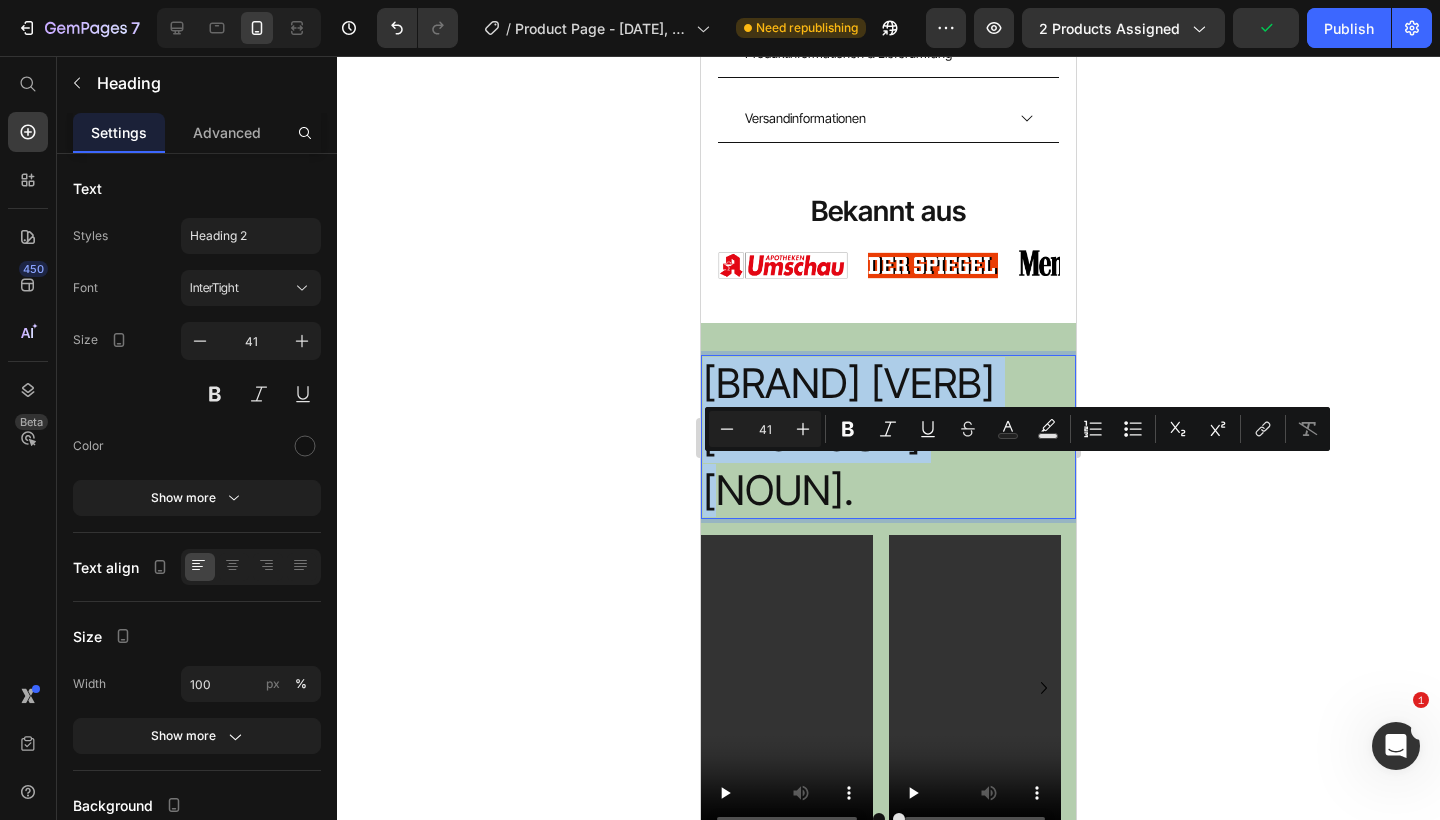 click on "[BRAND] [VERB] [PRONOUN] [NOUN]." at bounding box center [888, 437] 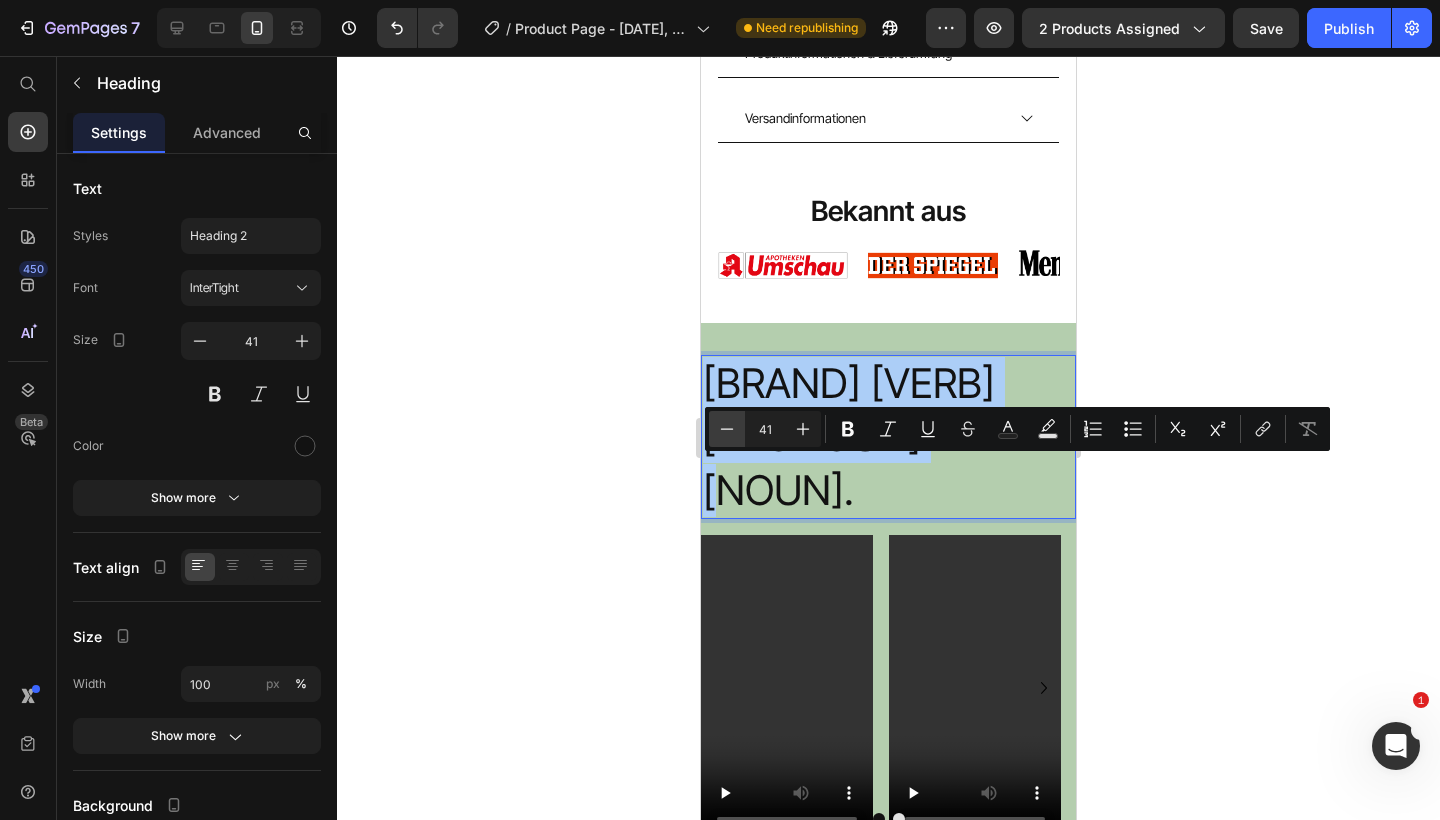 click 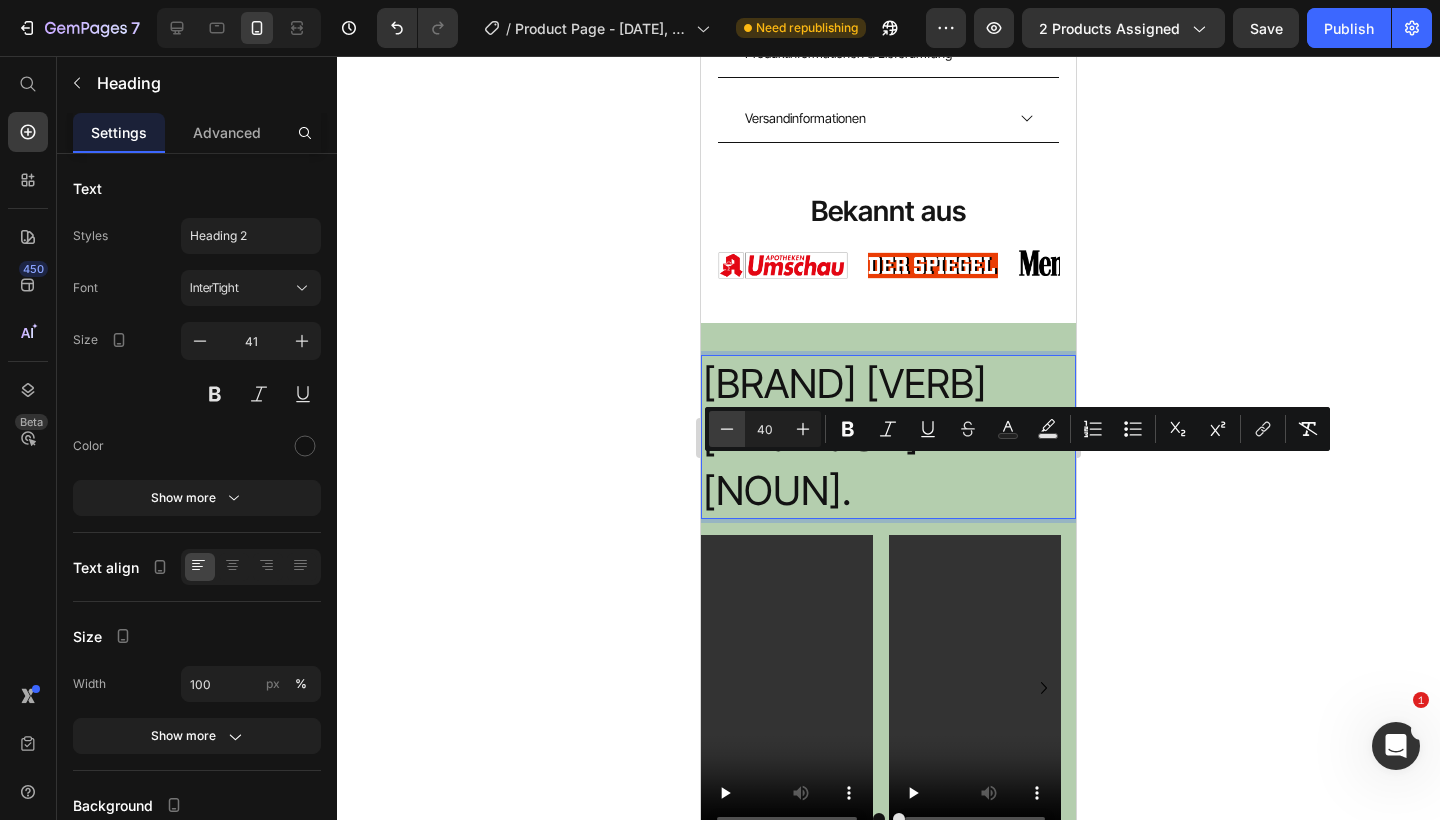 click 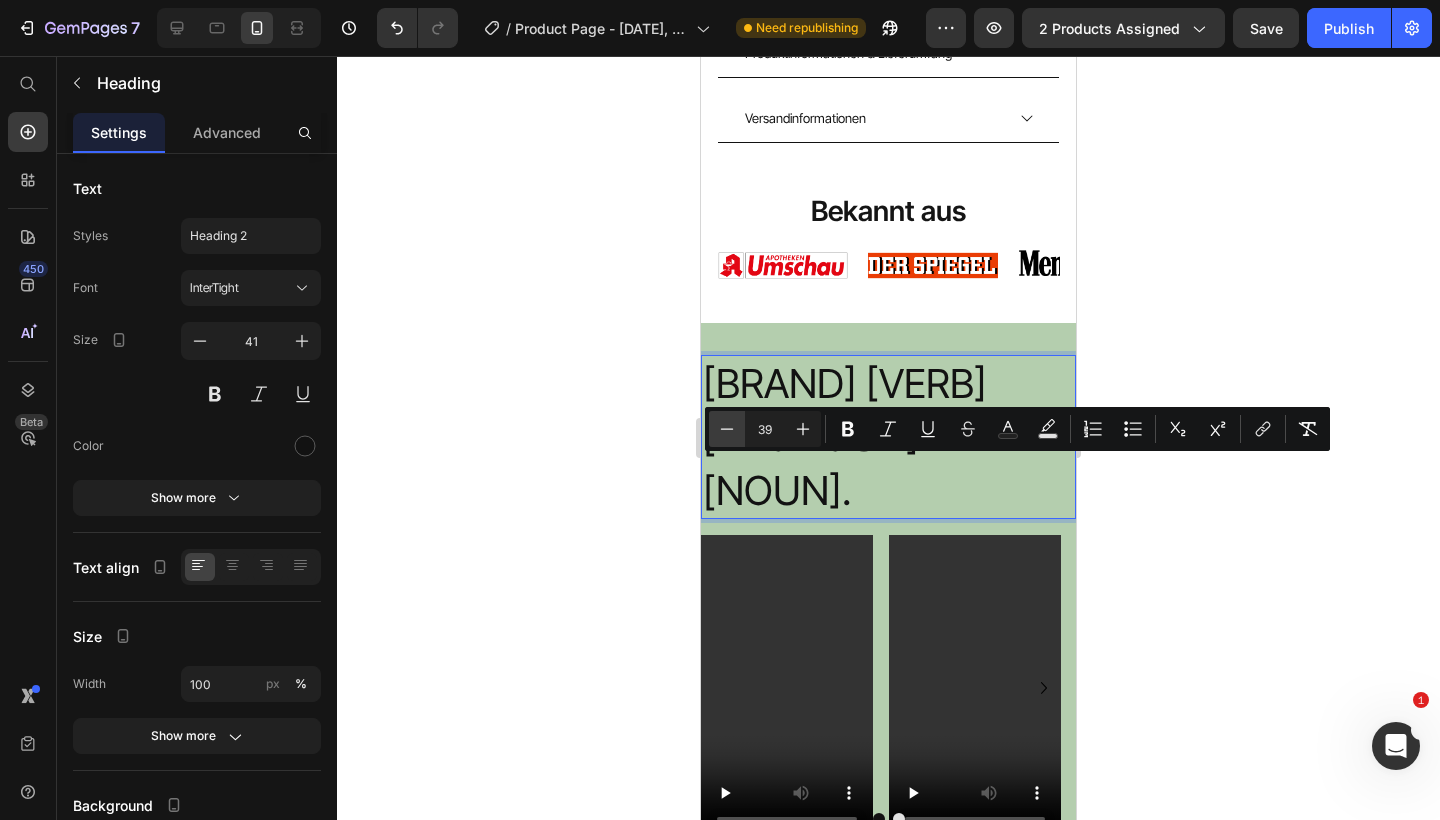 click 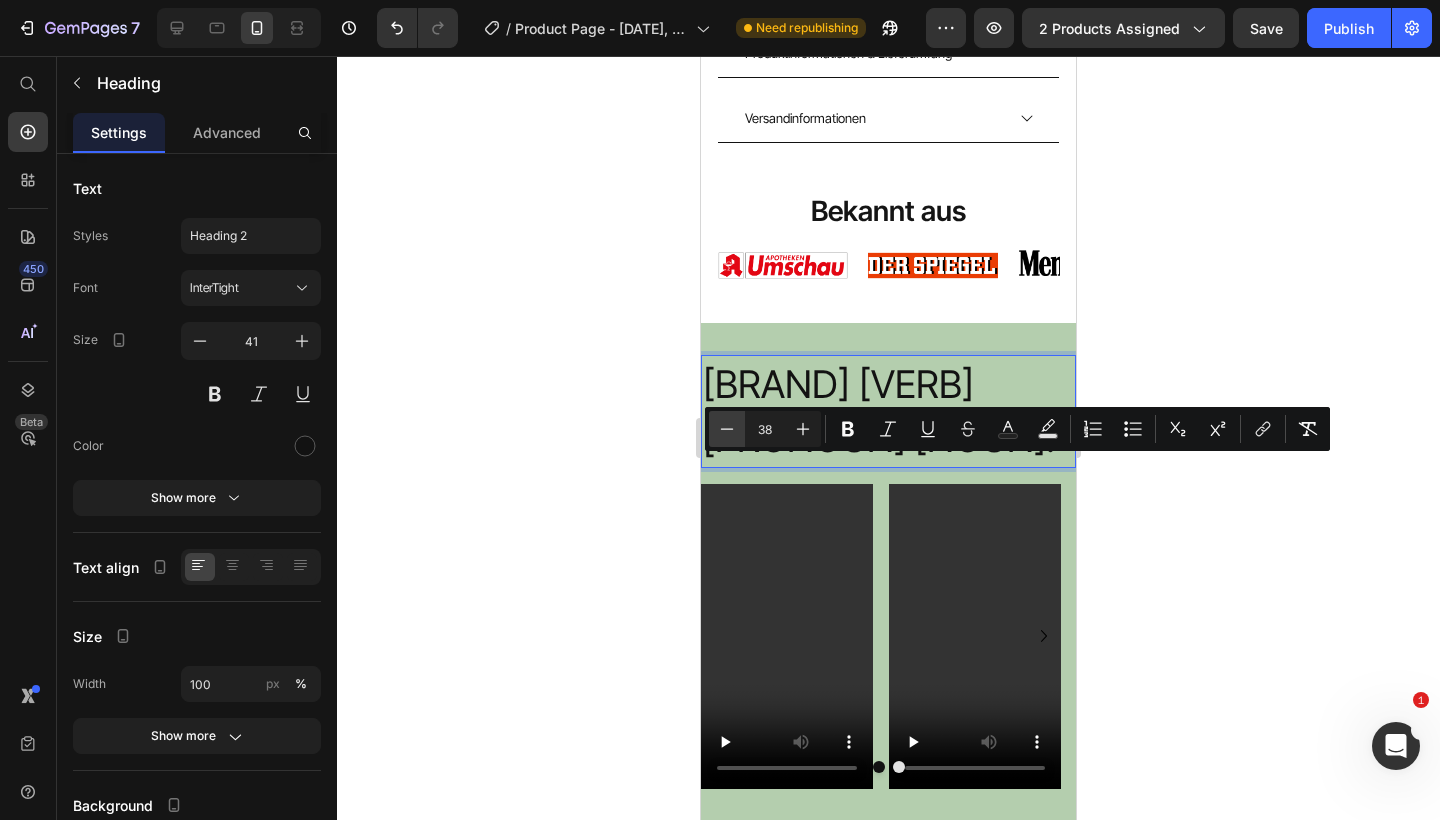 click 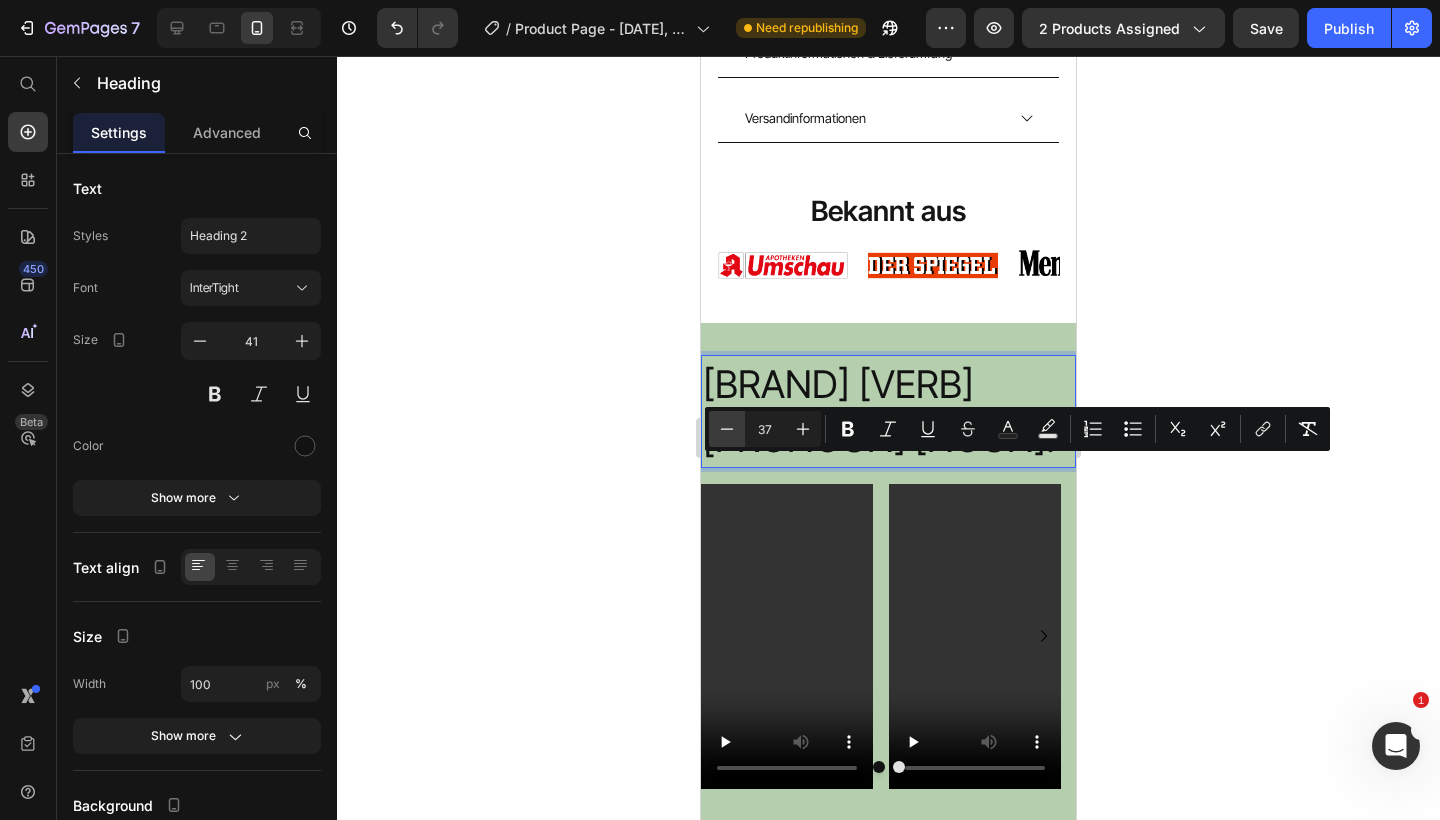 click 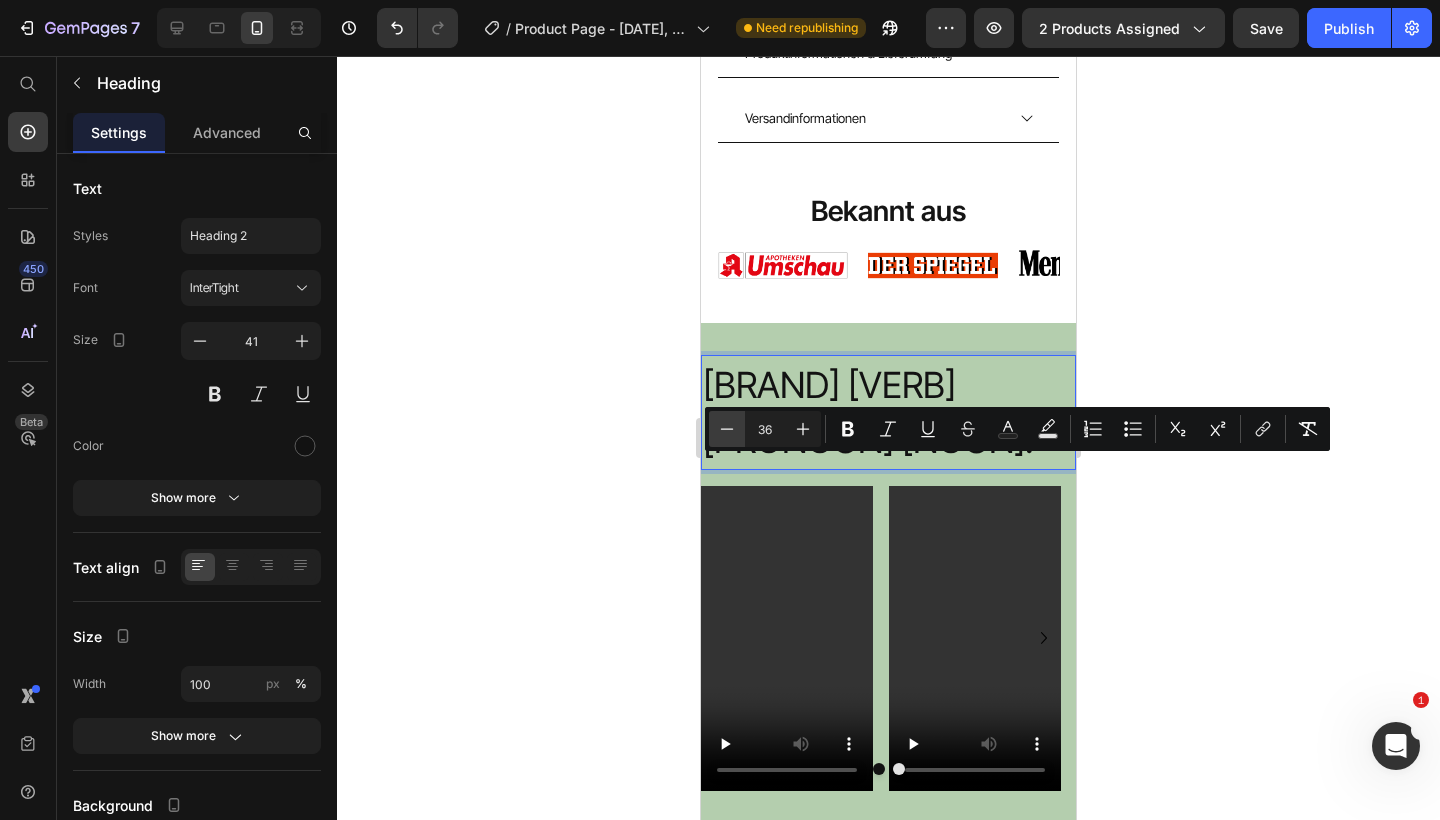 click 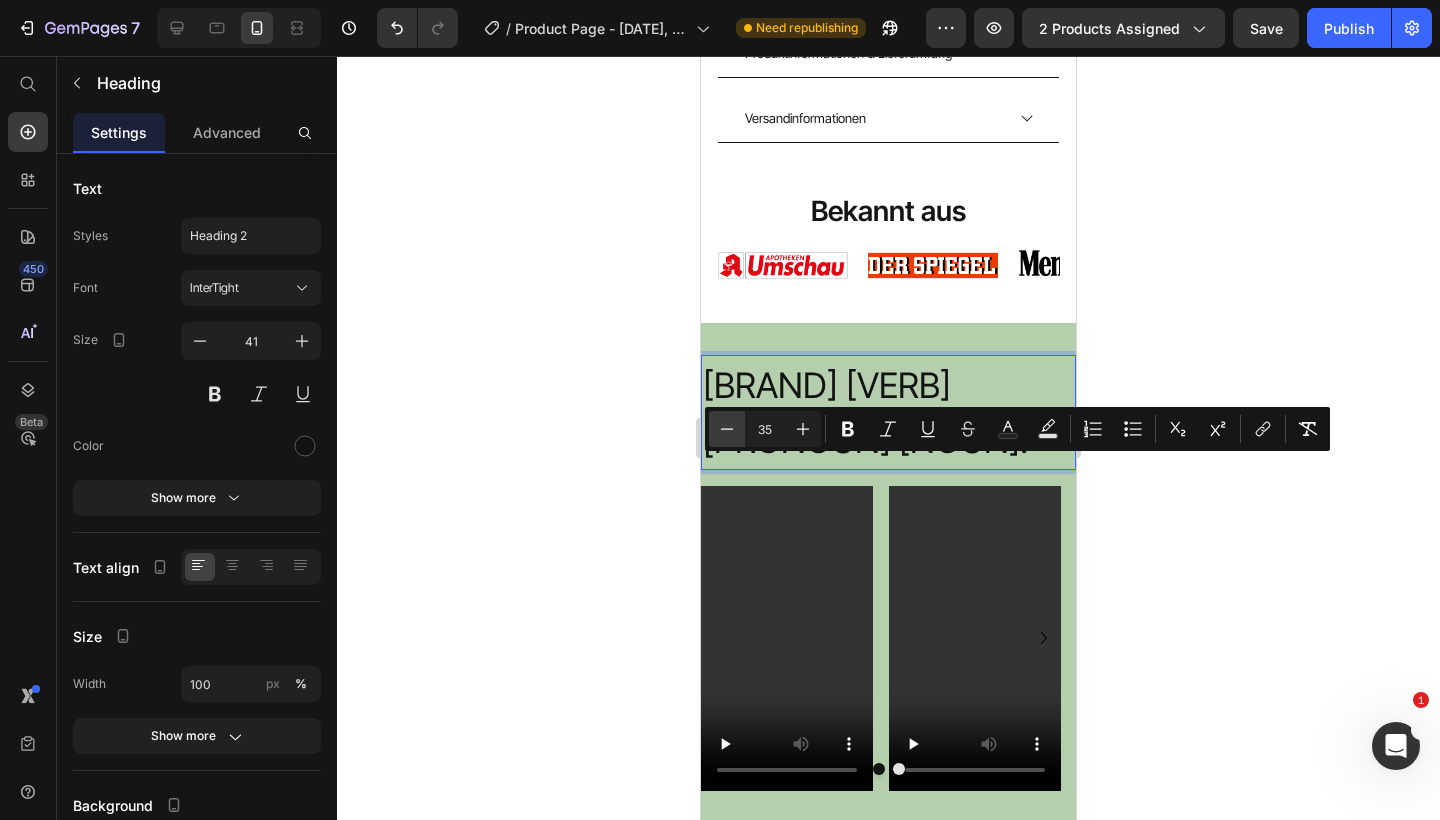 click 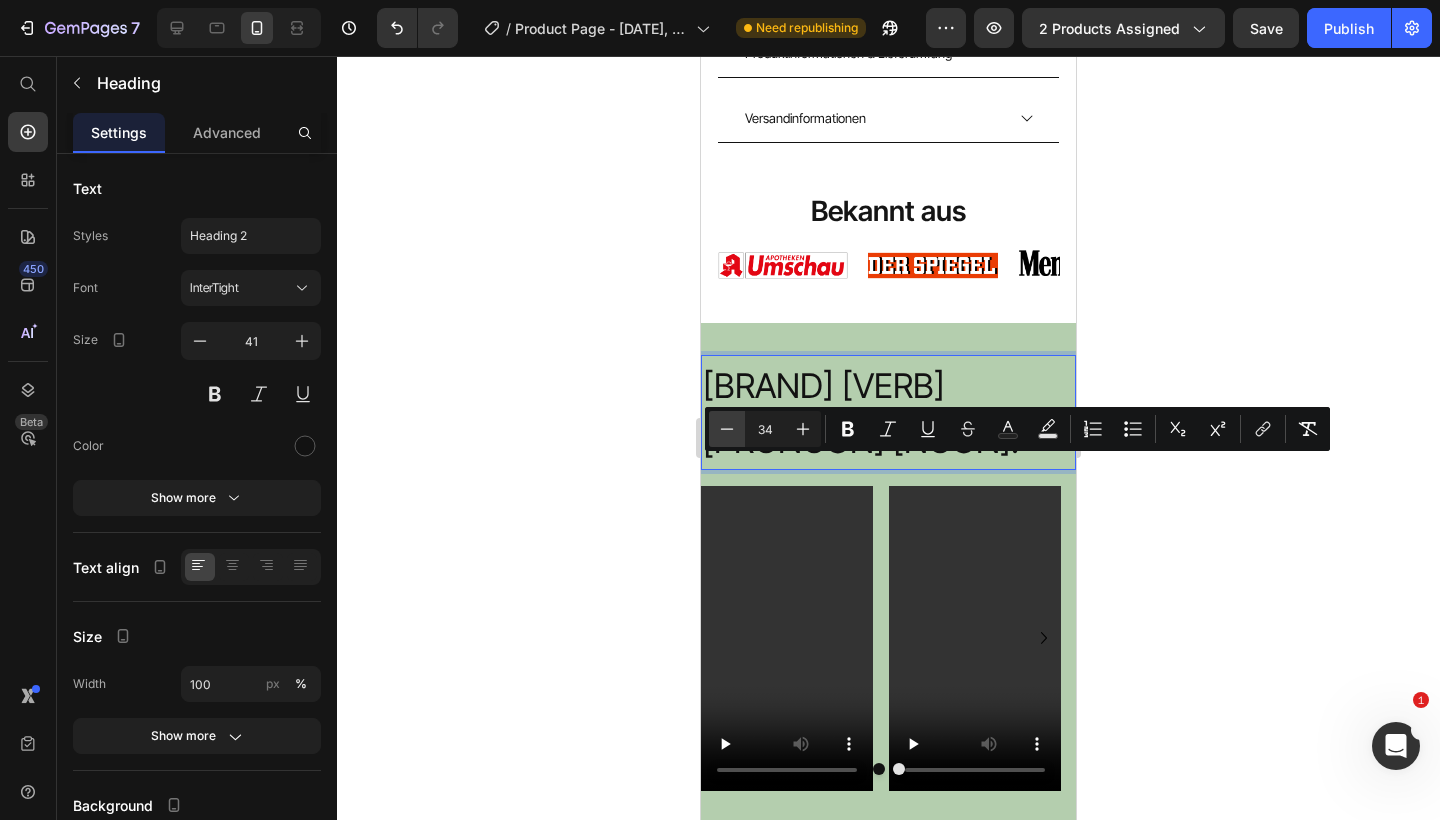 click 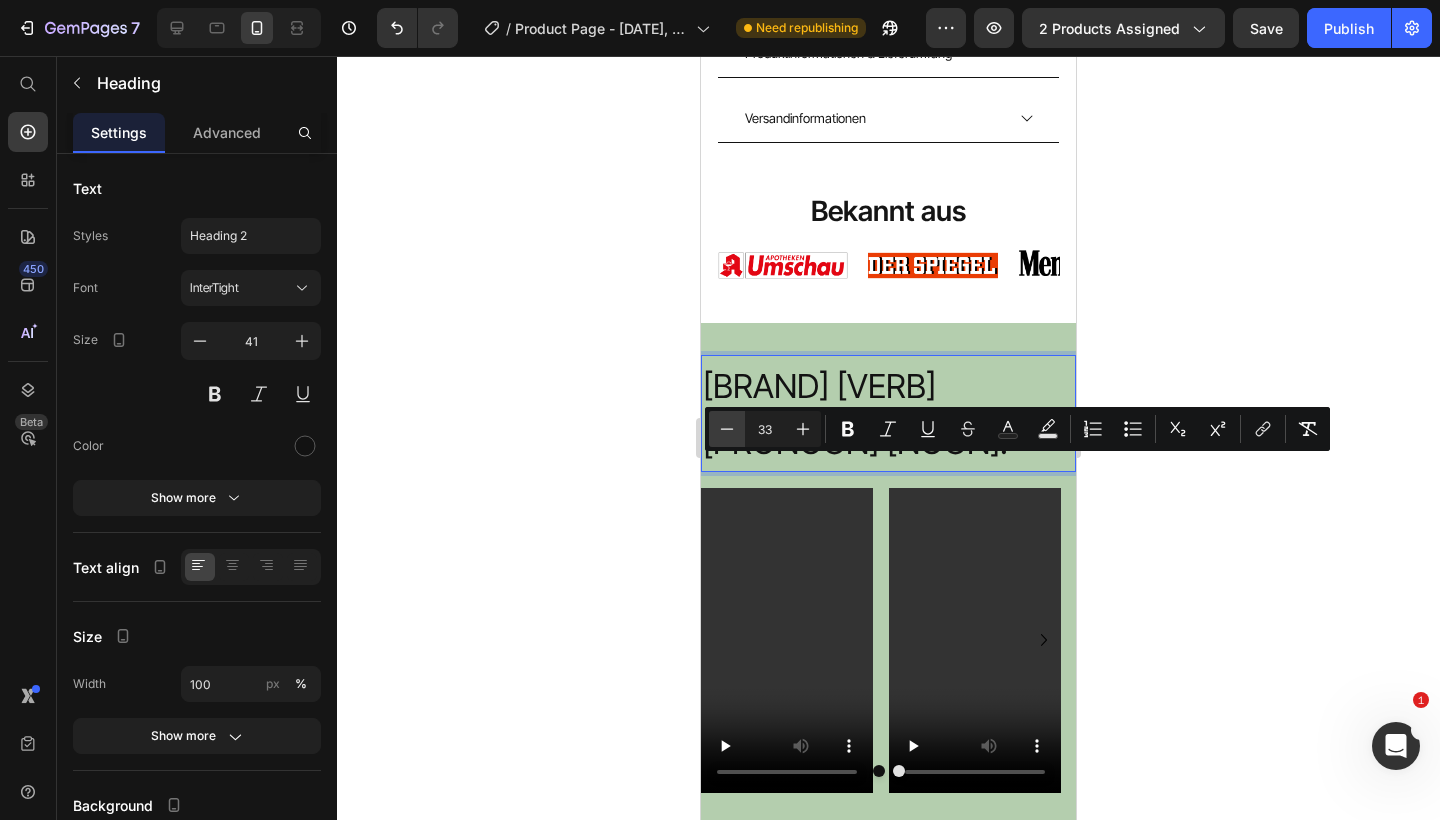 click 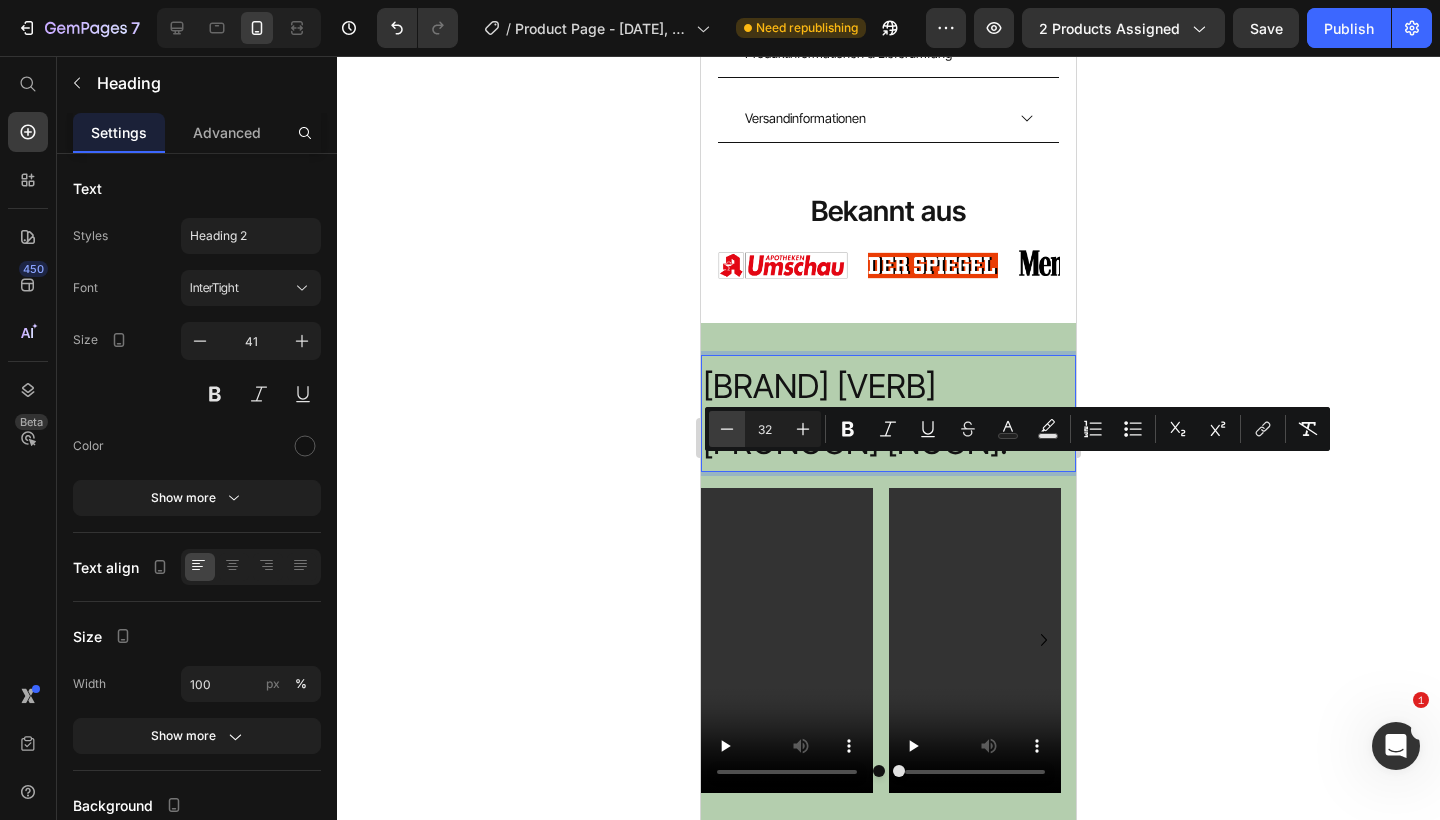 click 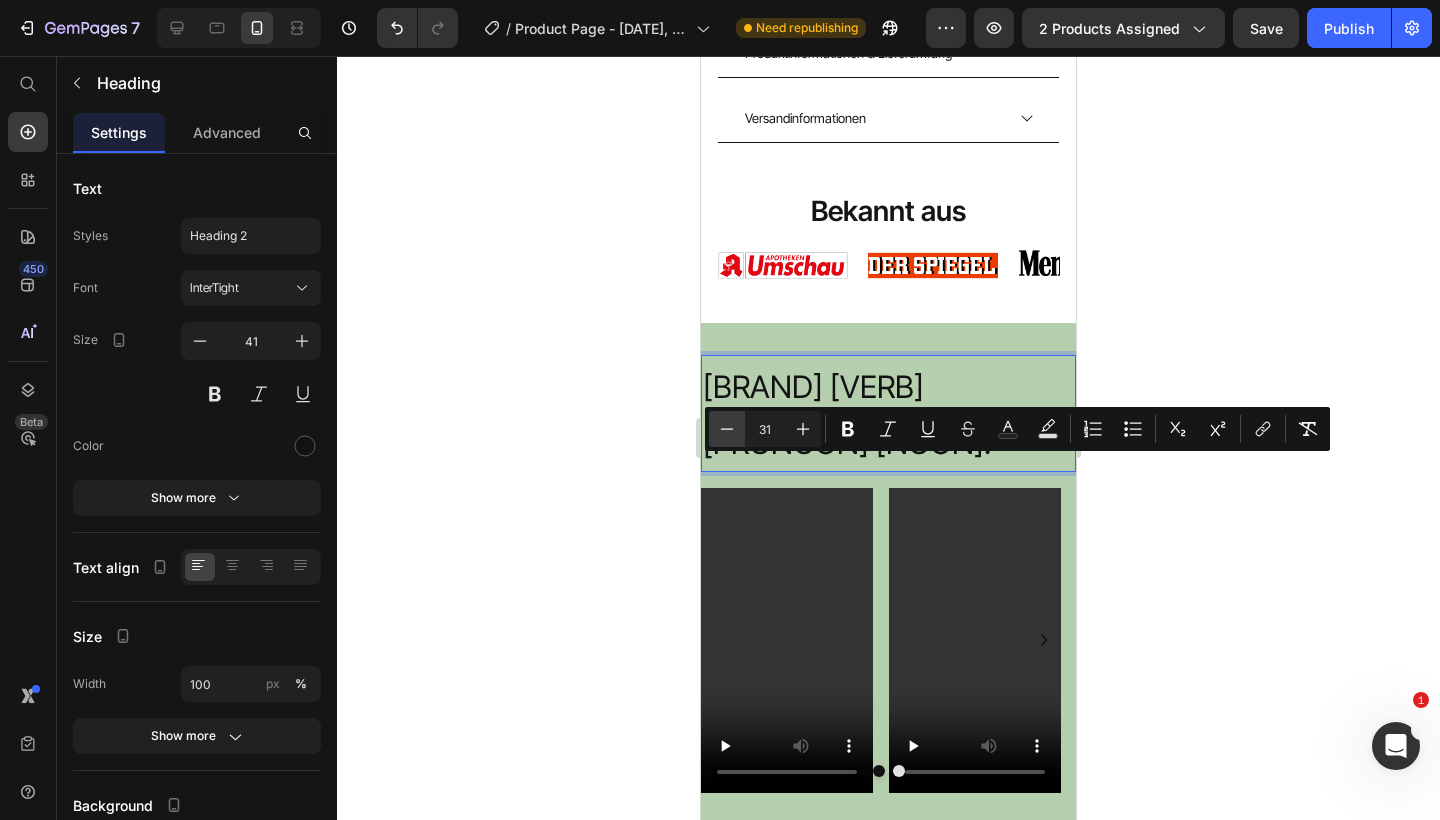 click 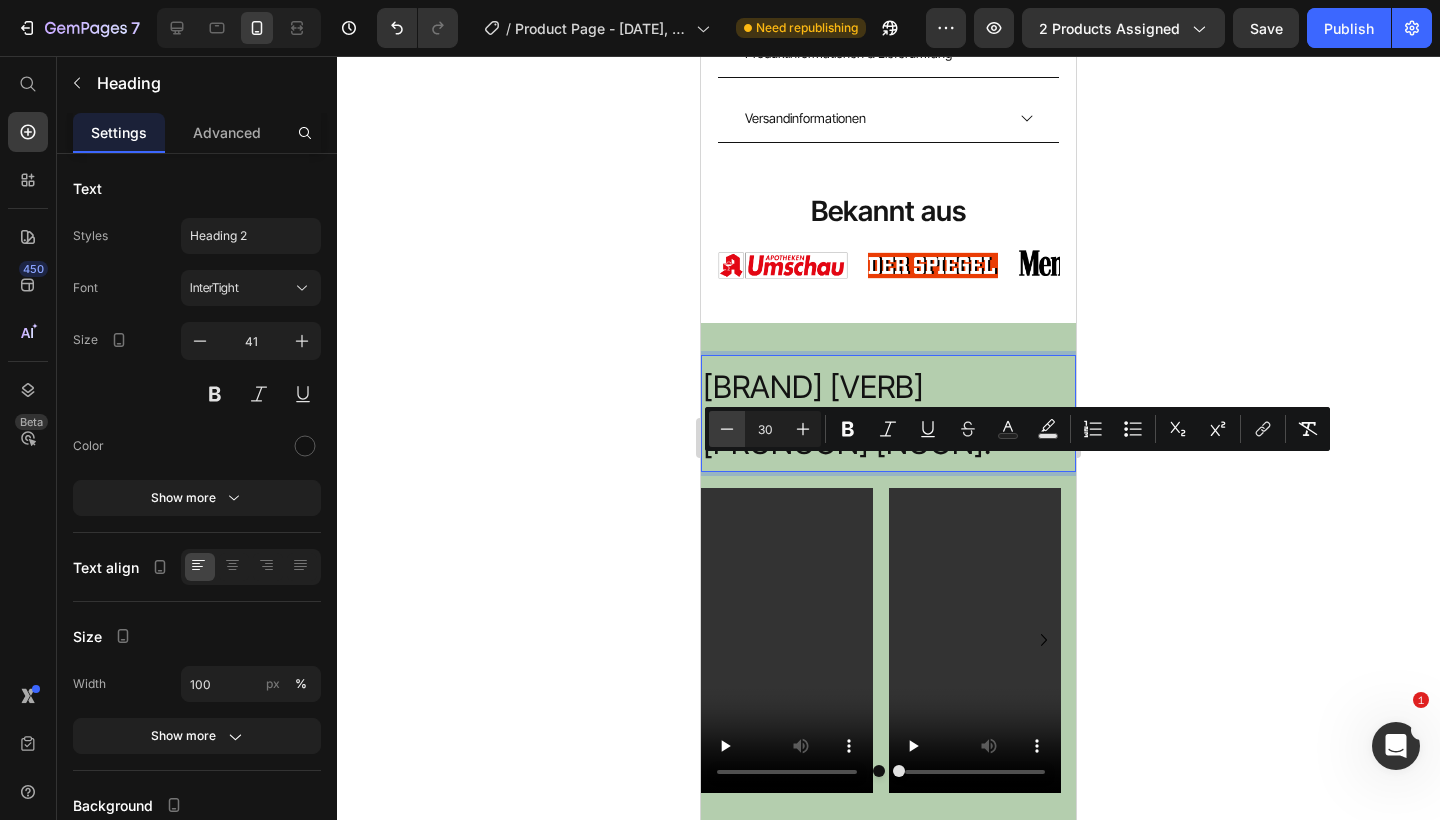 click 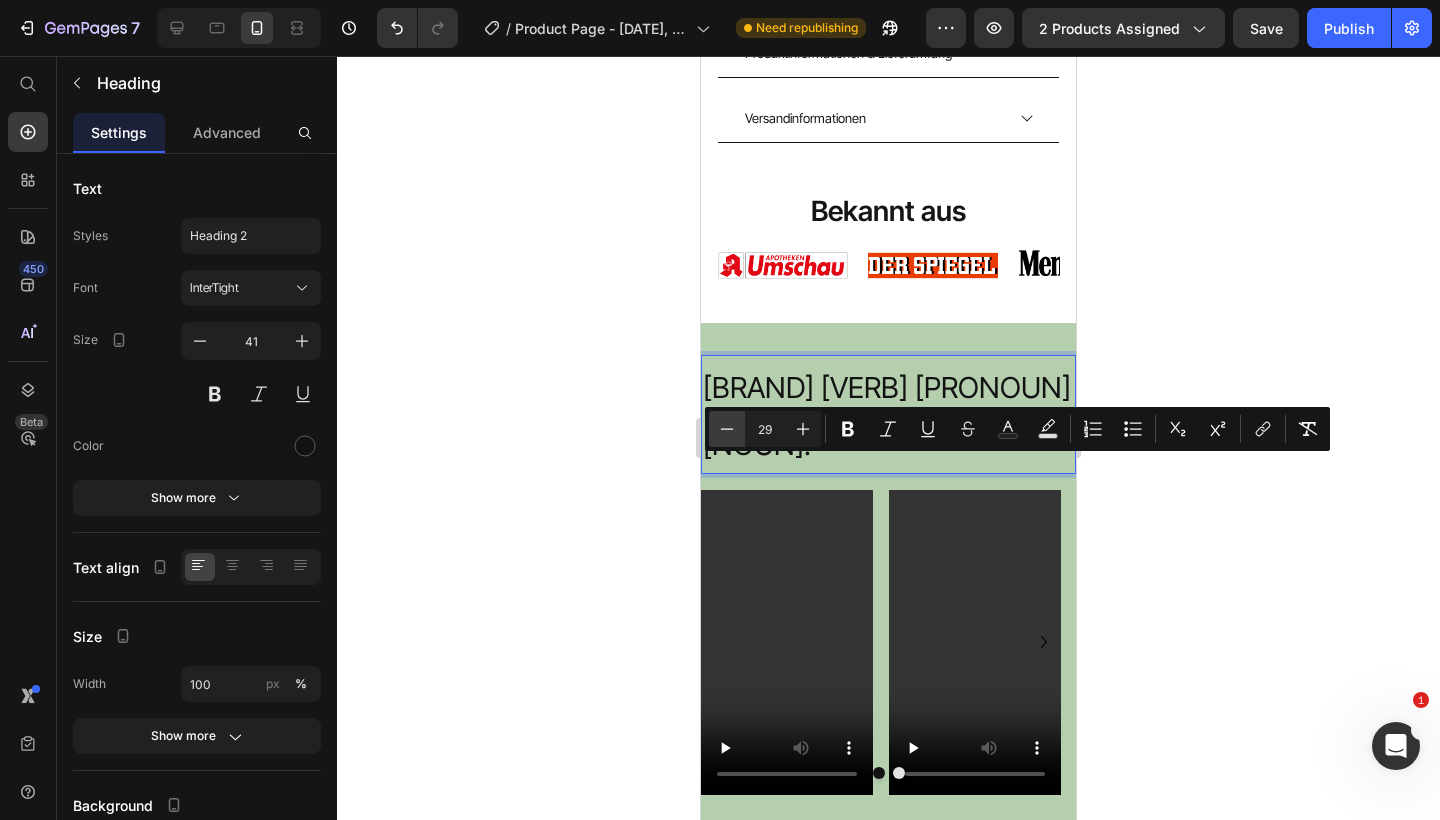 click 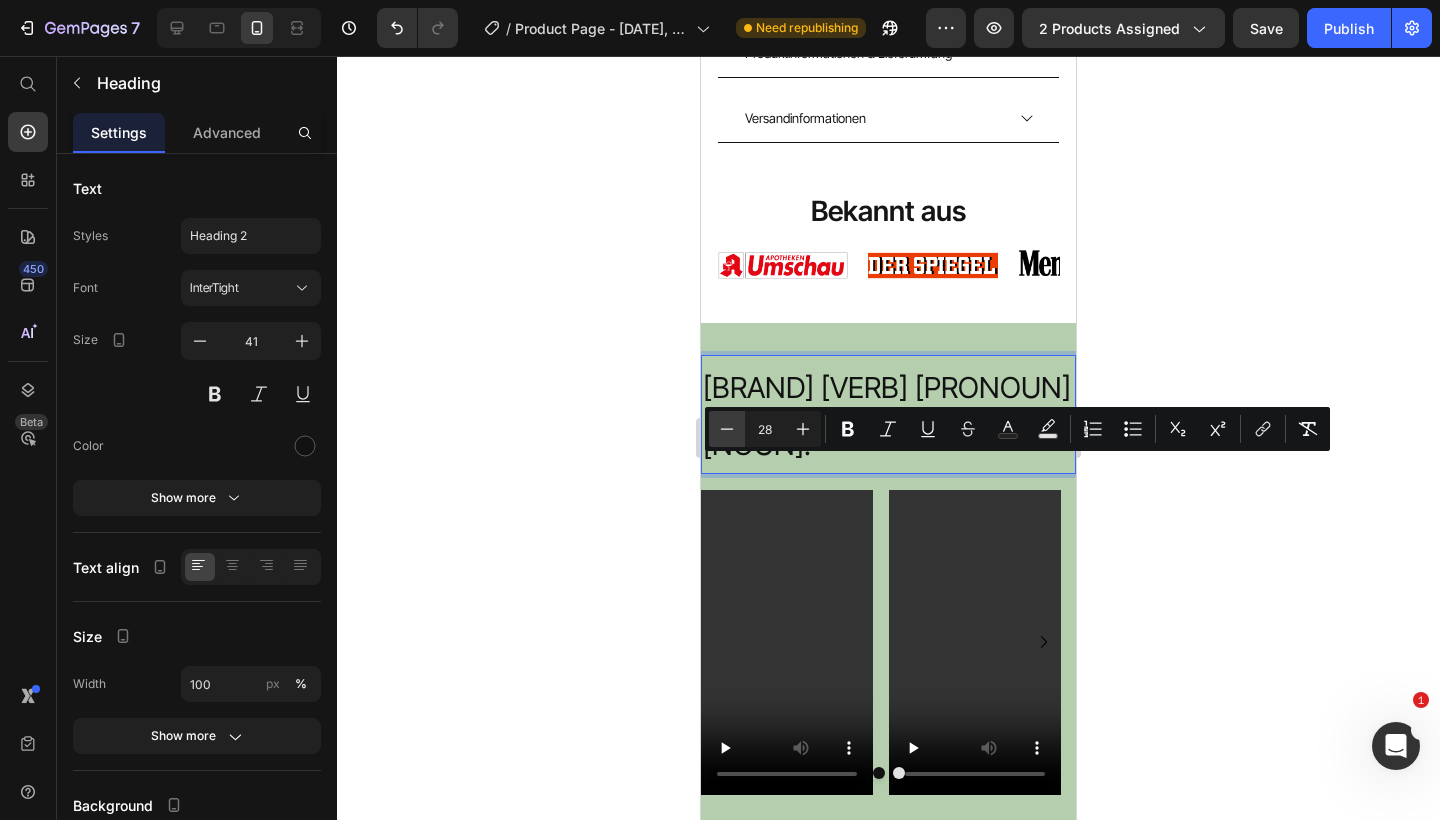 click 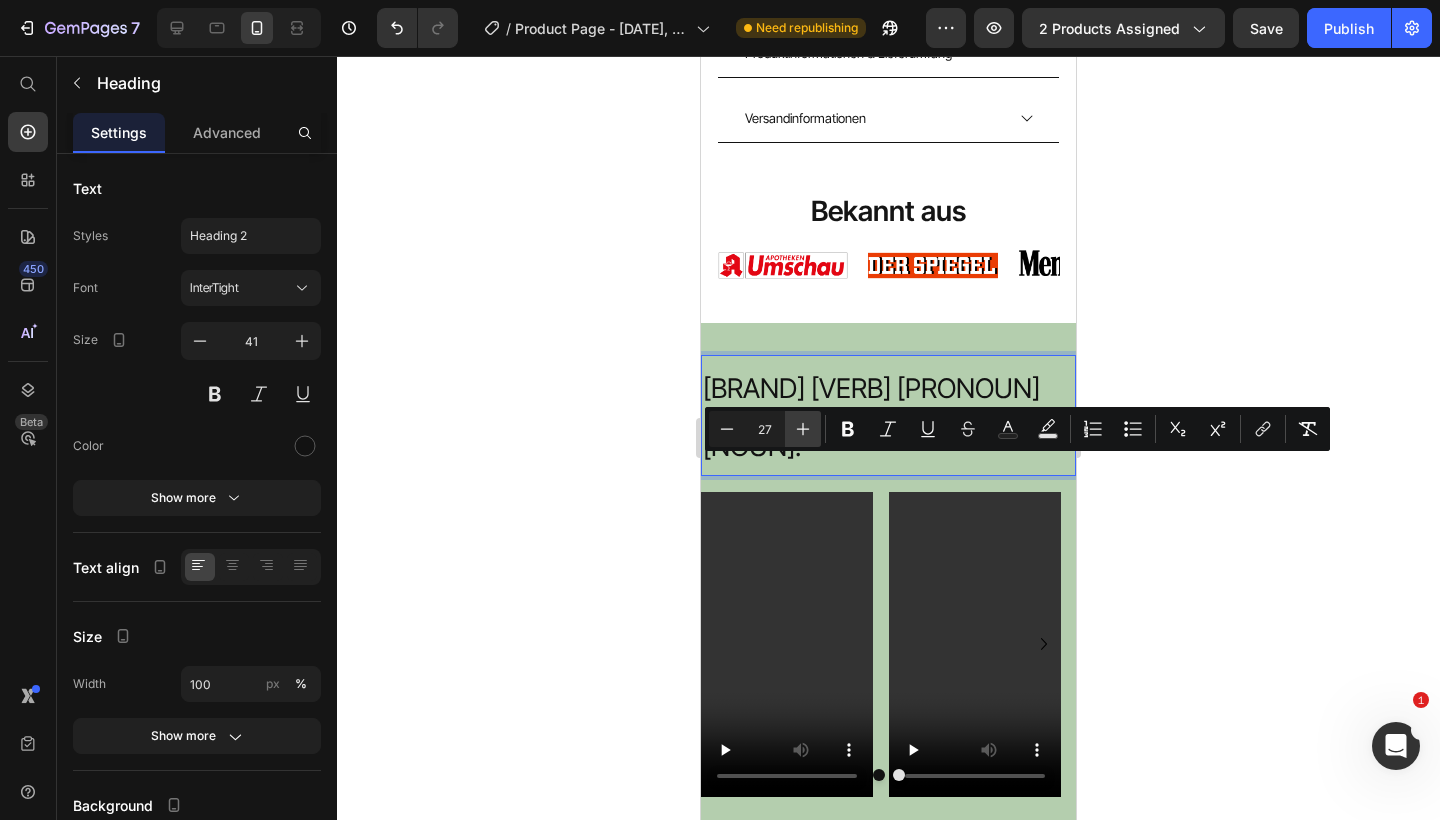 click 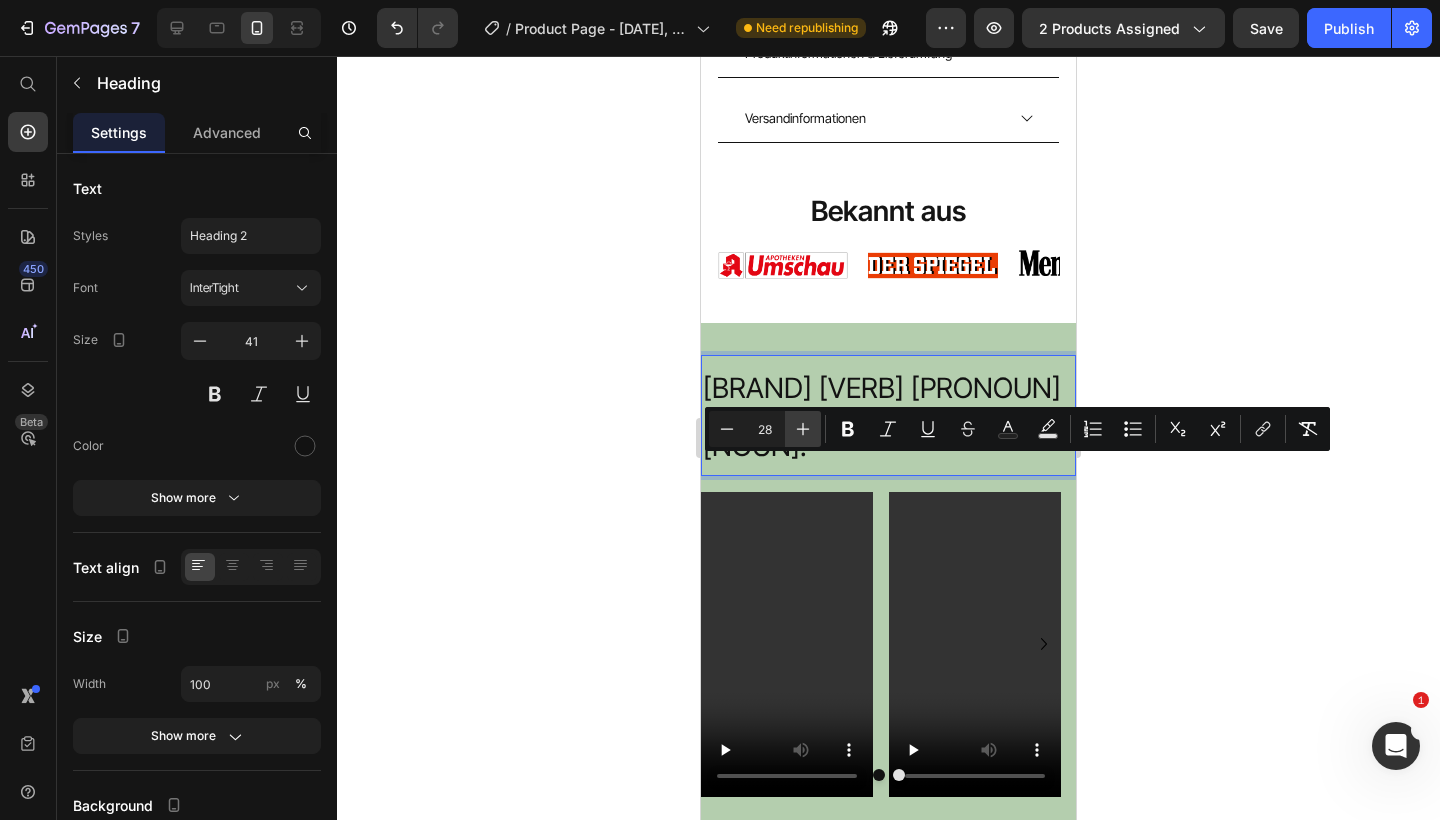 click 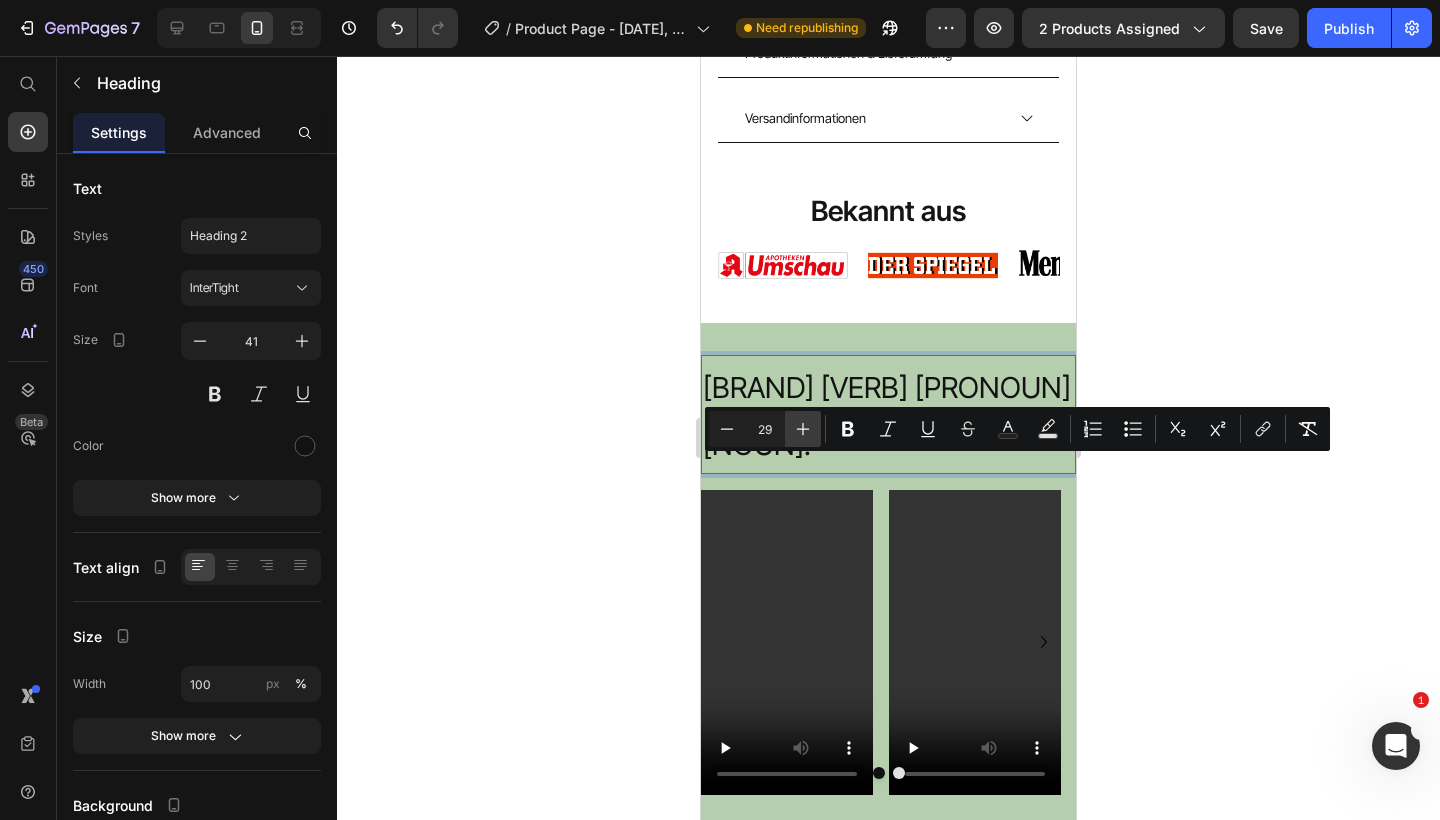 click 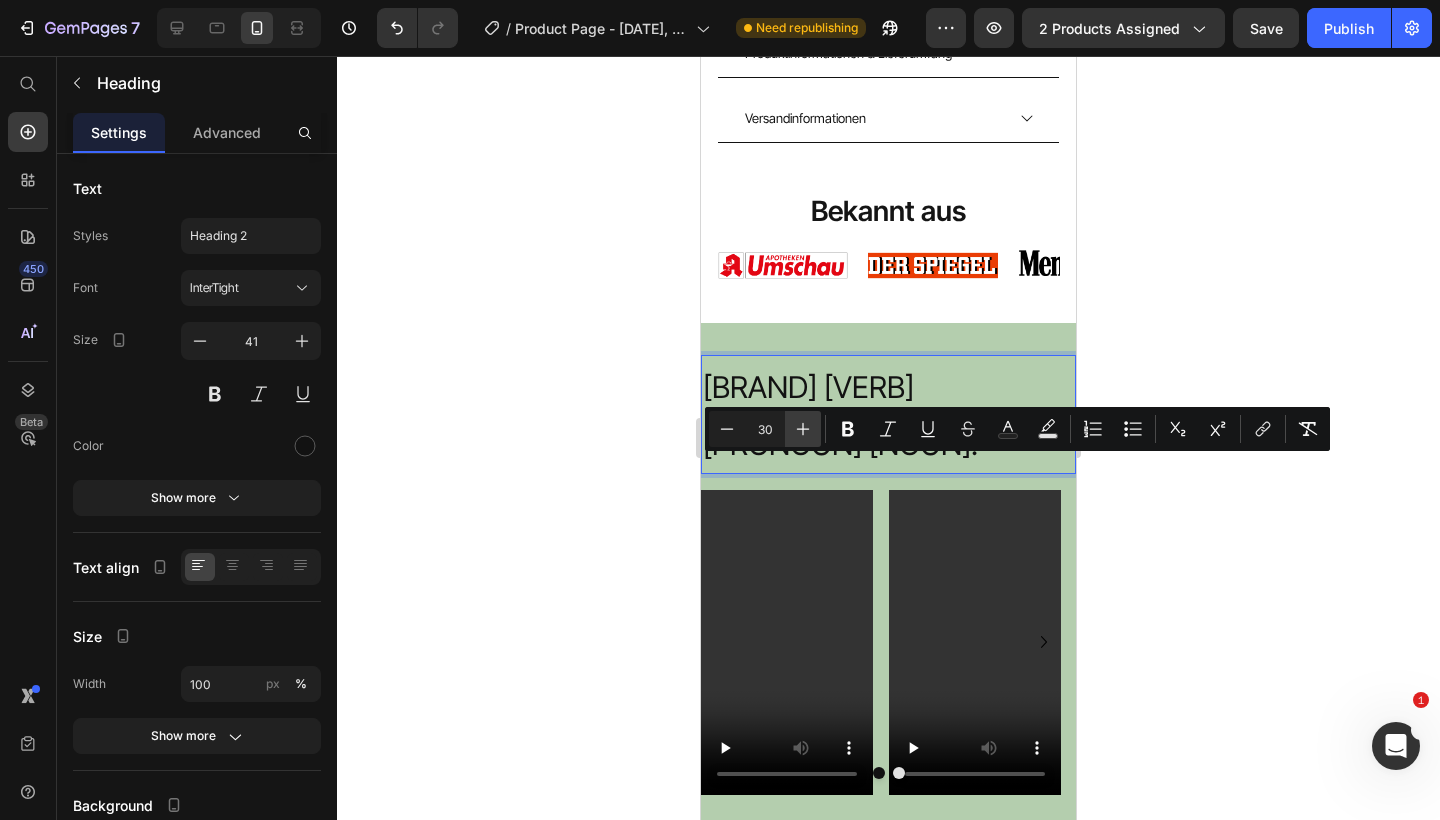 click 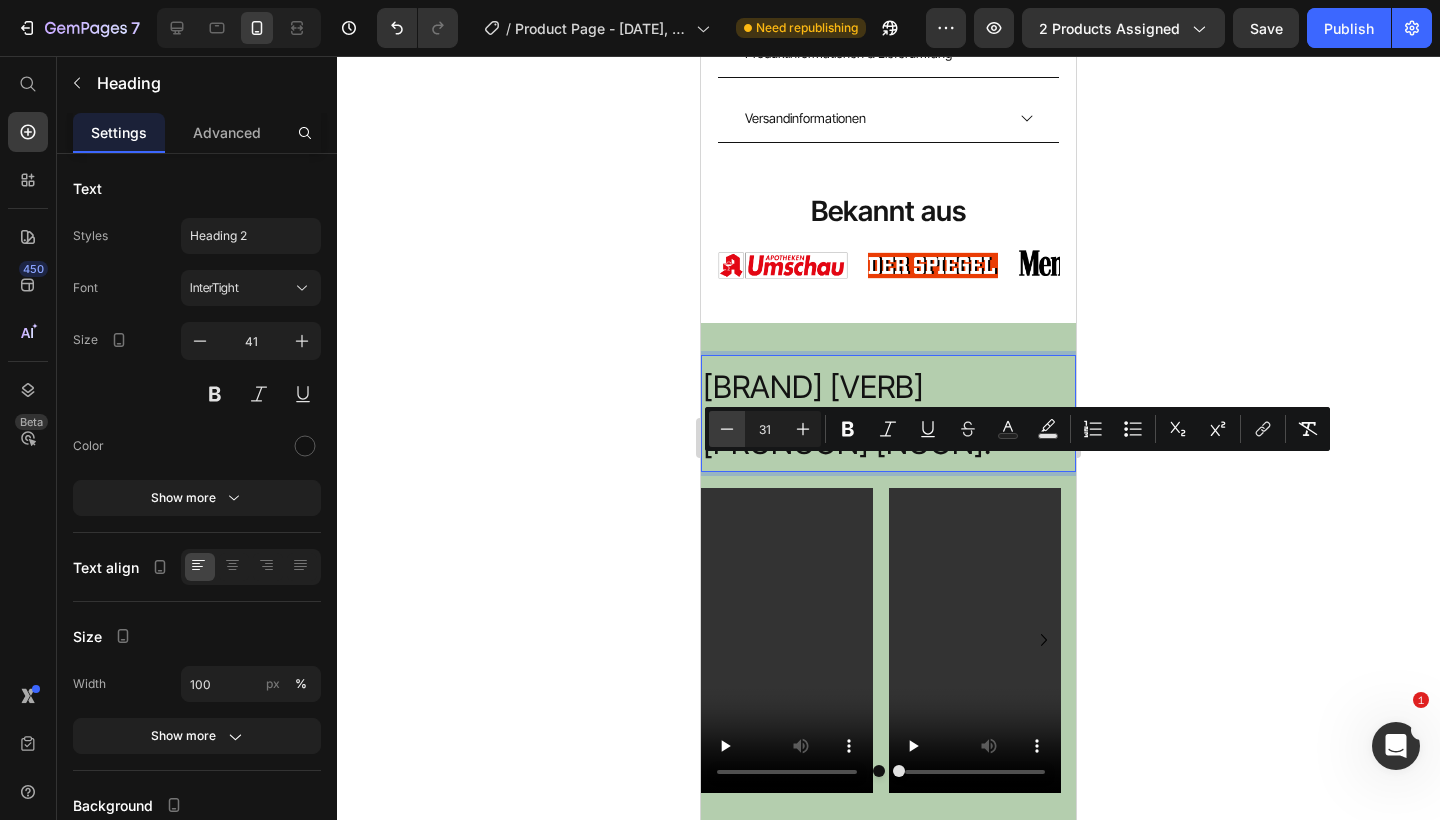 click on "Minus" at bounding box center [727, 429] 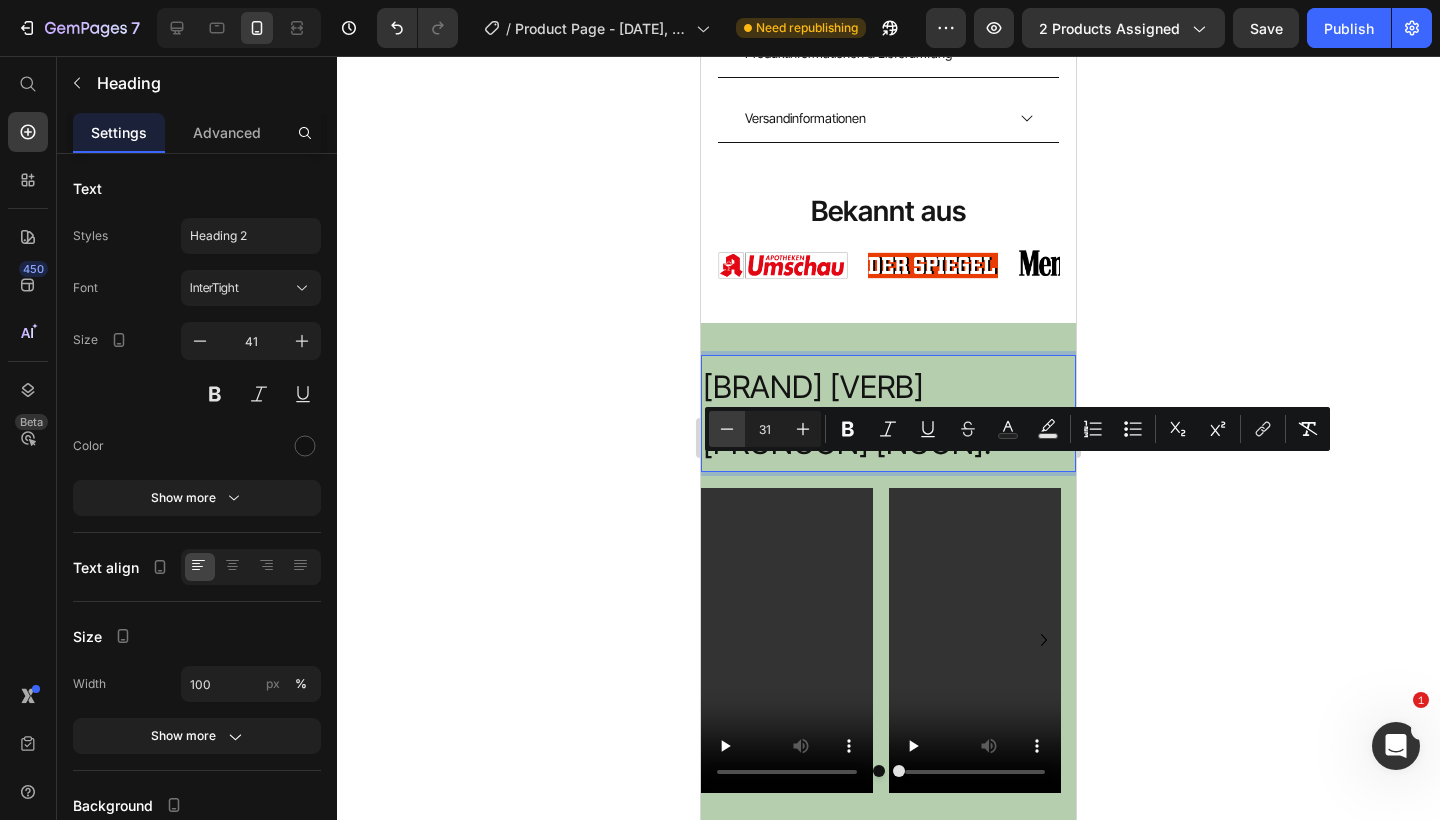type on "30" 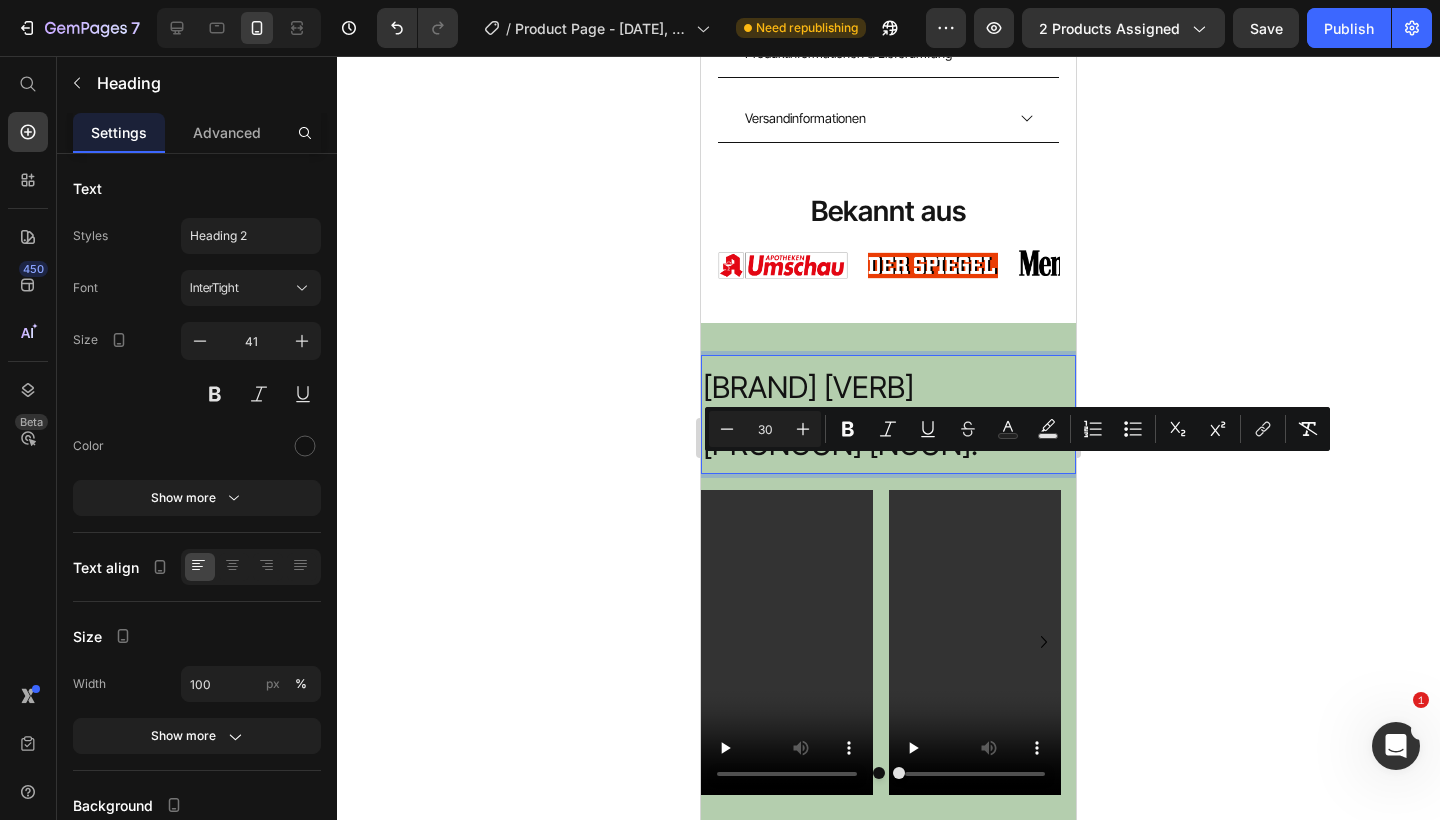 click 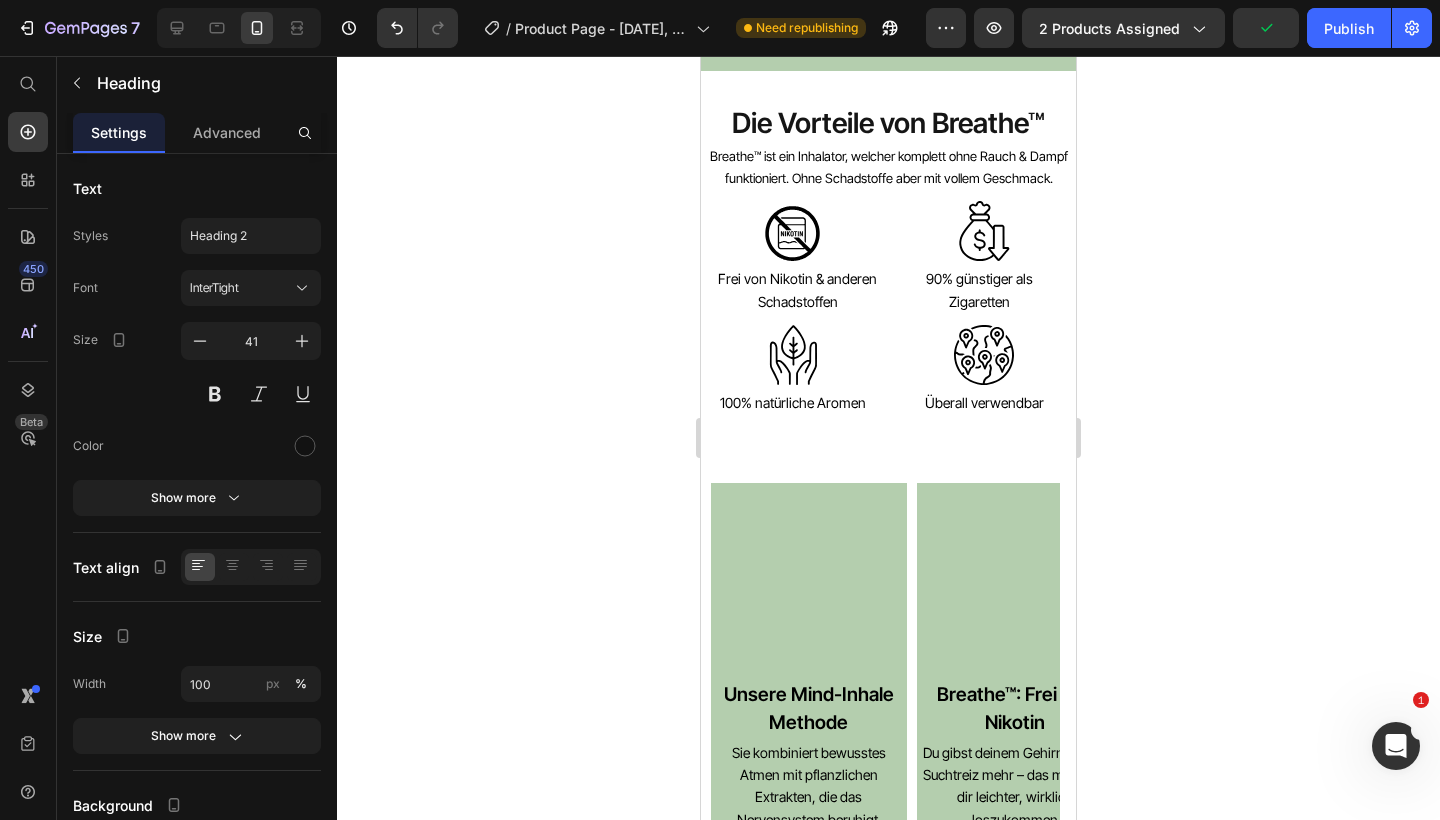 scroll, scrollTop: 1306, scrollLeft: 0, axis: vertical 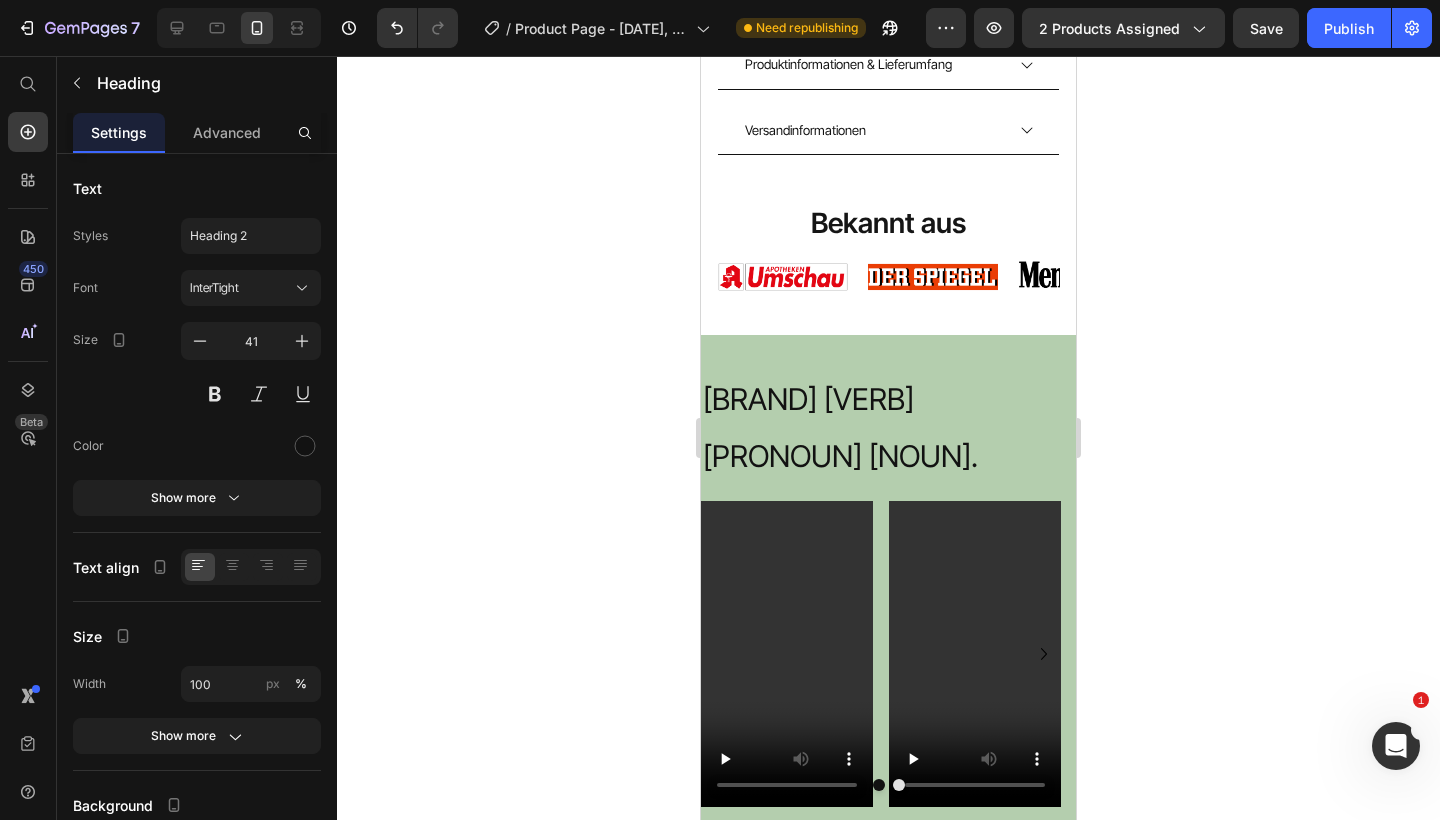 click on "[BRAND] [VERB] [PRONOUN] [NOUN]." at bounding box center (840, 427) 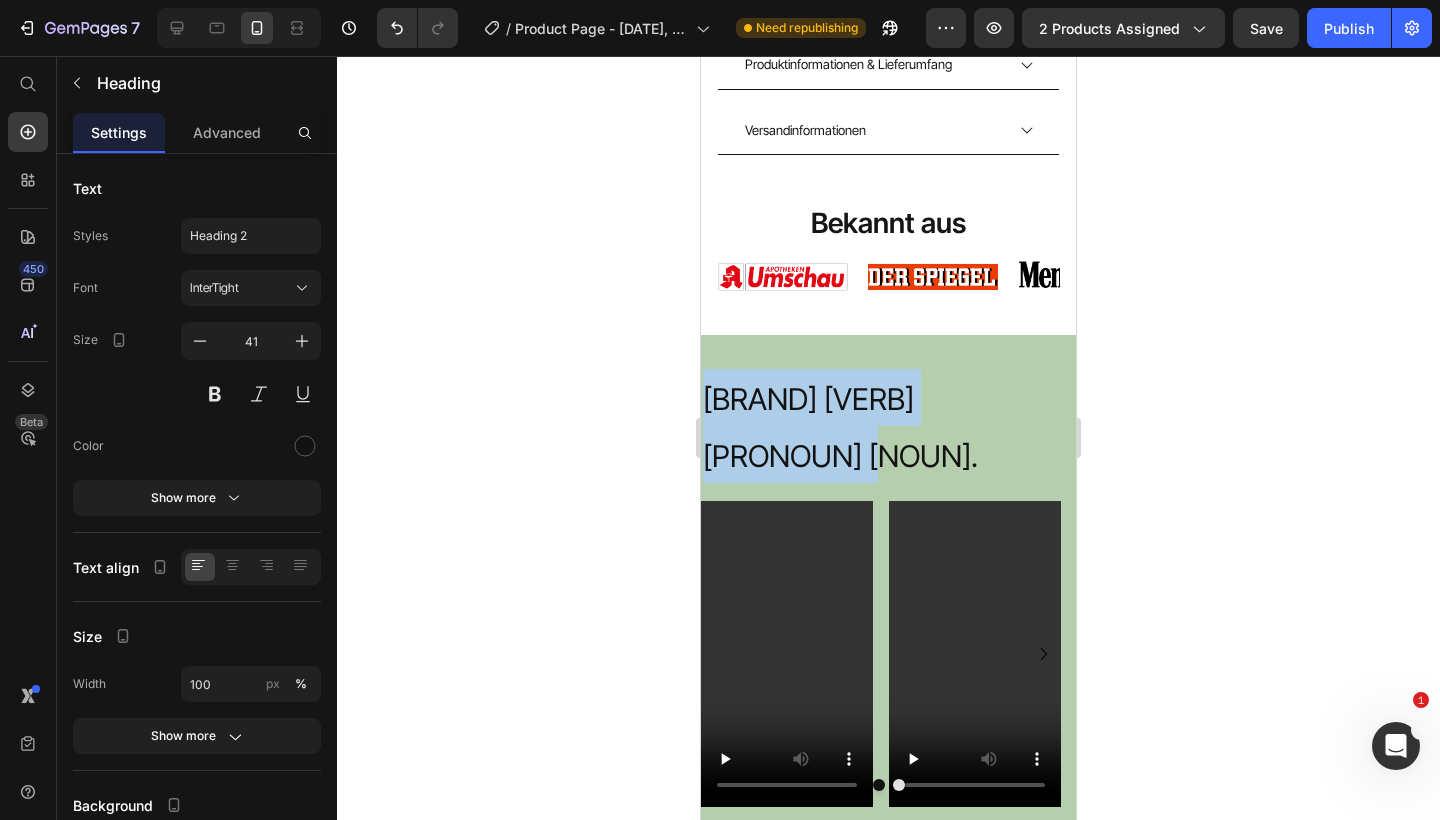 click on "[BRAND] [VERB] [PRONOUN] [NOUN]." at bounding box center [840, 427] 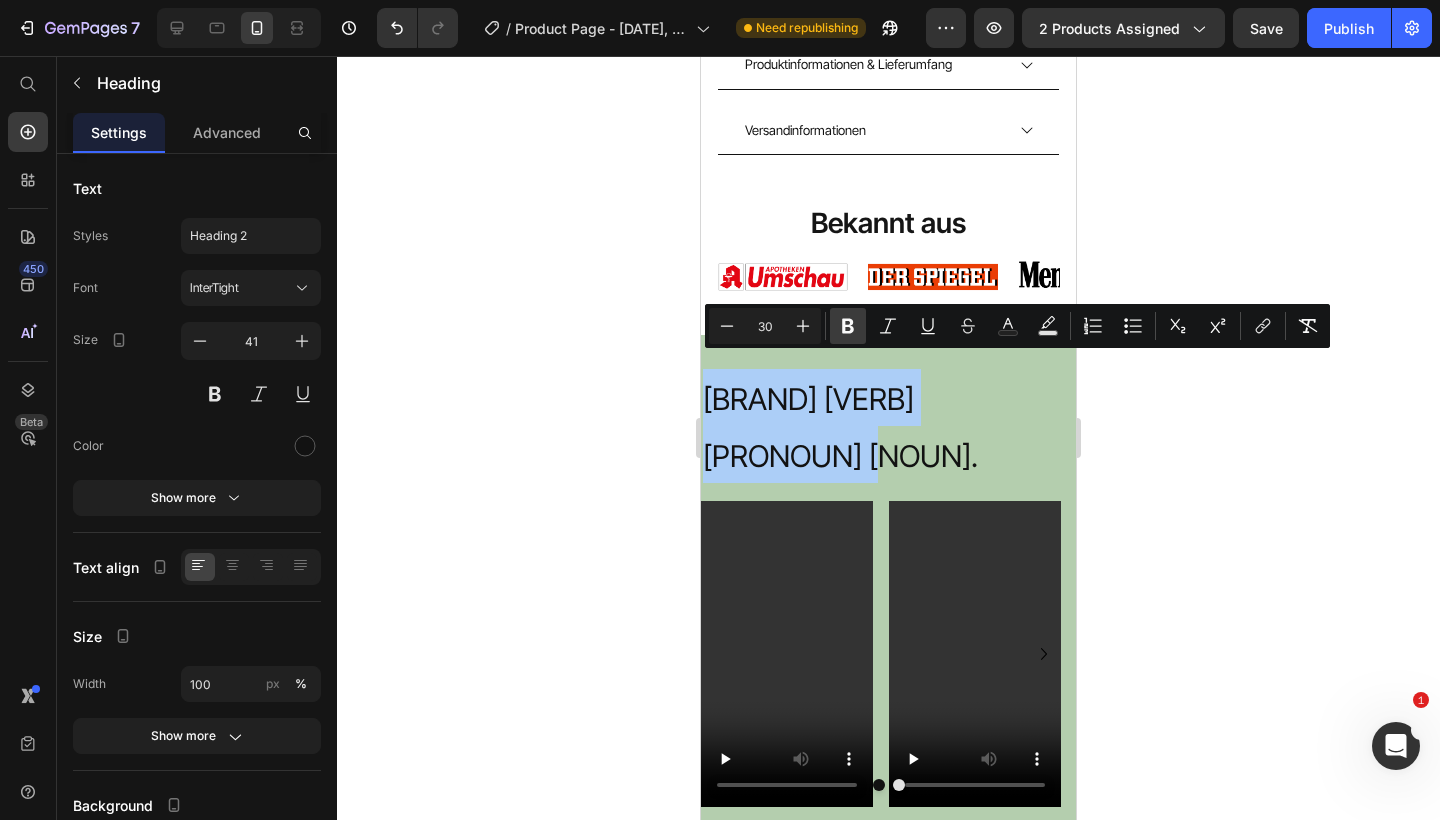 click 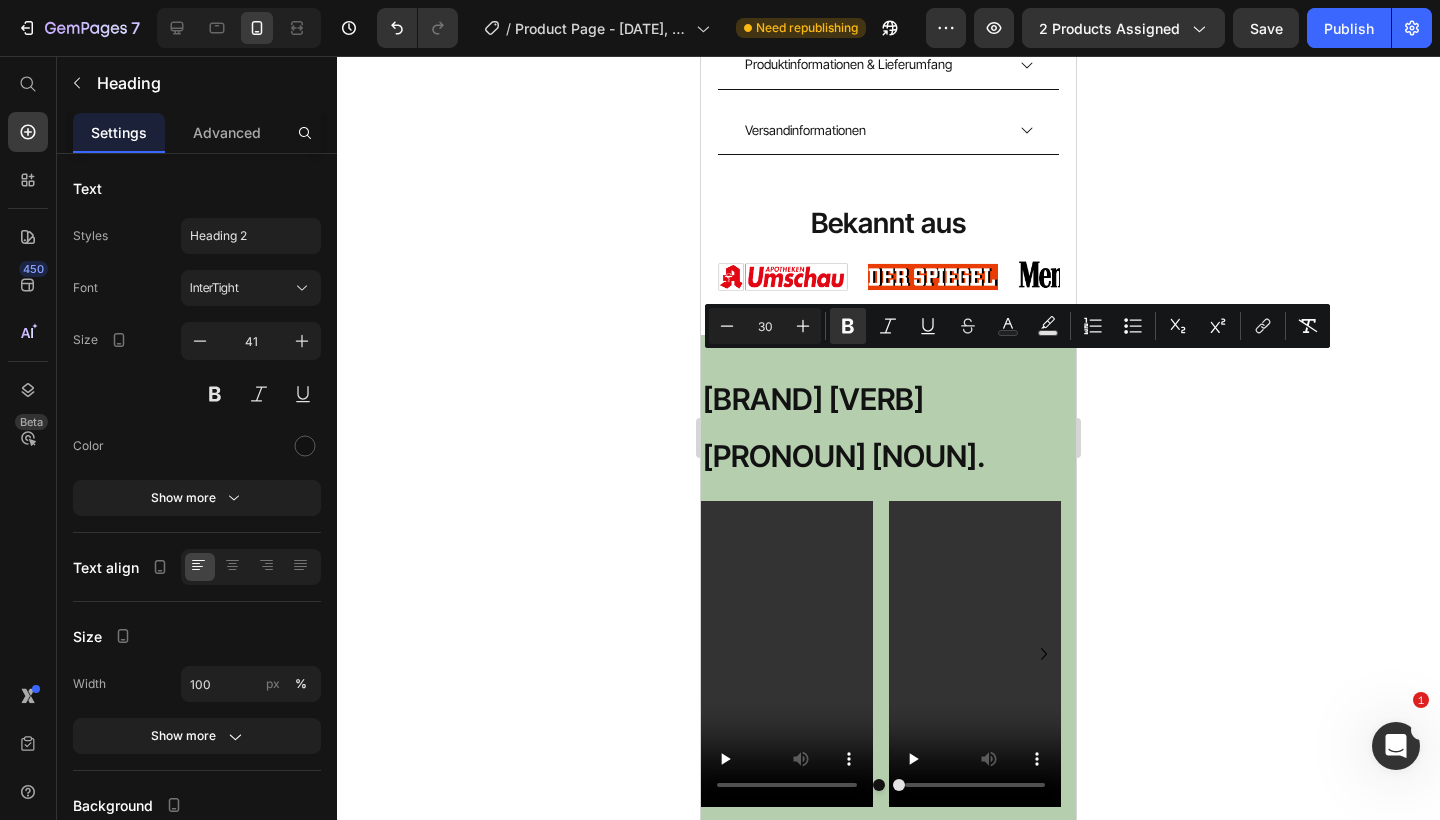 click 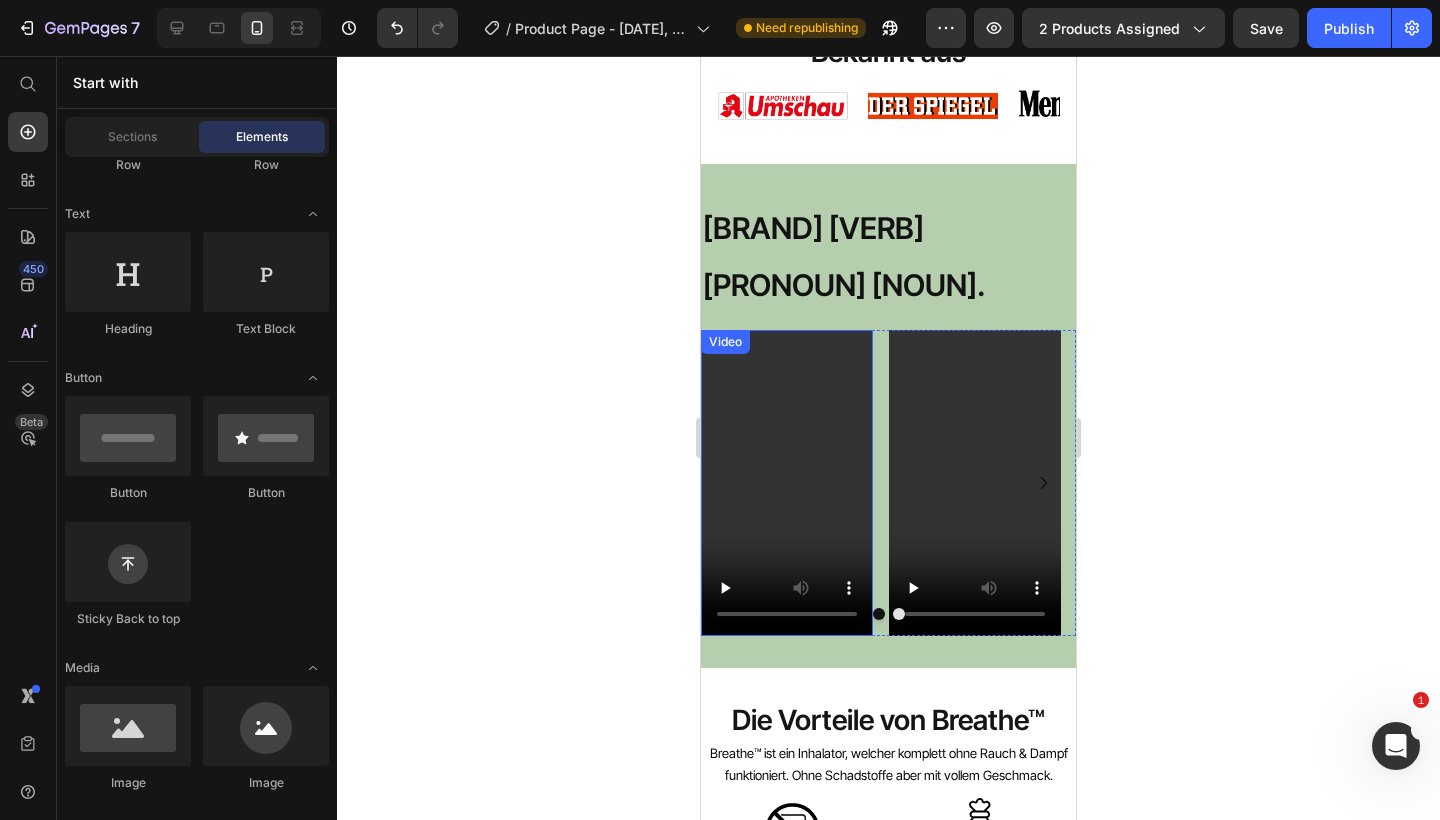 scroll, scrollTop: 1460, scrollLeft: 0, axis: vertical 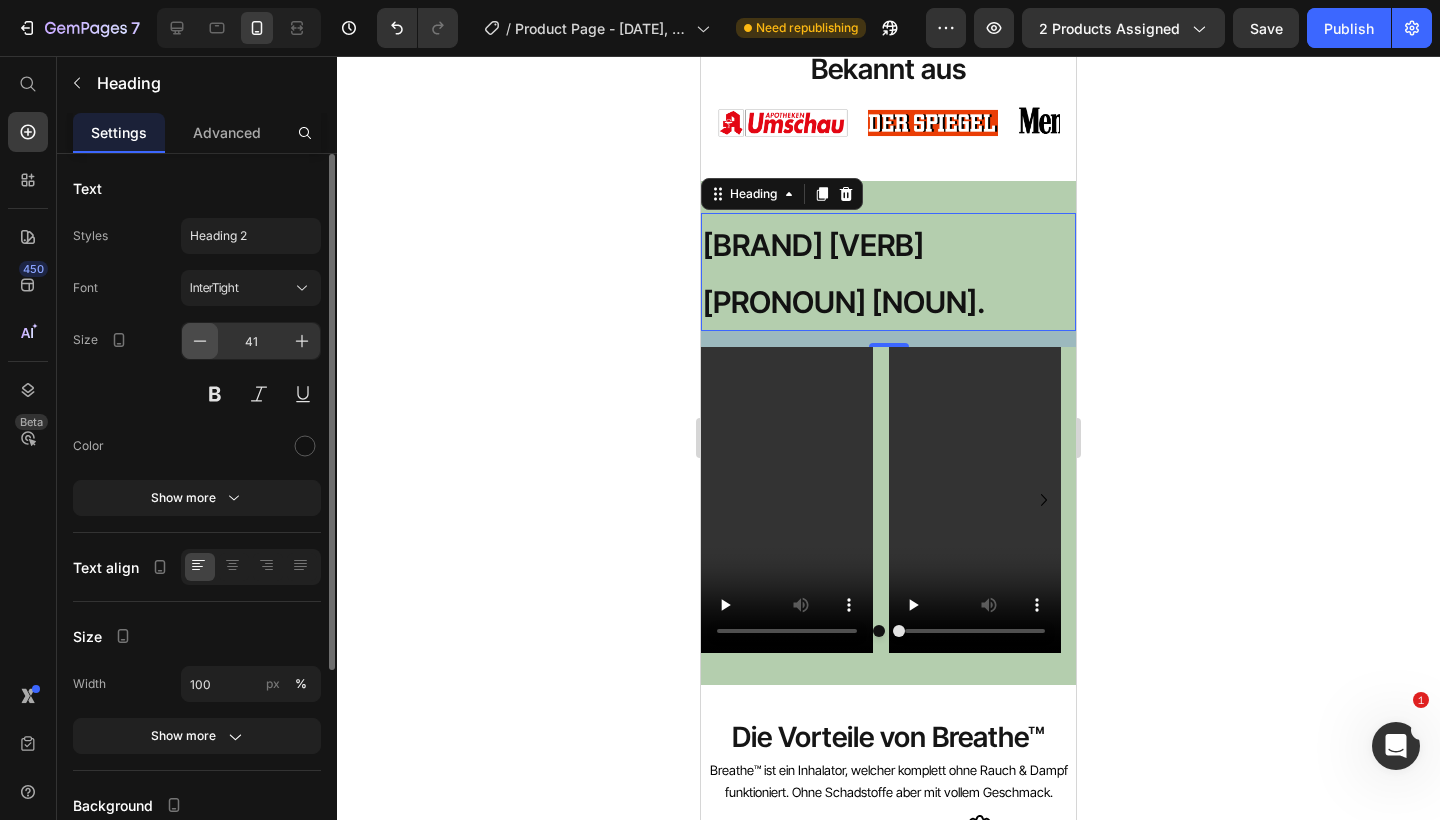 click 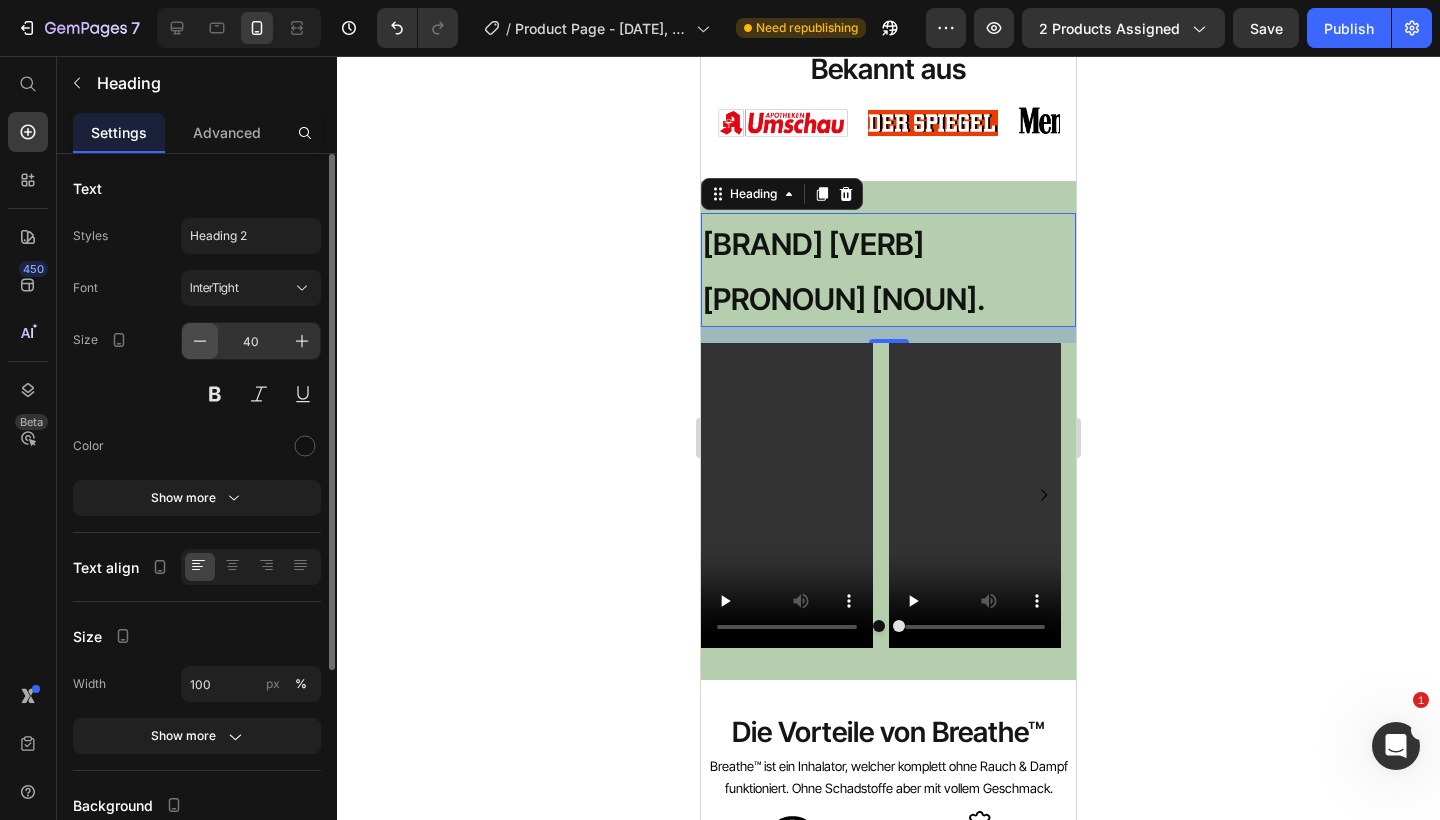 click 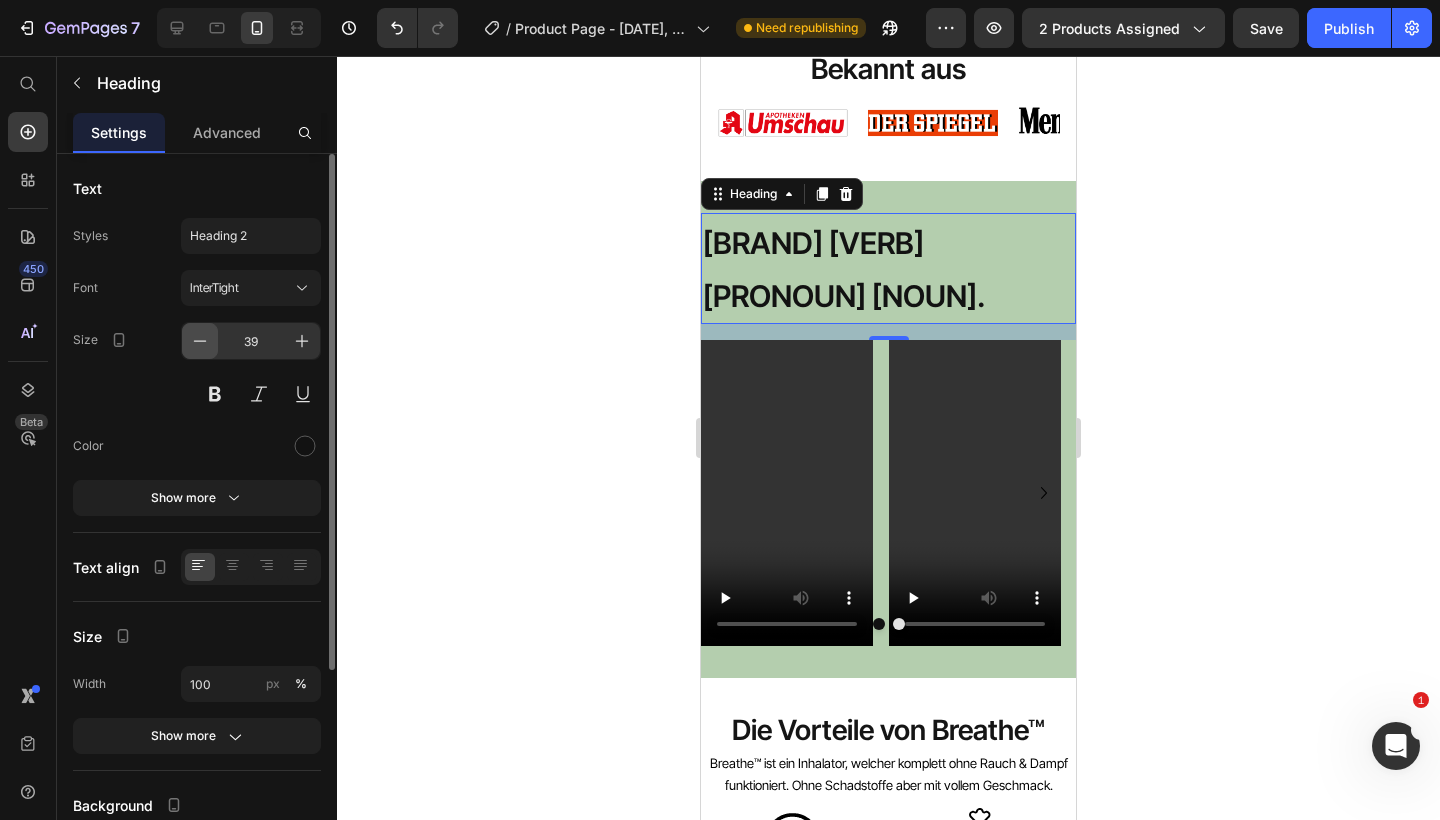 click 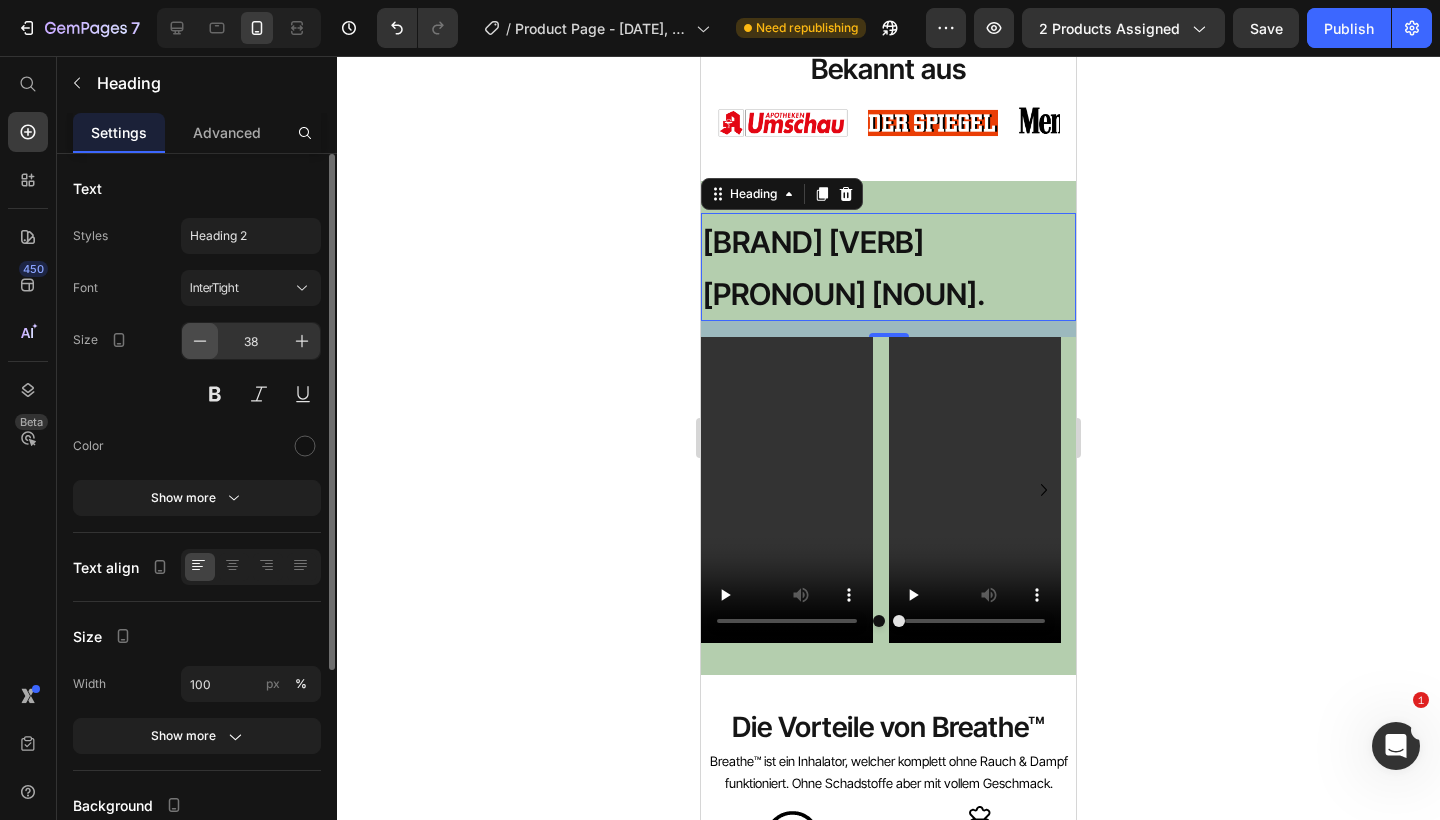 click 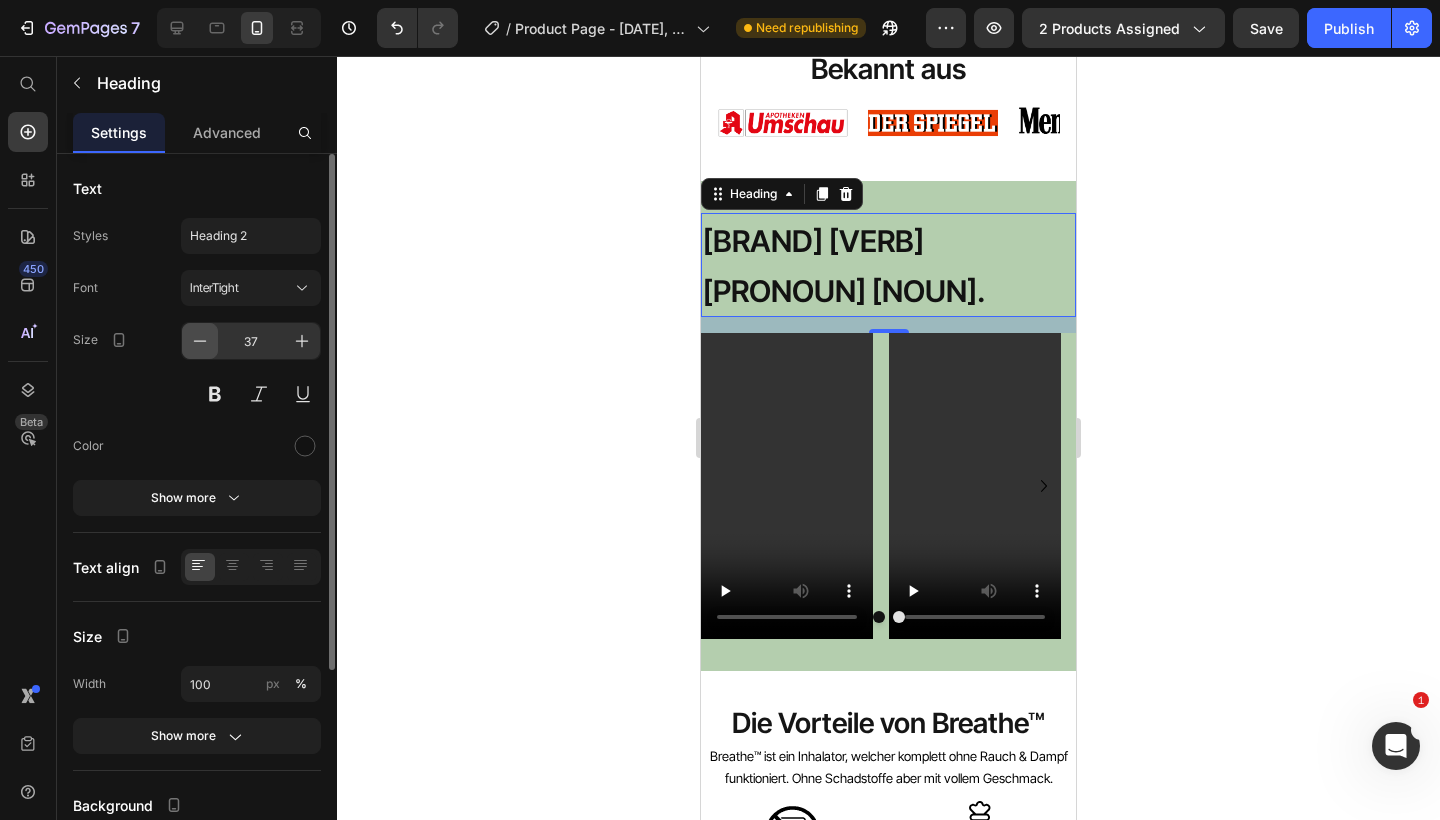 click 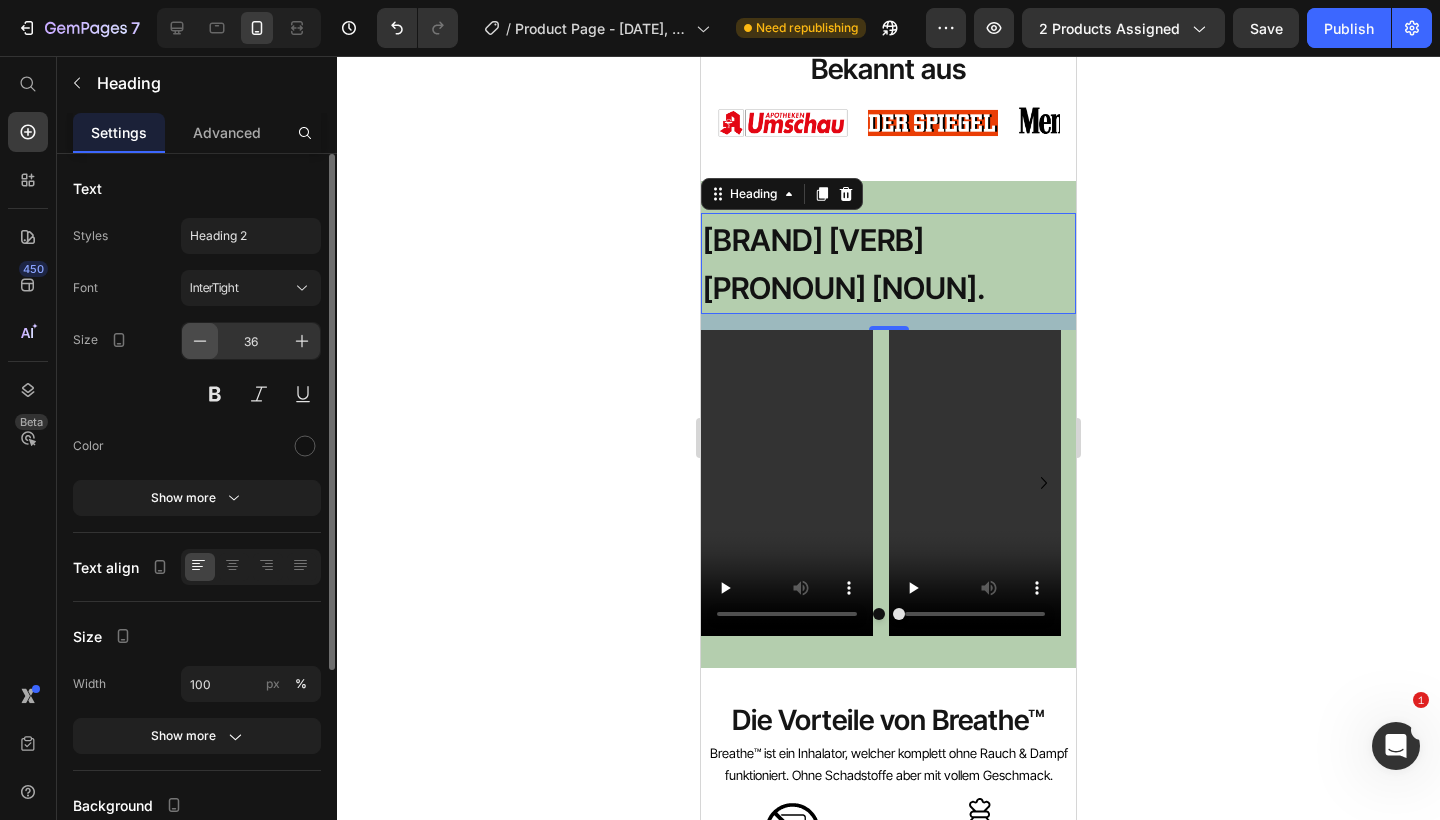click 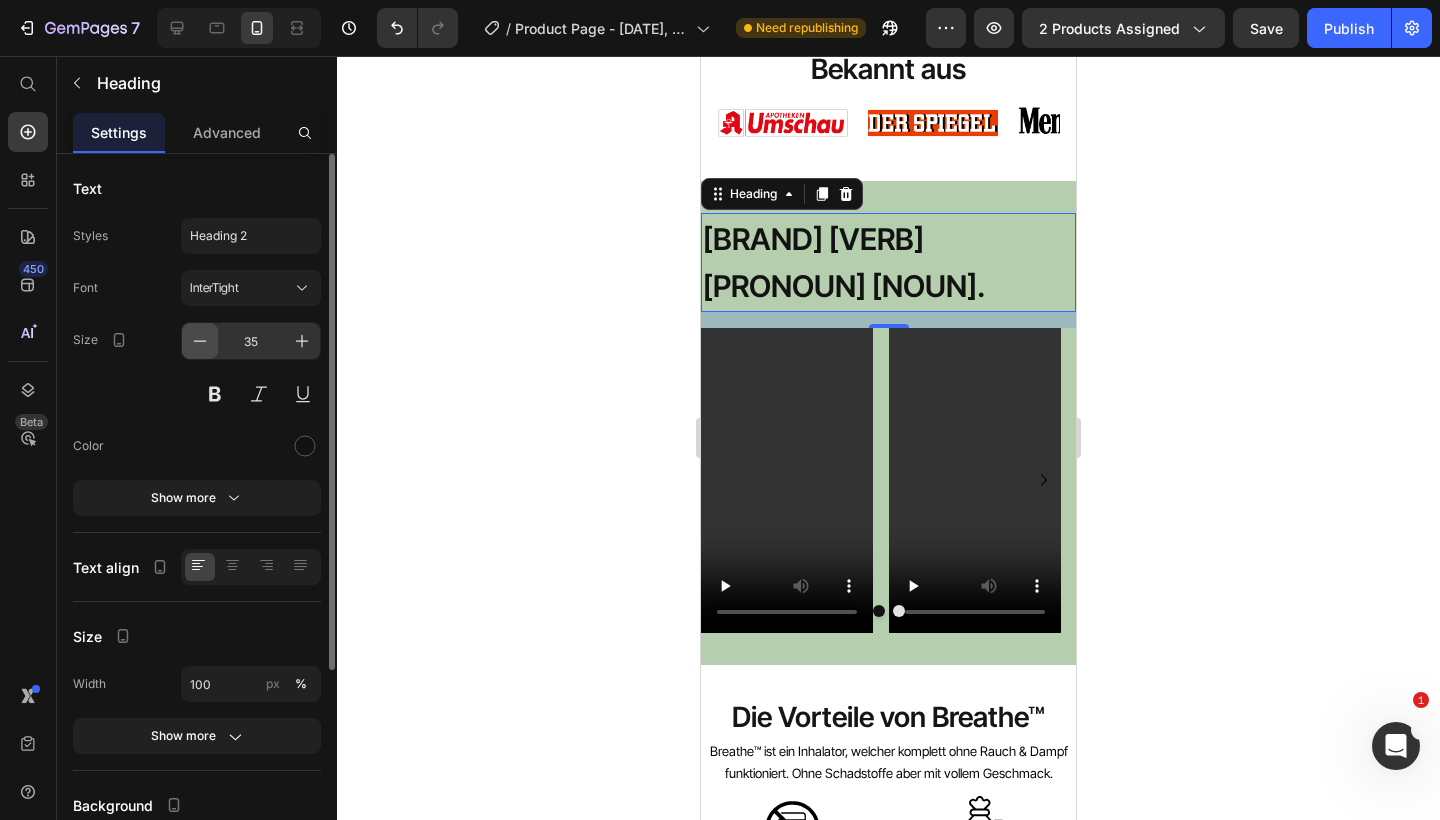 click 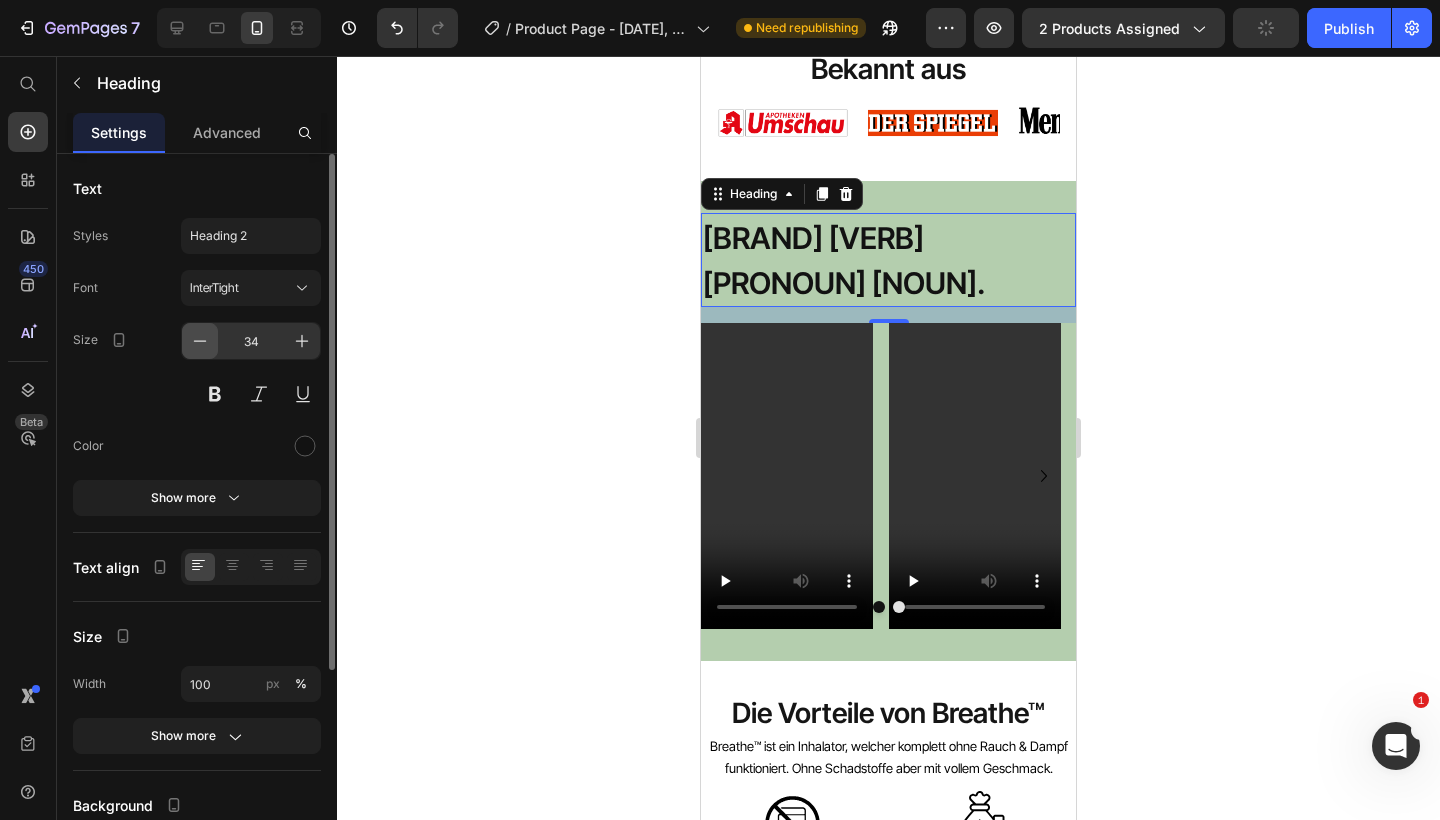 click 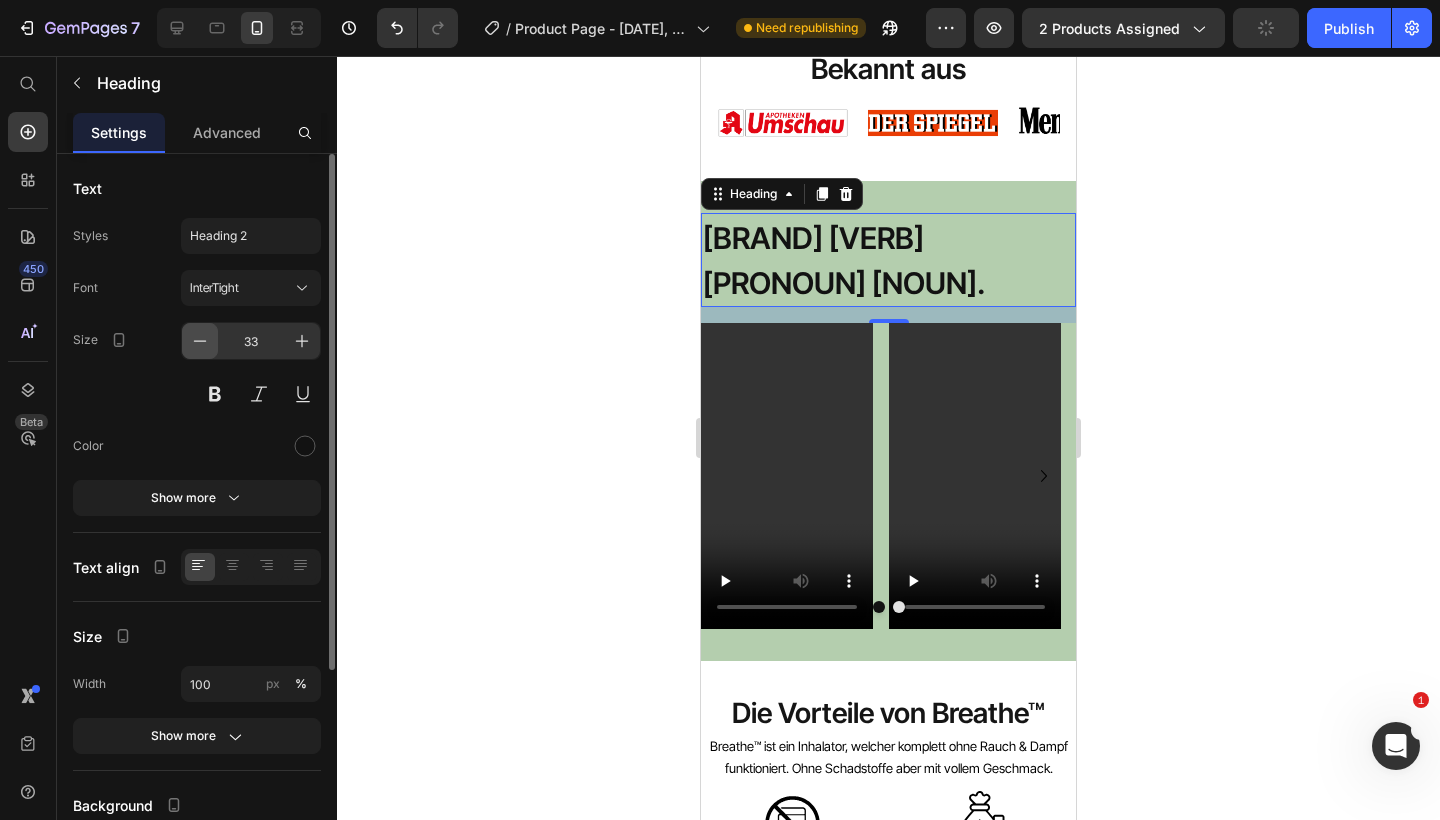click 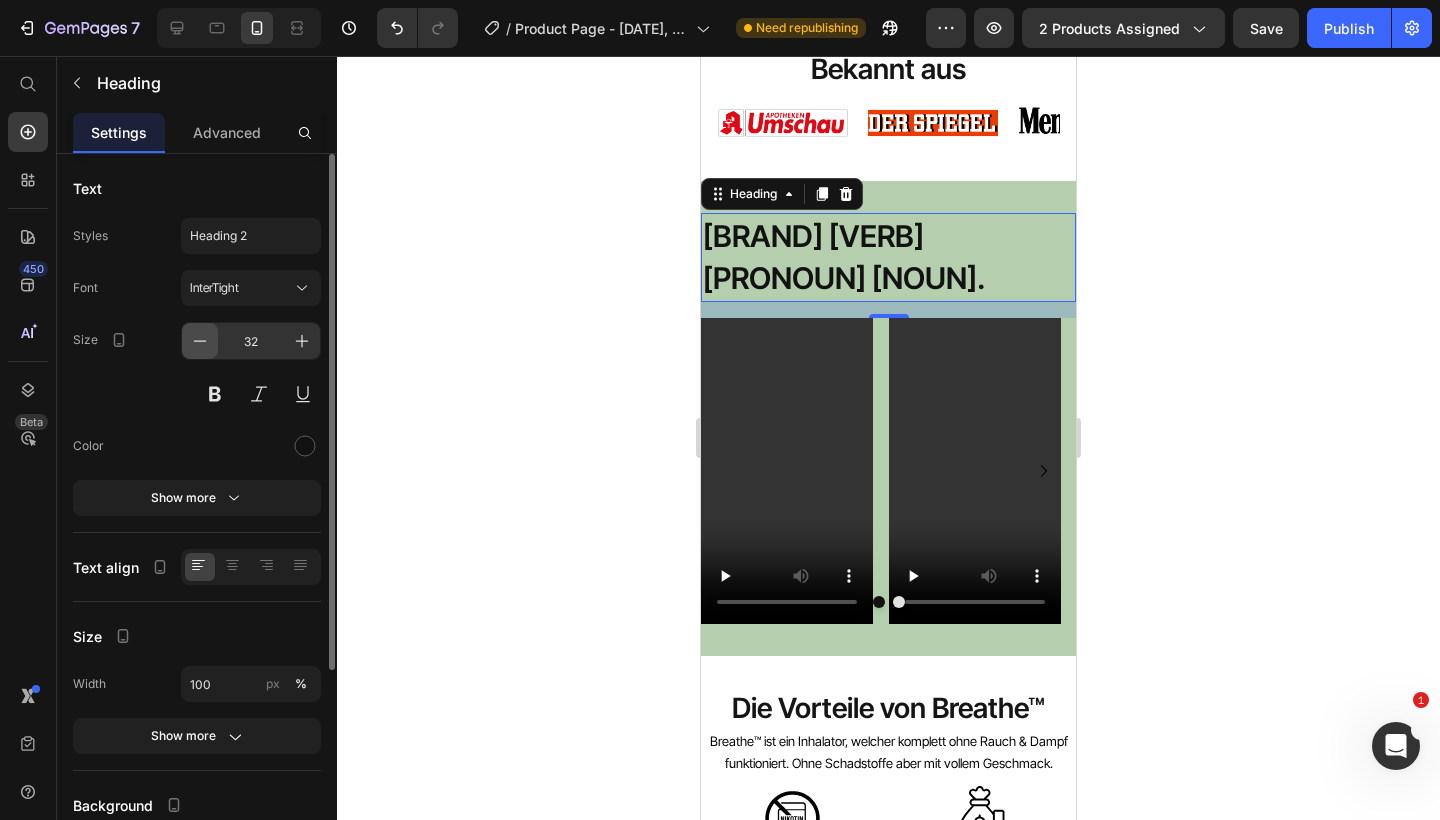 click 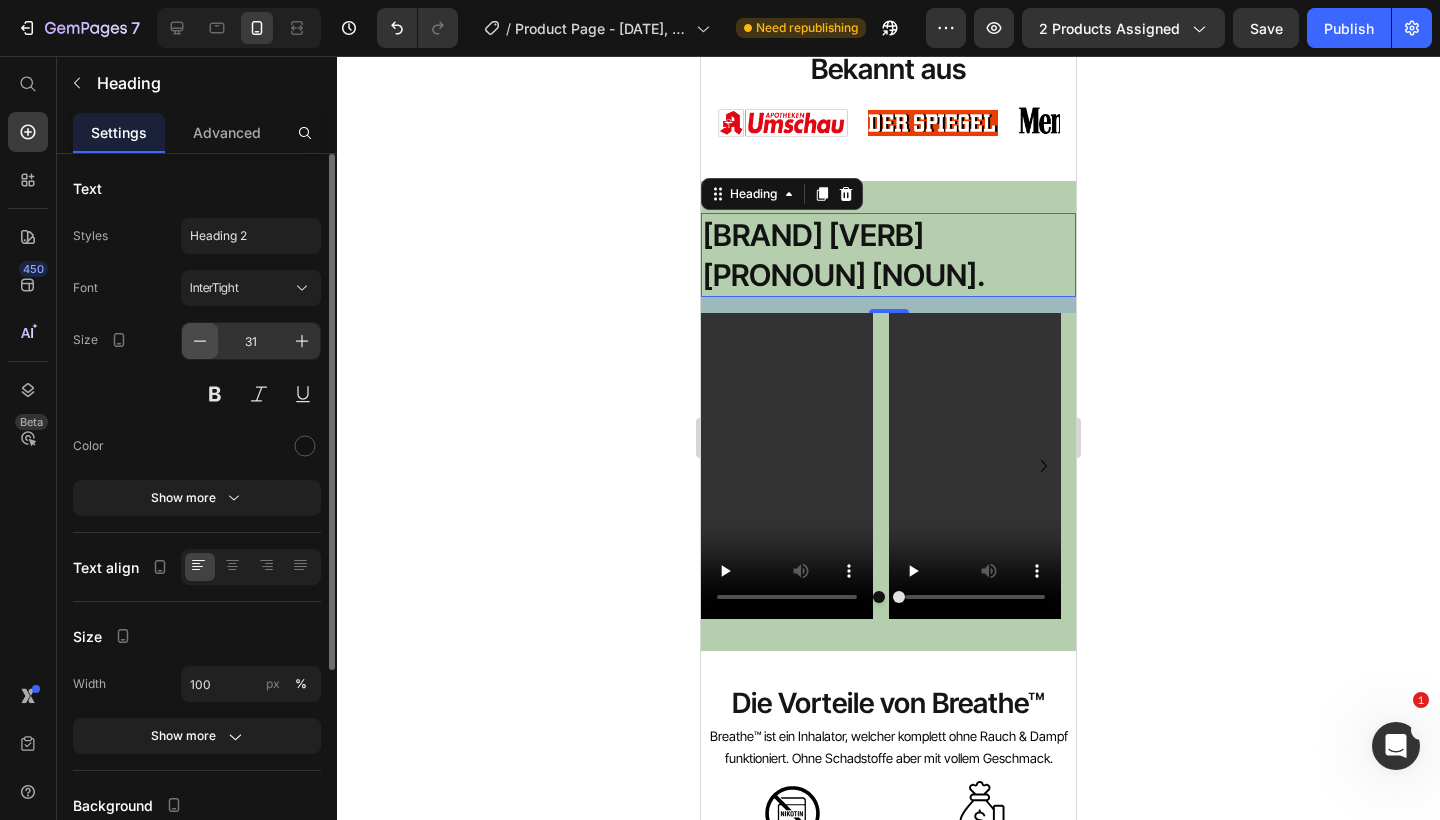 click 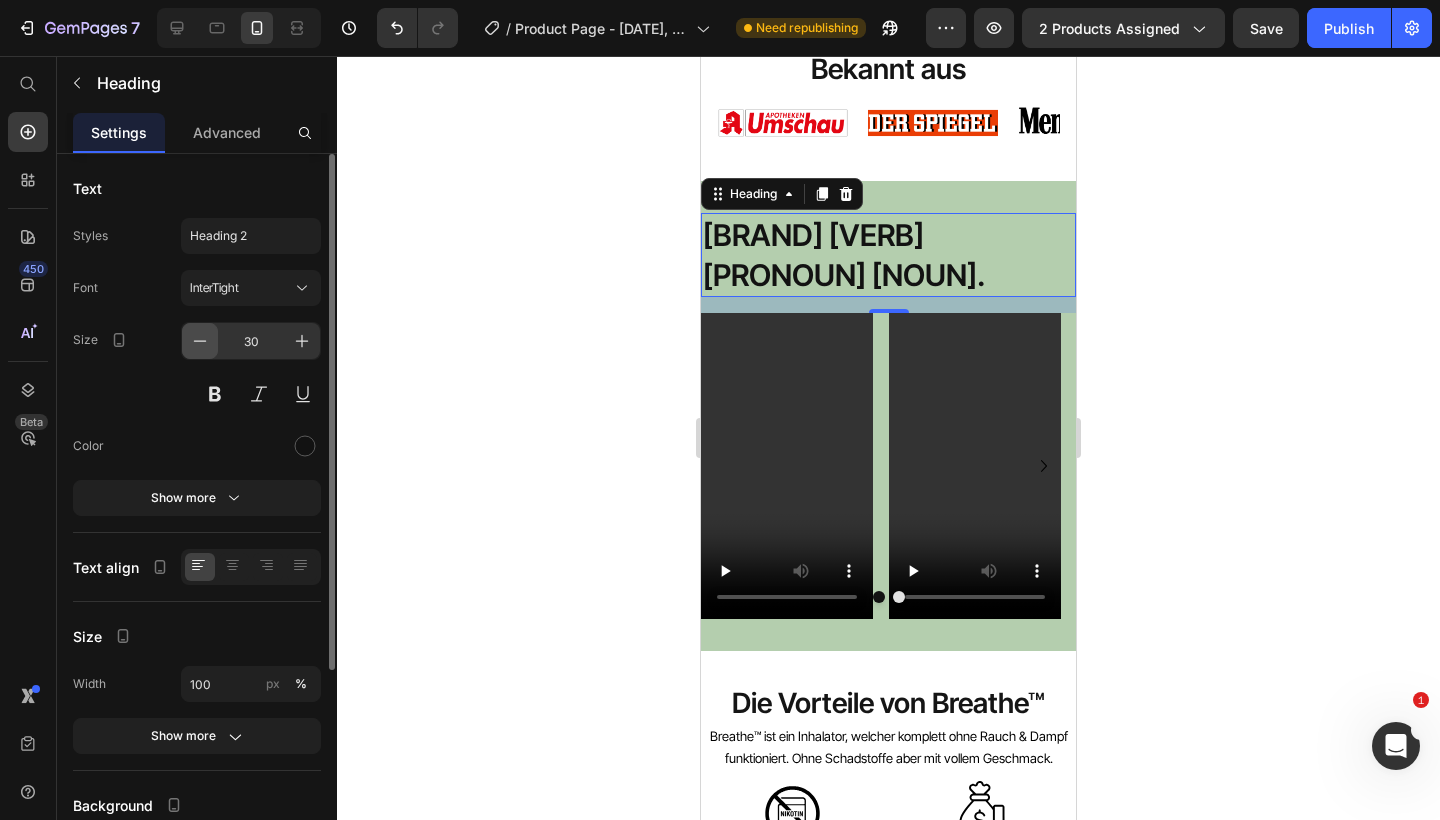 click 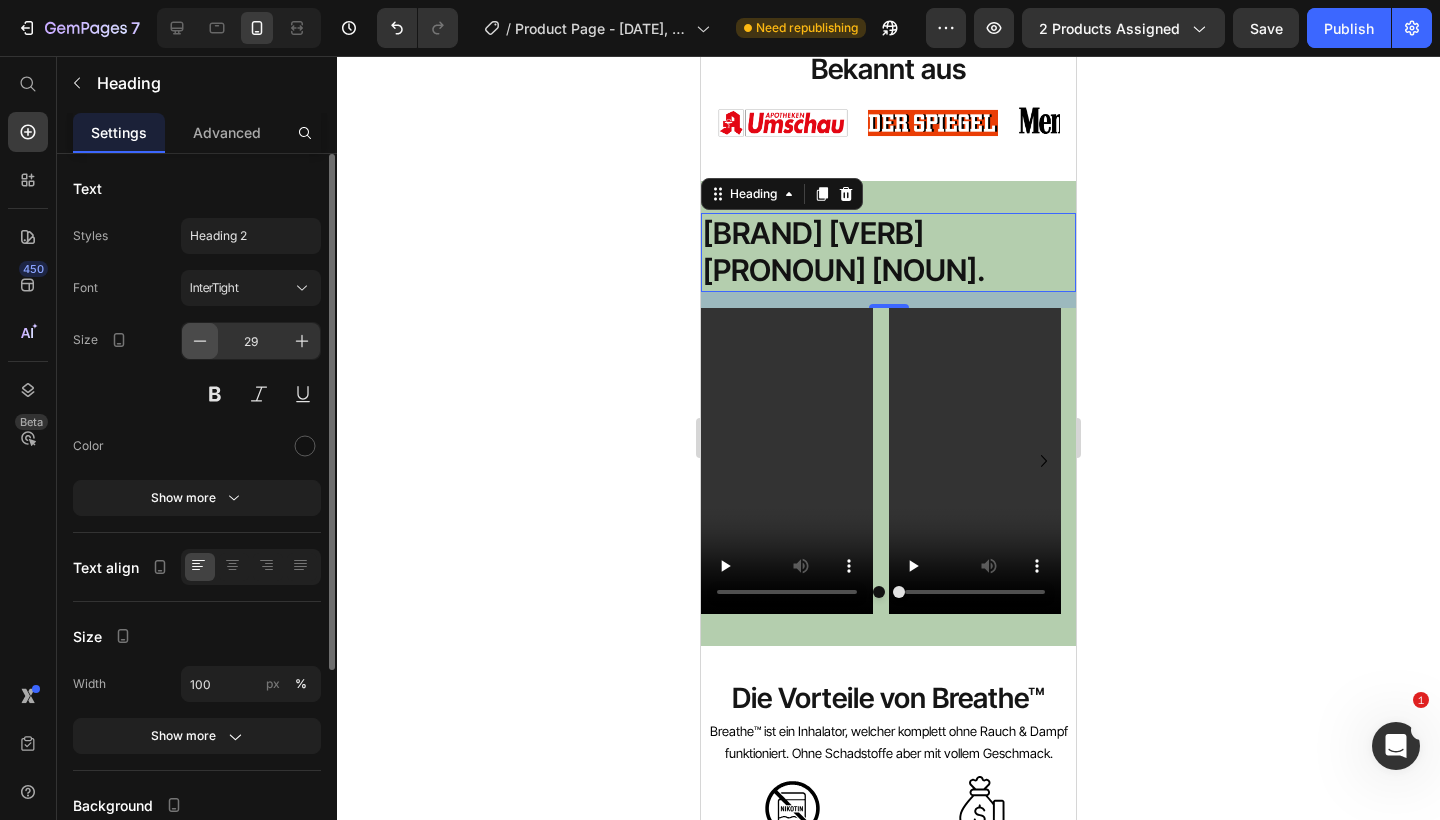 click 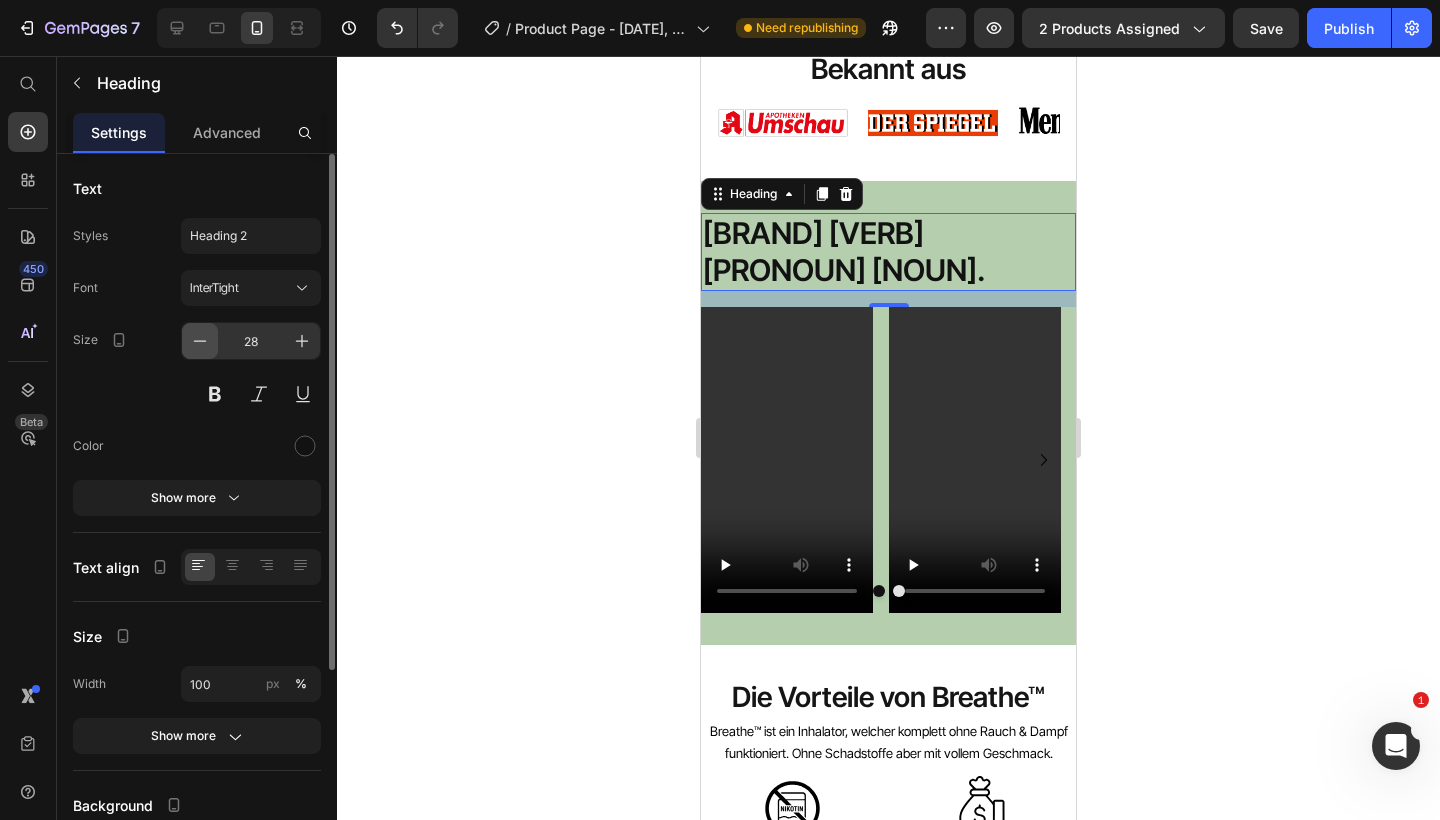 click 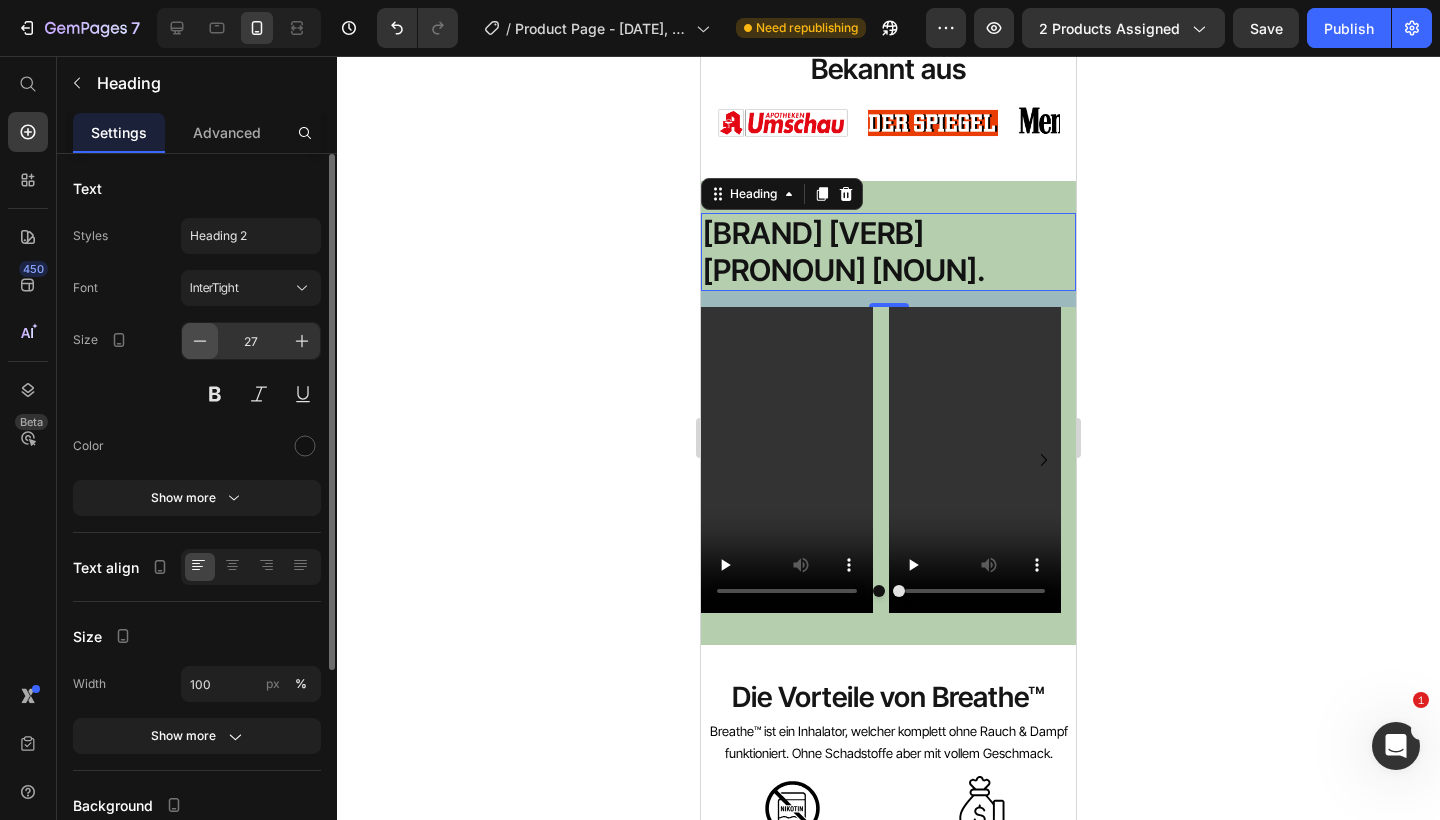 click 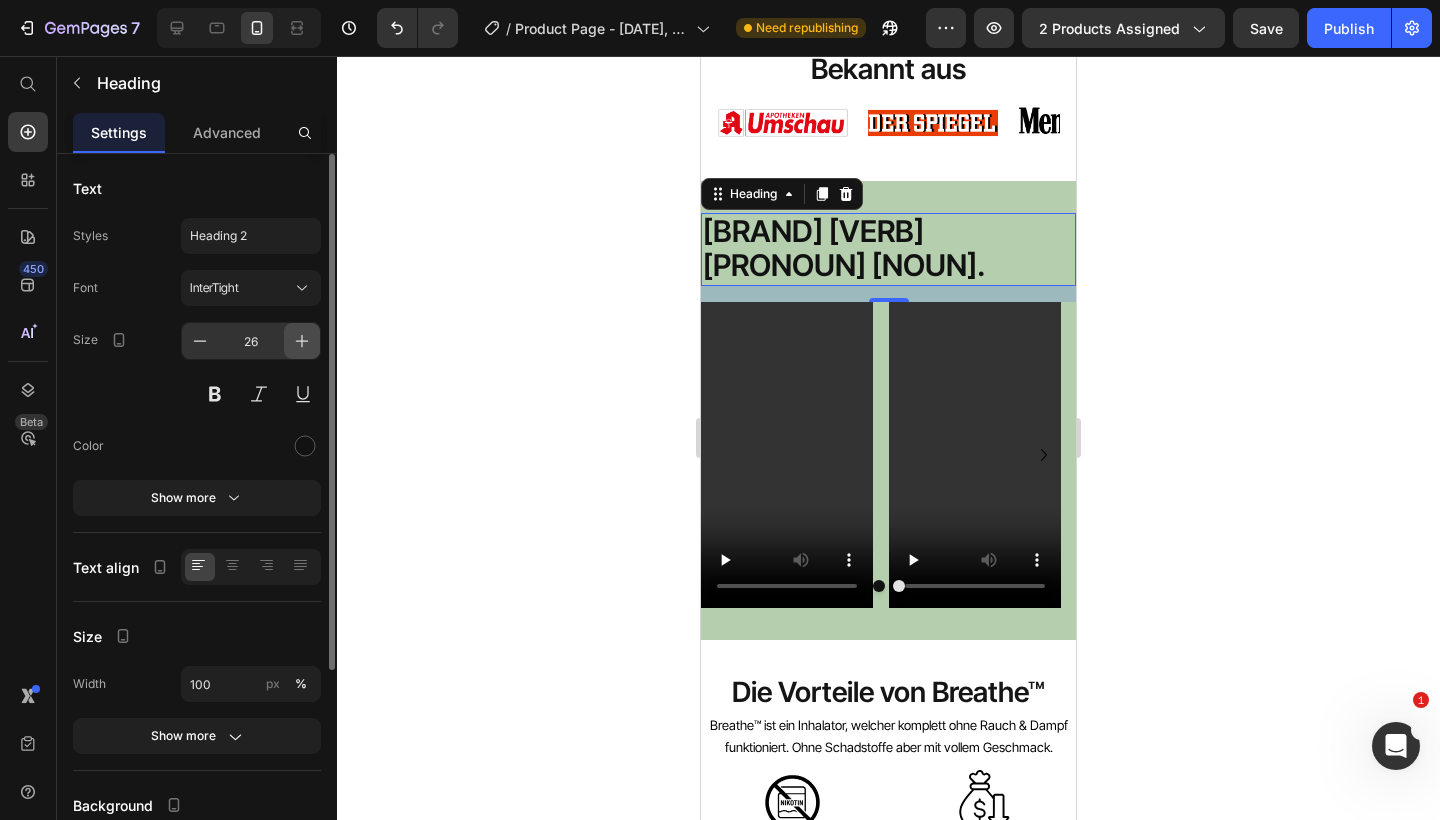 click at bounding box center (302, 341) 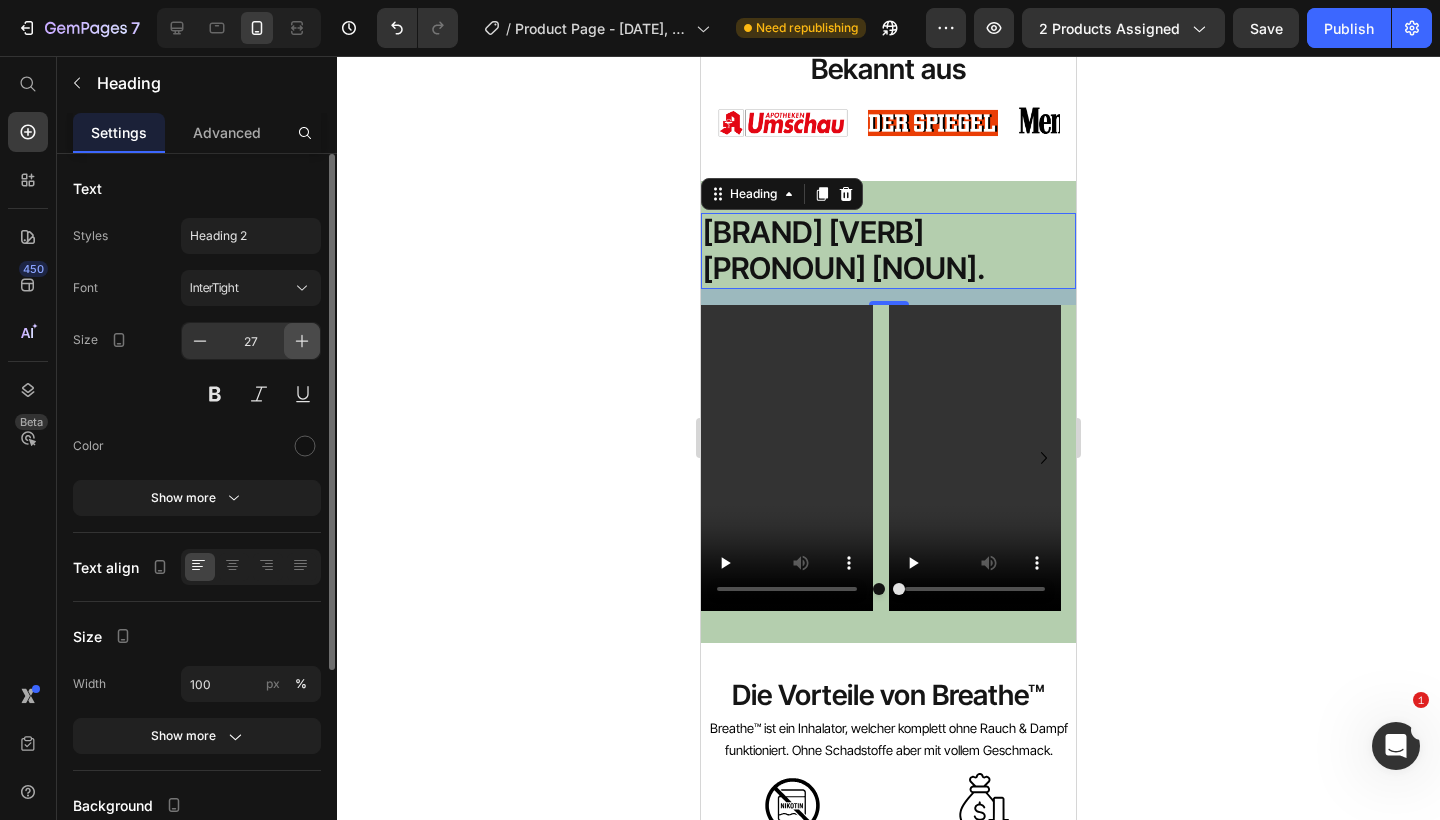 click at bounding box center [302, 341] 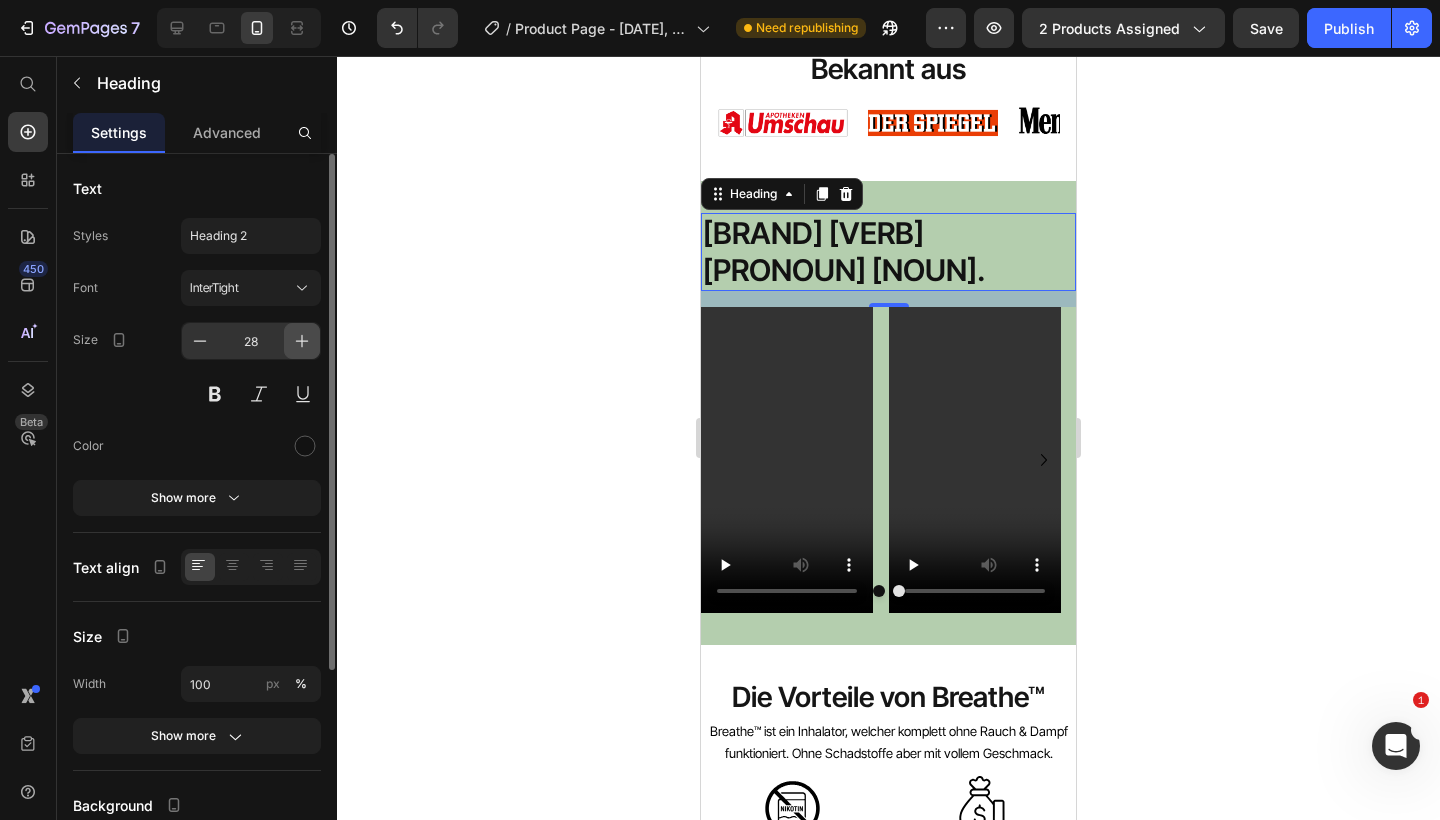 click at bounding box center (302, 341) 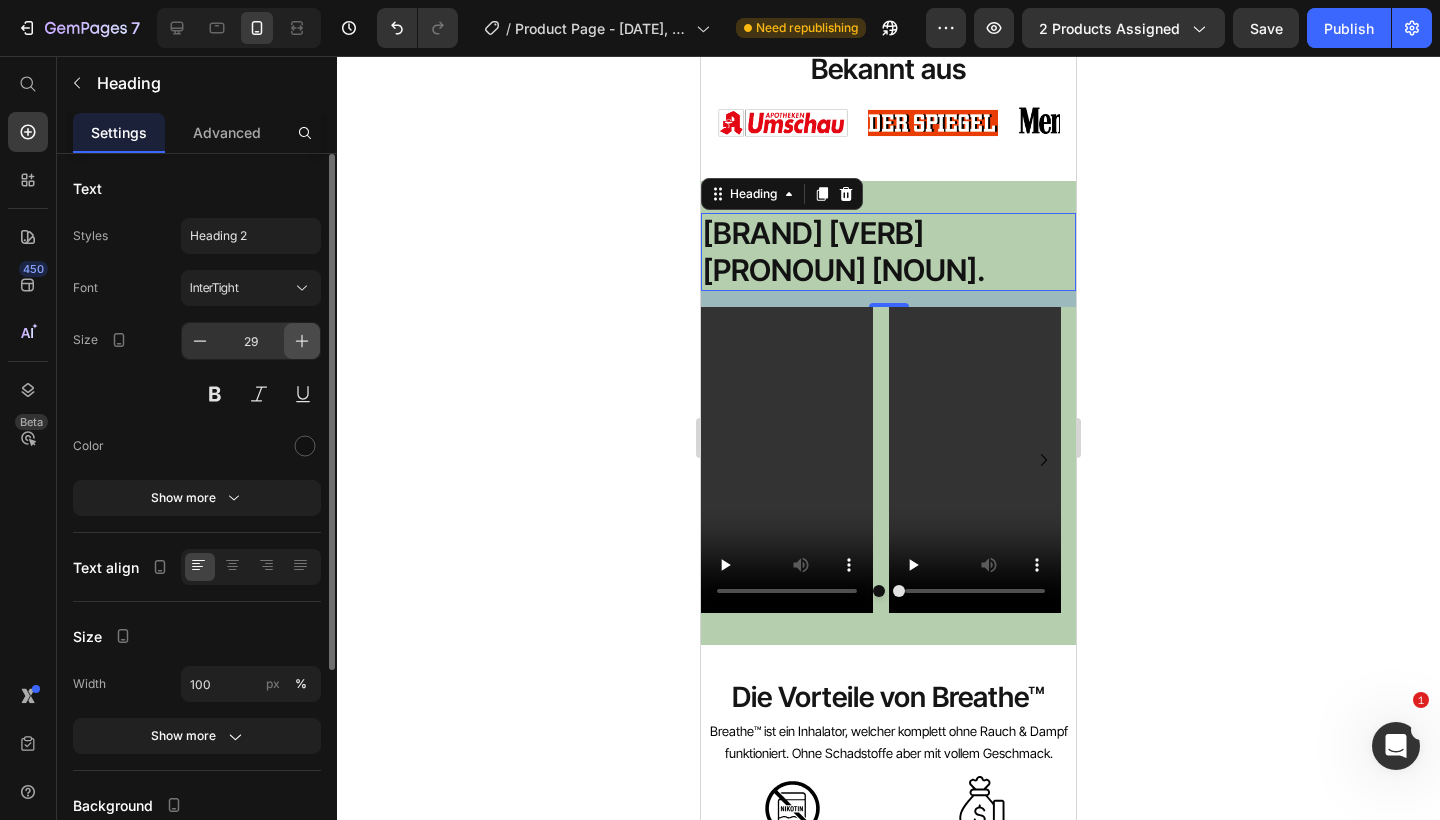 click at bounding box center (302, 341) 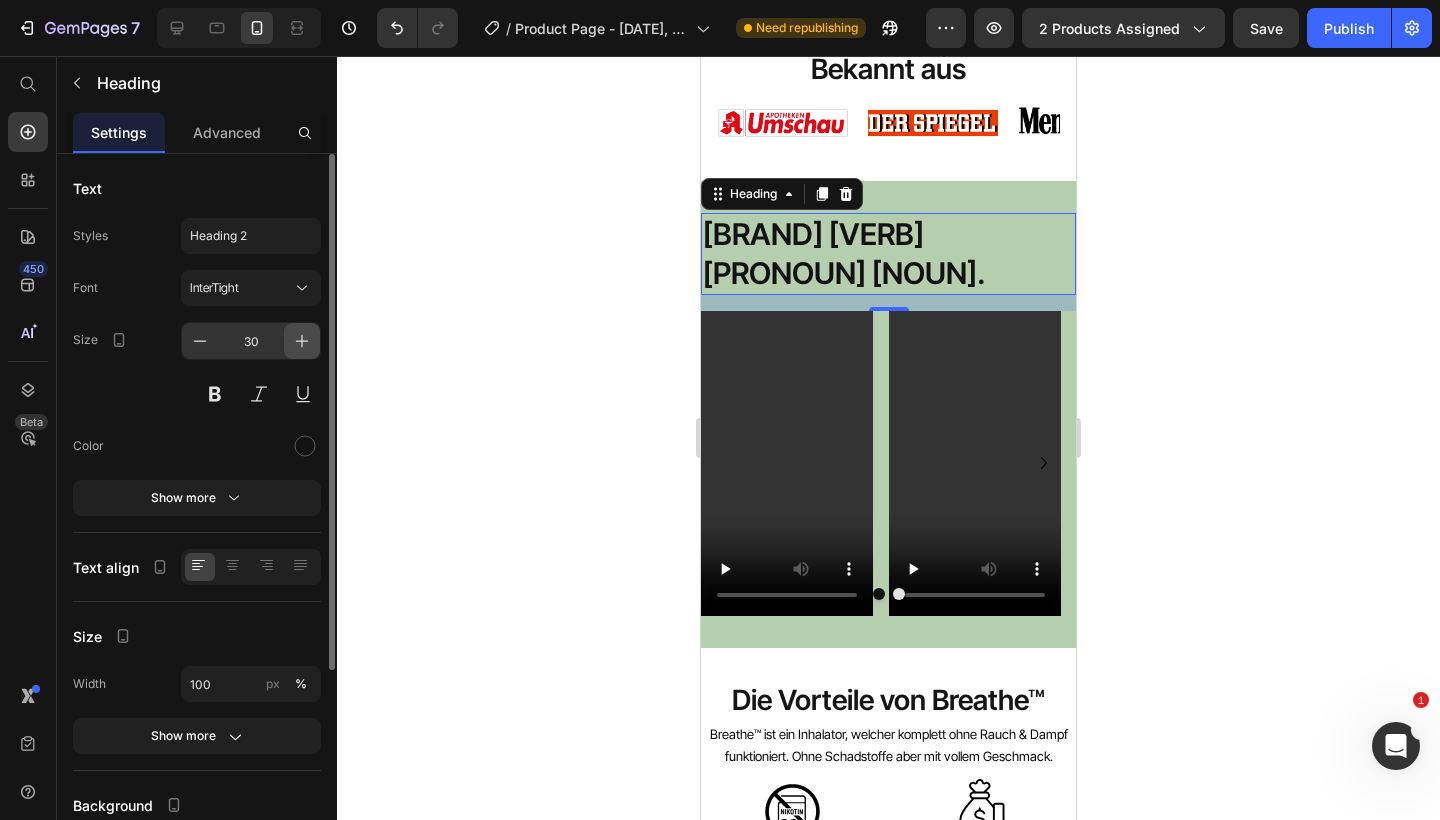 click at bounding box center [302, 341] 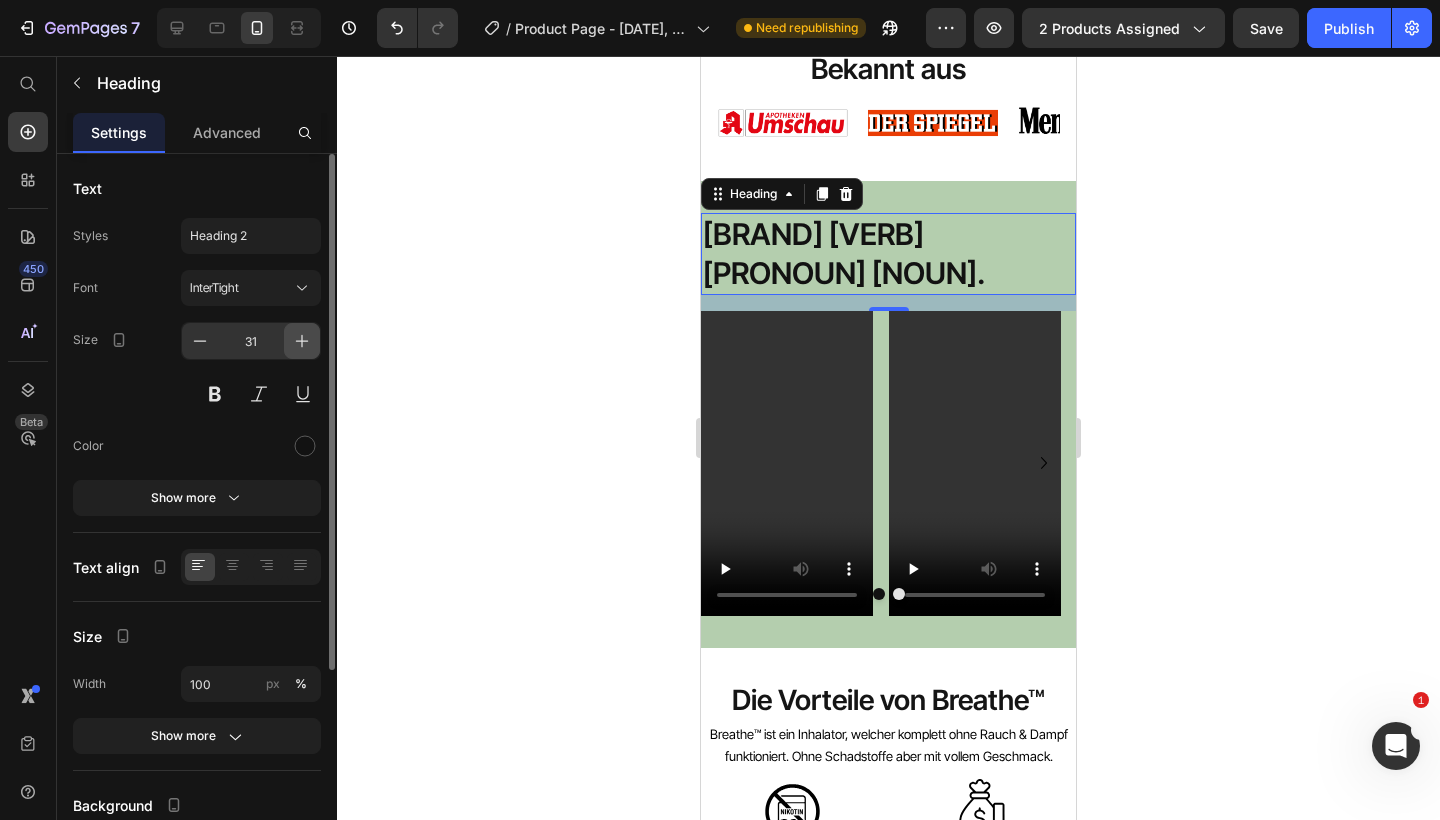click at bounding box center (302, 341) 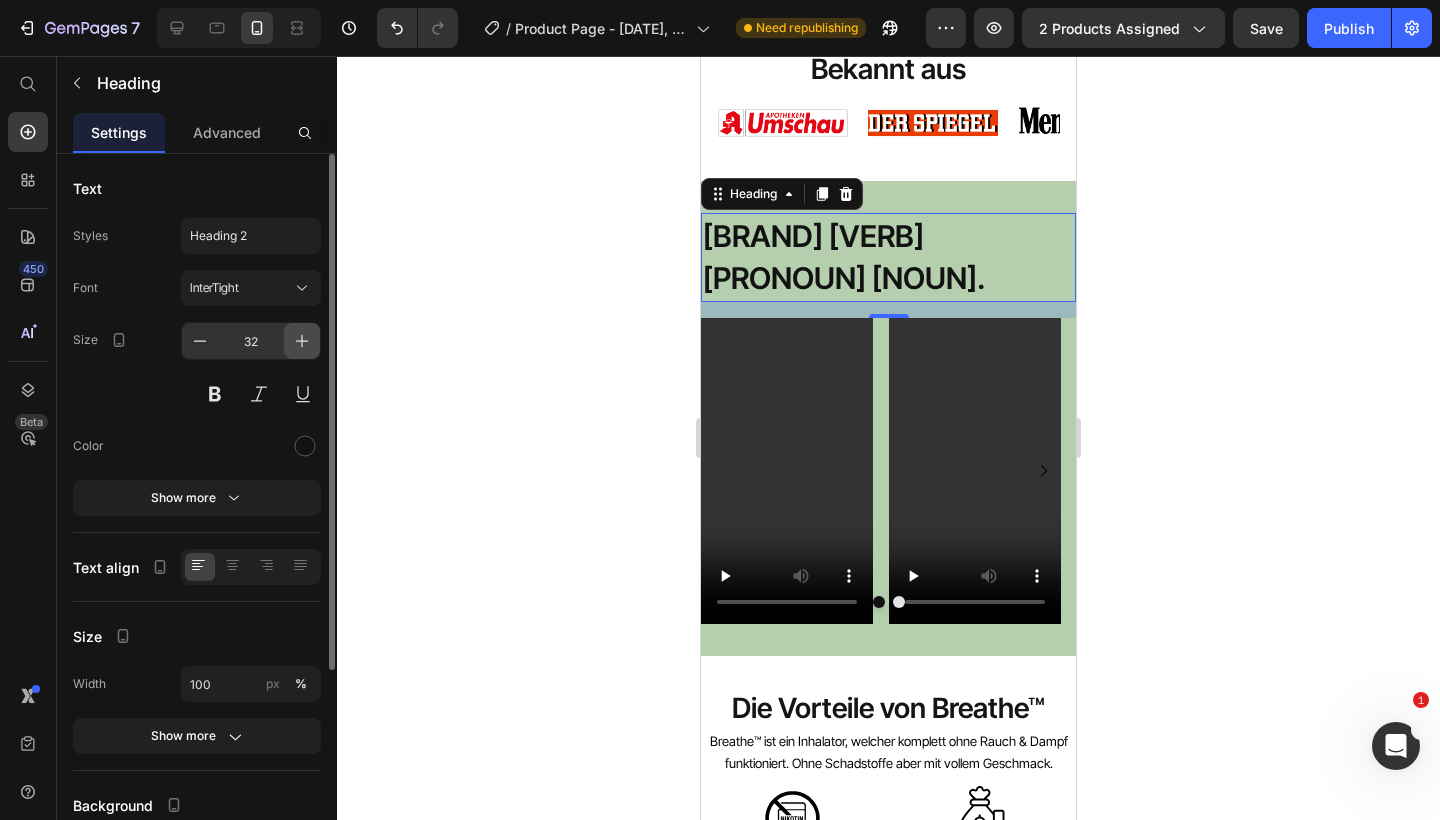 click at bounding box center (302, 341) 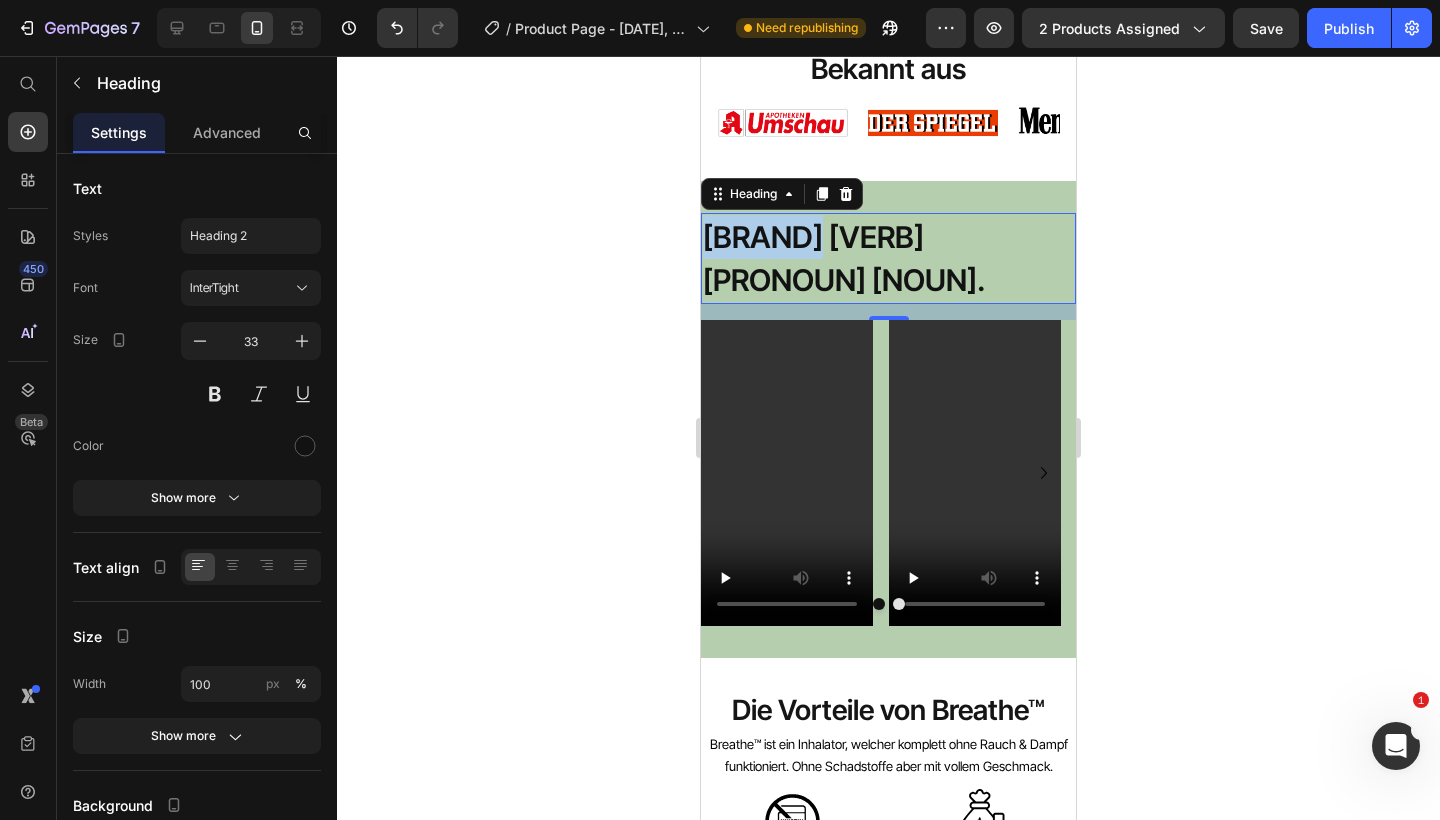 click on "[BRAND] [VERB] [PRONOUN] [NOUN]." at bounding box center (844, 259) 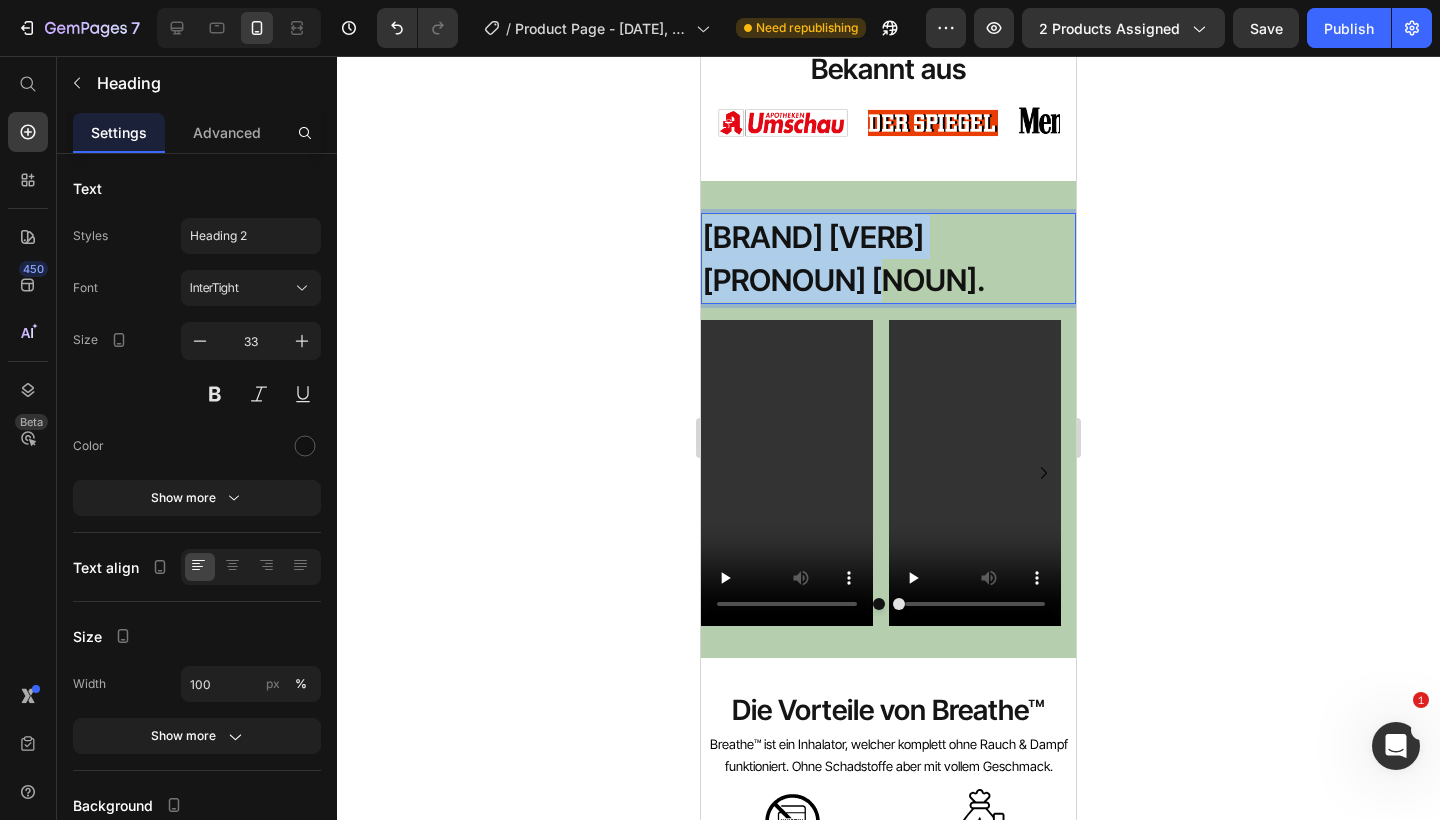 click on "[BRAND] [VERB] [PRONOUN] [NOUN]." at bounding box center [844, 259] 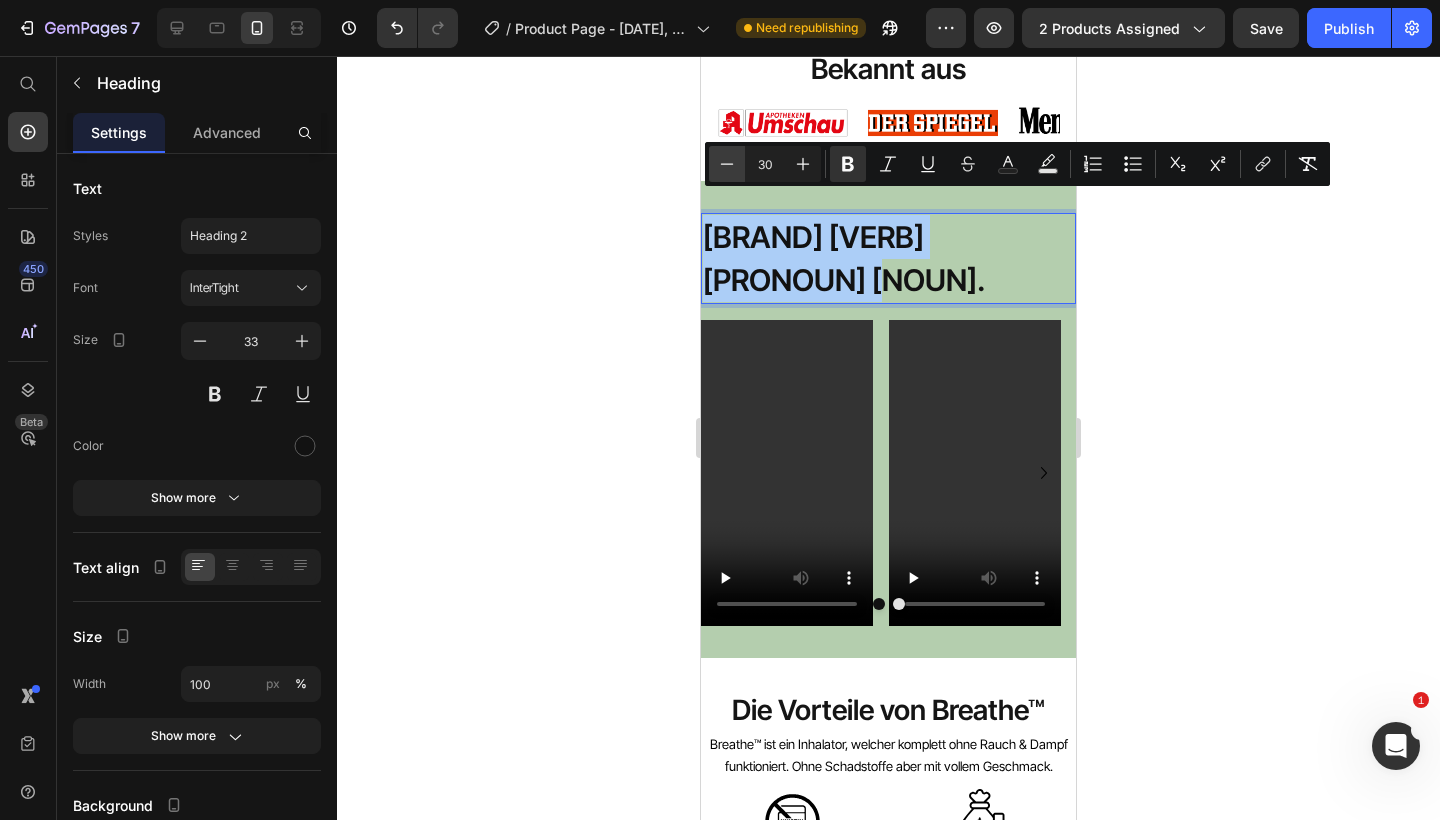 click on "Minus" at bounding box center (727, 164) 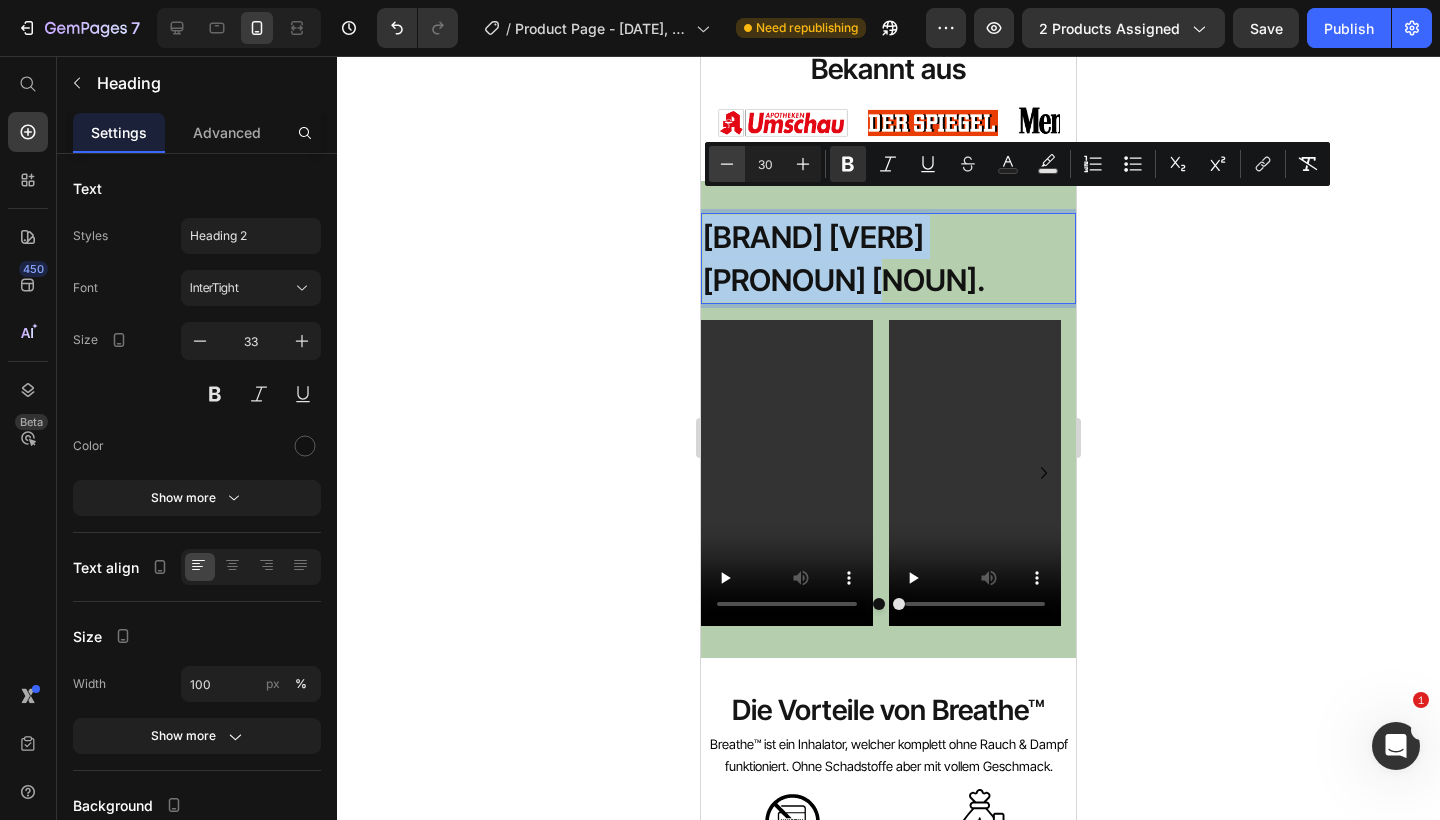 type on "29" 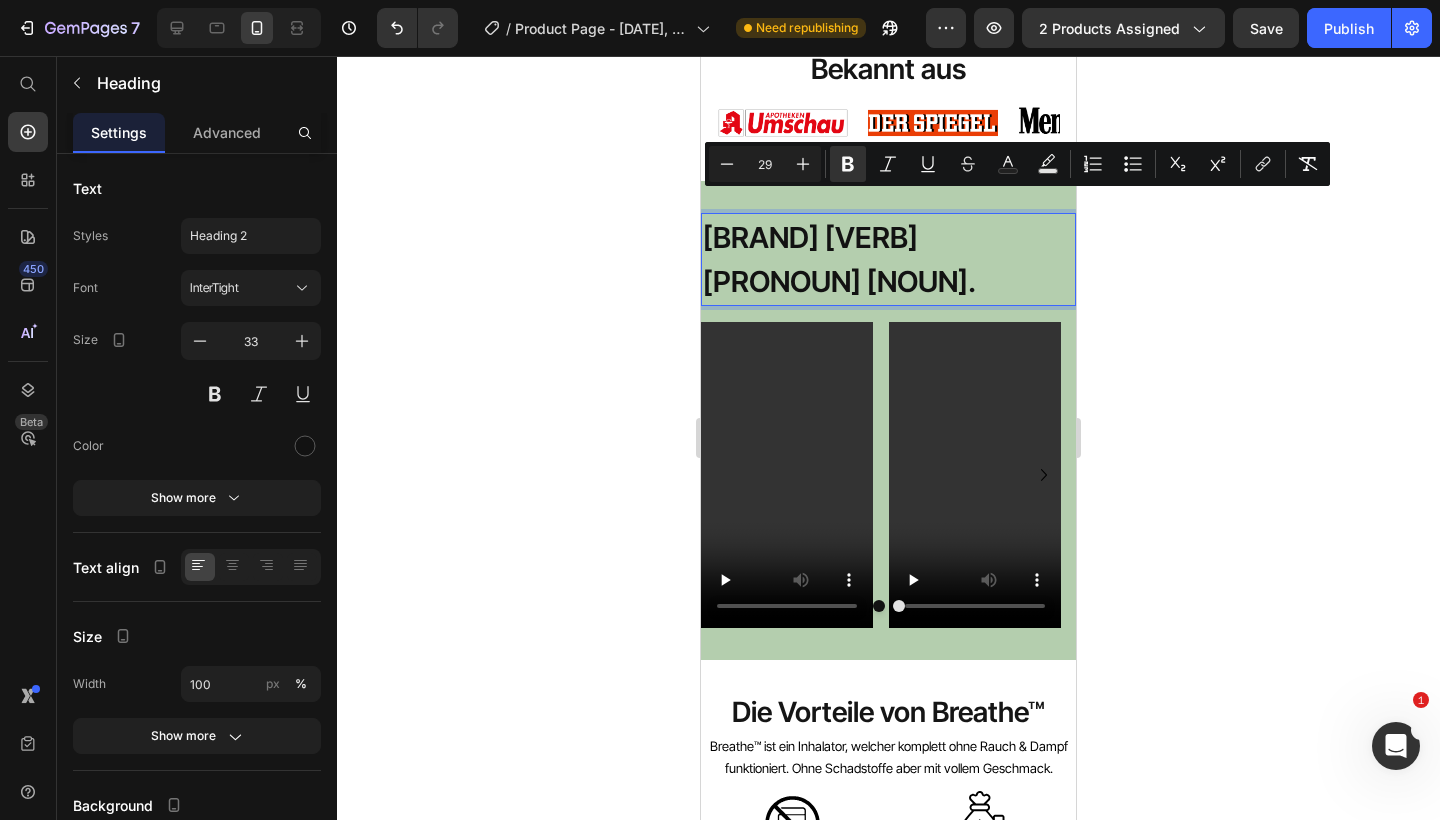 click 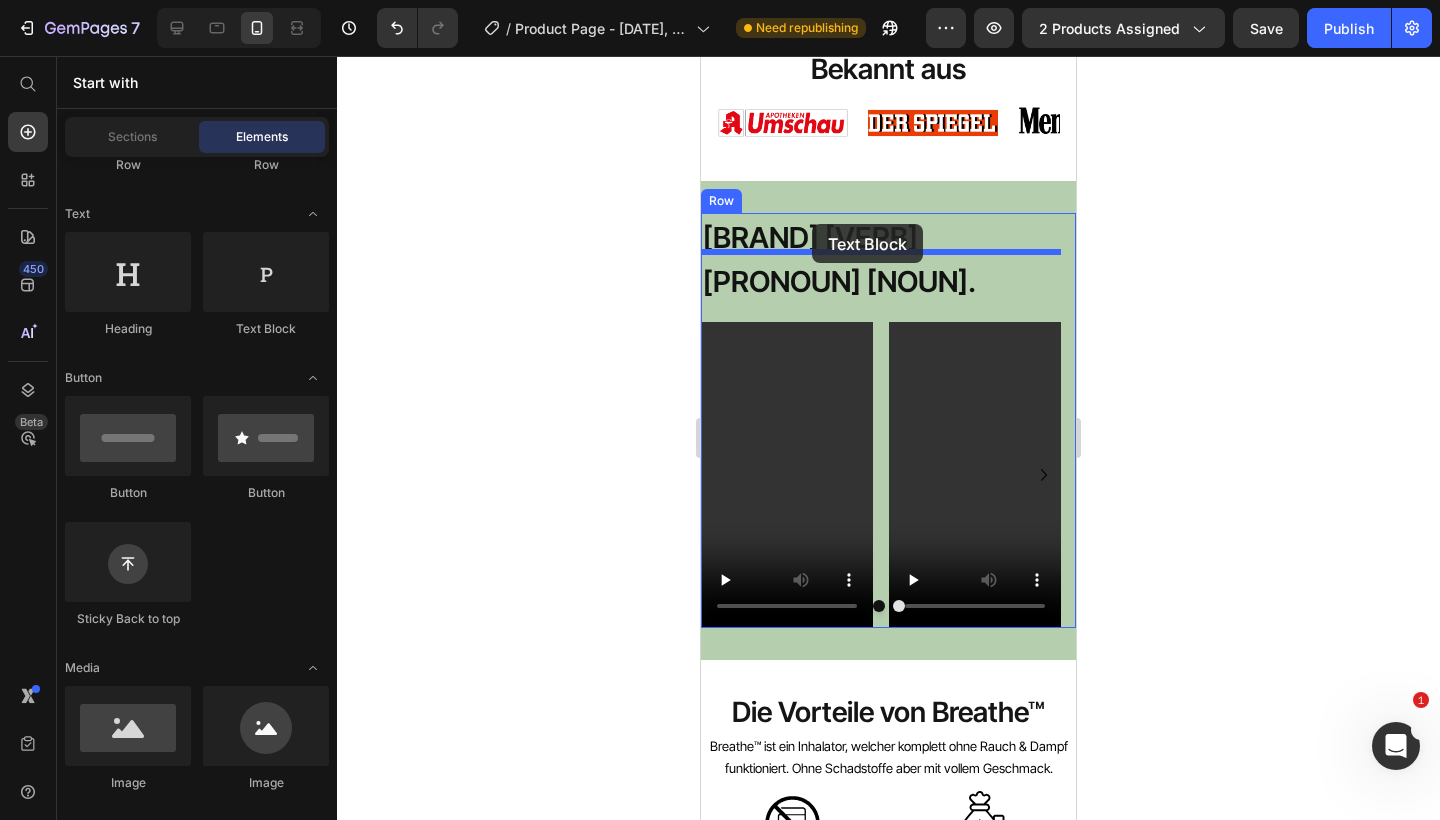 drag, startPoint x: 927, startPoint y: 321, endPoint x: 812, endPoint y: 224, distance: 150.446 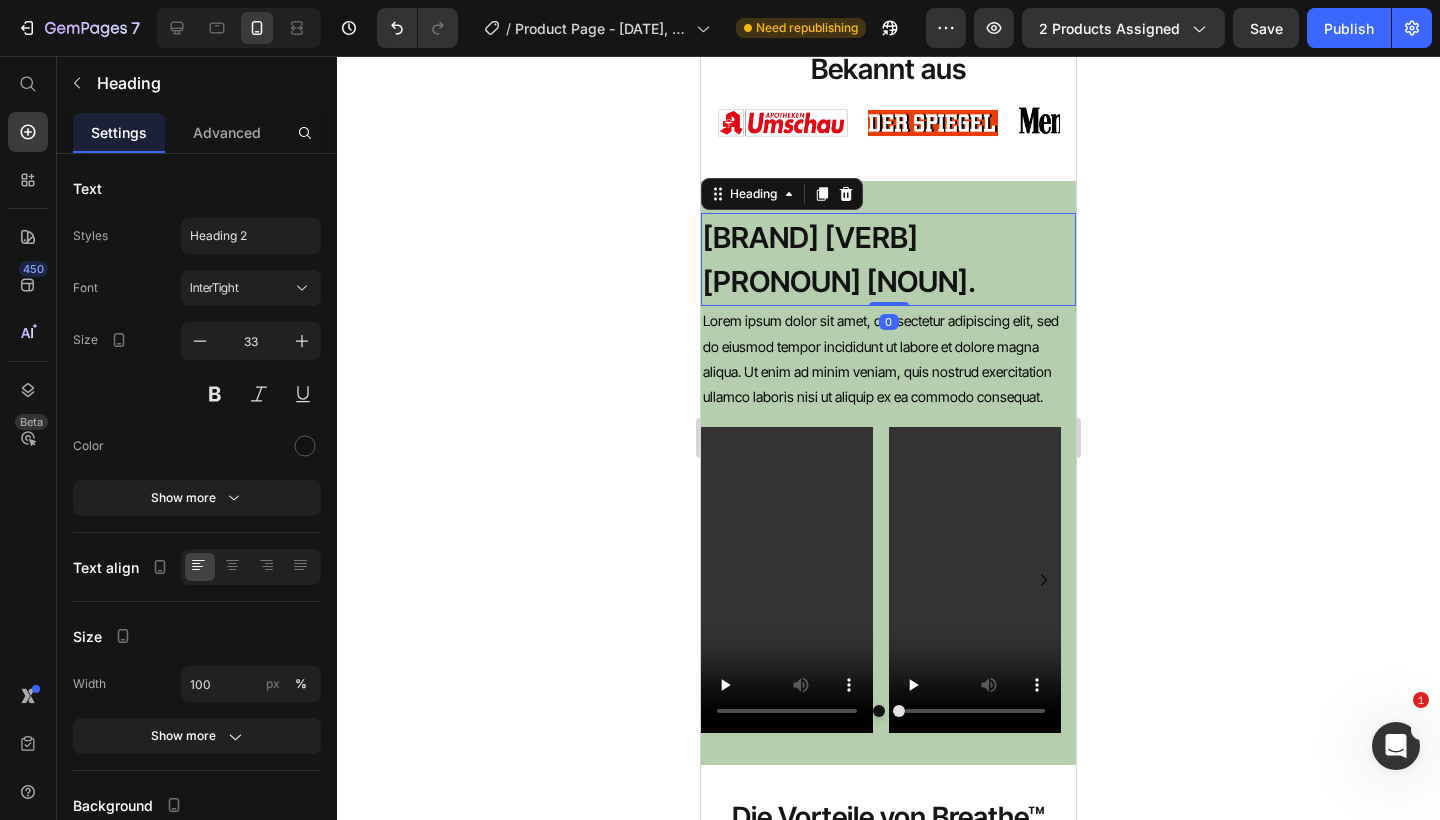 drag, startPoint x: 877, startPoint y: 252, endPoint x: 877, endPoint y: 224, distance: 28 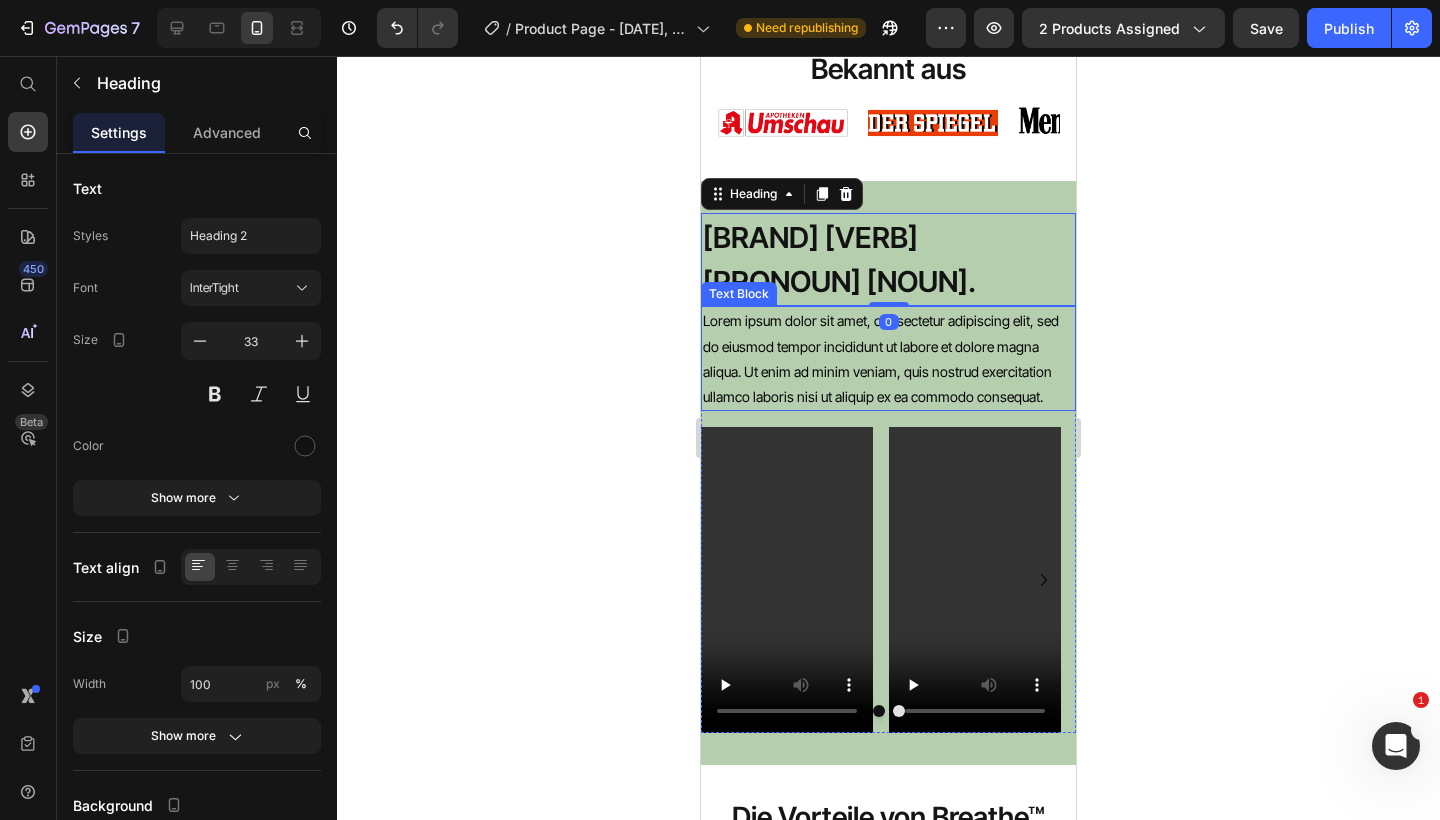 click on "Lorem ipsum dolor sit amet, consectetur adipiscing elit, sed do eiusmod tempor incididunt ut labore et dolore magna aliqua. Ut enim ad minim veniam, quis nostrud exercitation ullamco laboris nisi ut aliquip ex ea commodo consequat." at bounding box center [888, 358] 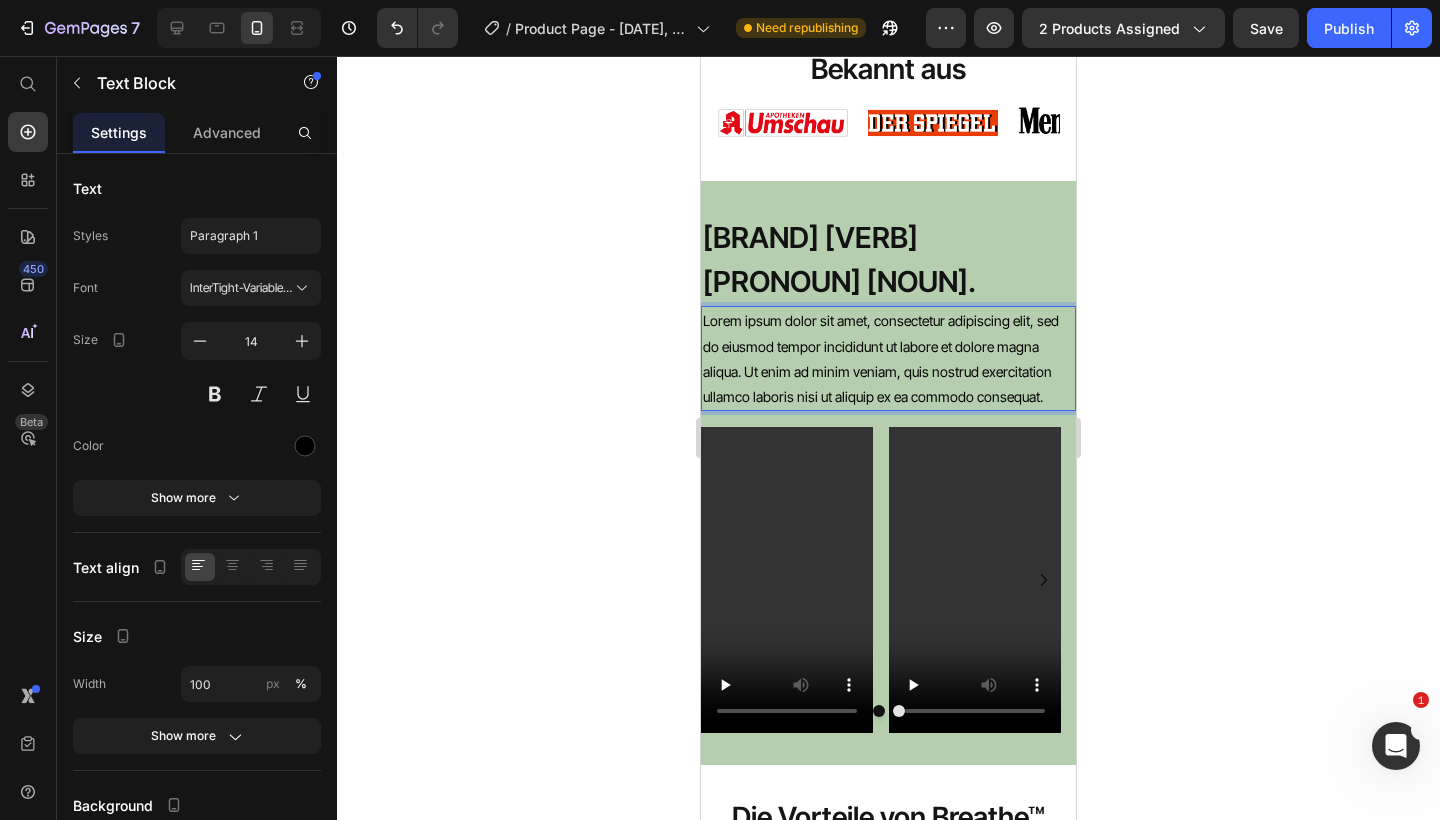 click on "Lorem ipsum dolor sit amet, consectetur adipiscing elit, sed do eiusmod tempor incididunt ut labore et dolore magna aliqua. Ut enim ad minim veniam, quis nostrud exercitation ullamco laboris nisi ut aliquip ex ea commodo consequat." at bounding box center (888, 358) 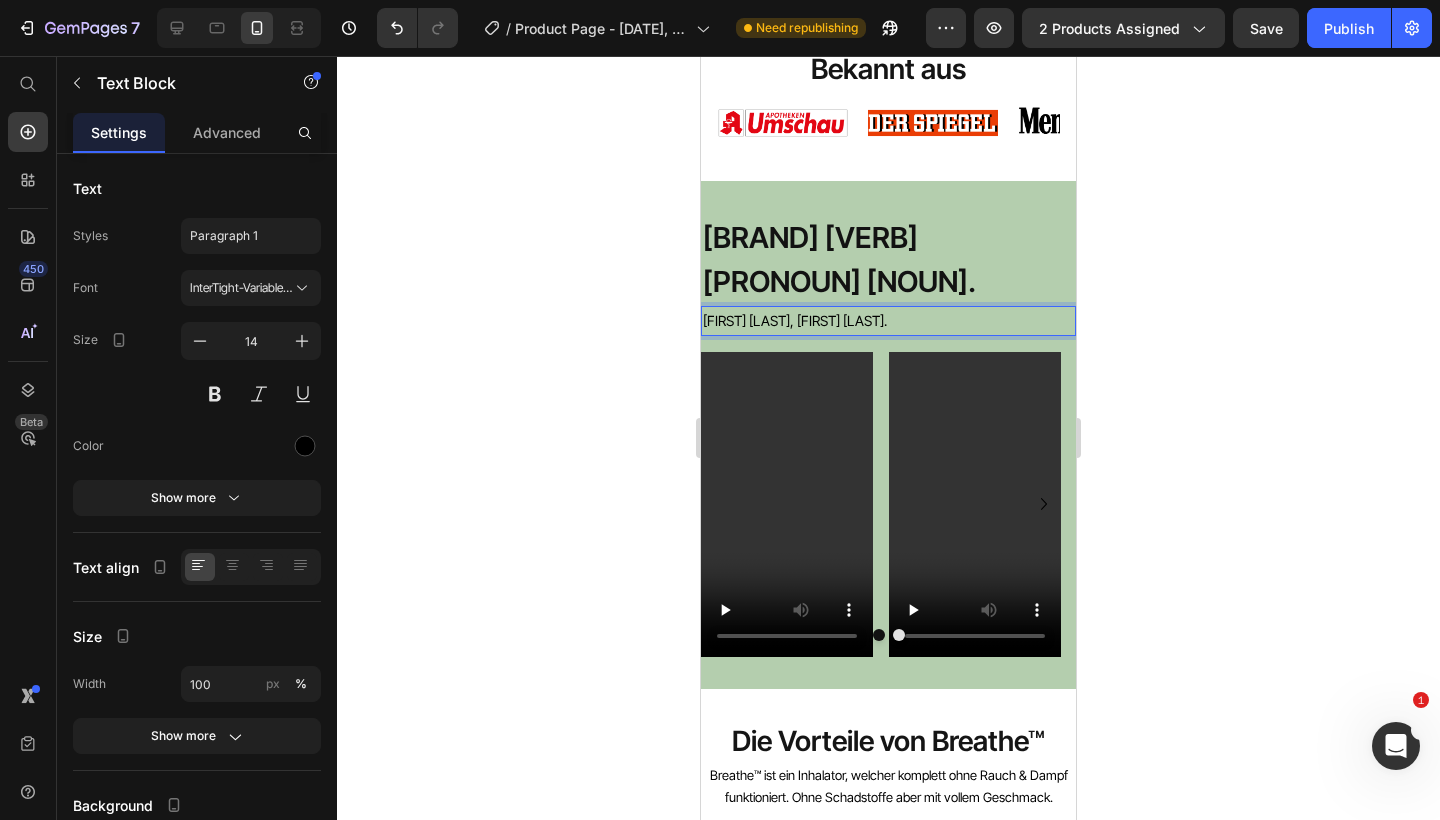 click on "[FIRST] [LAST], [FIRST] [LAST]." at bounding box center [888, 320] 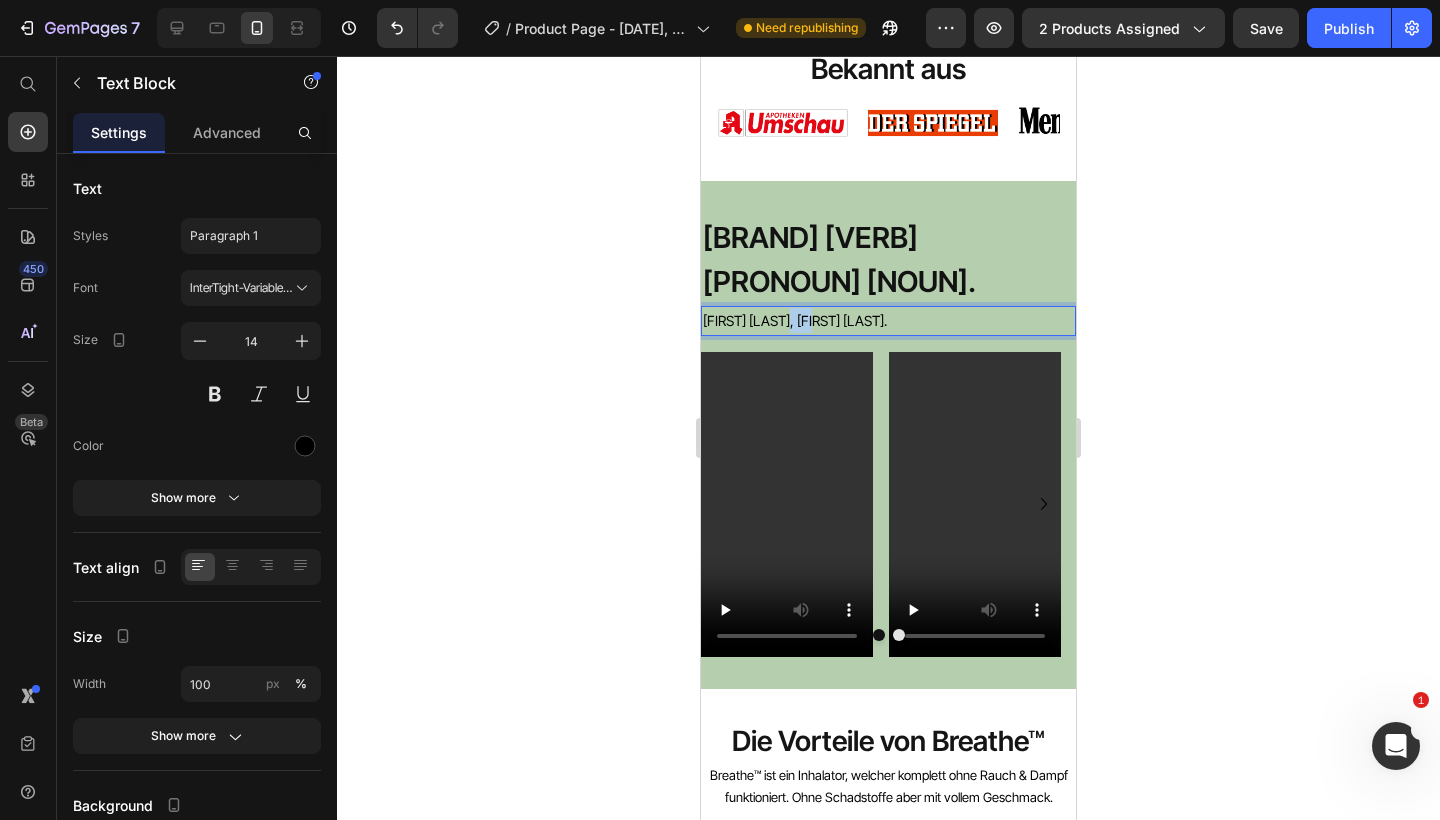 click on "[FIRST] [LAST], [FIRST] [LAST]." at bounding box center [888, 320] 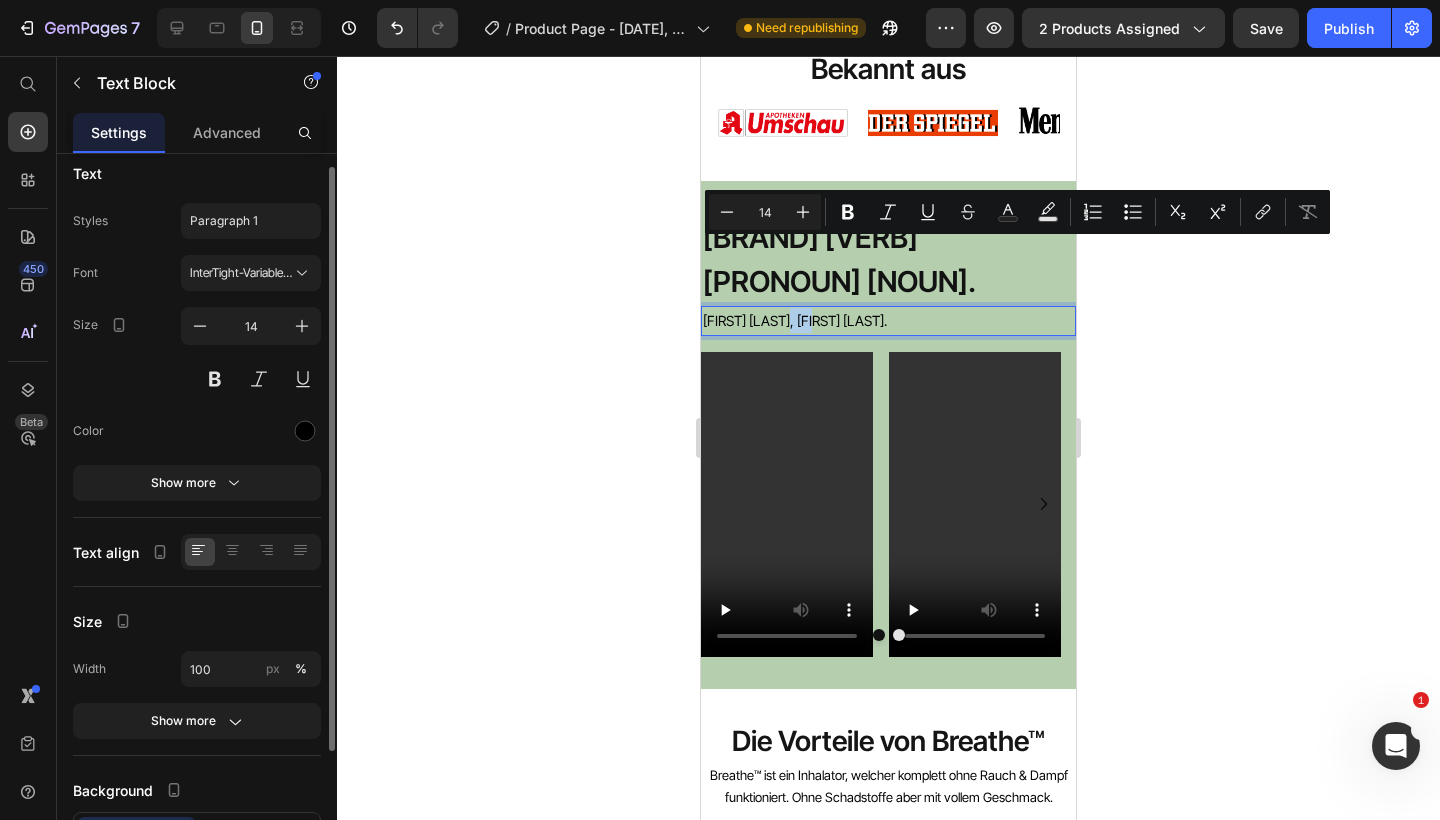scroll, scrollTop: 16, scrollLeft: 0, axis: vertical 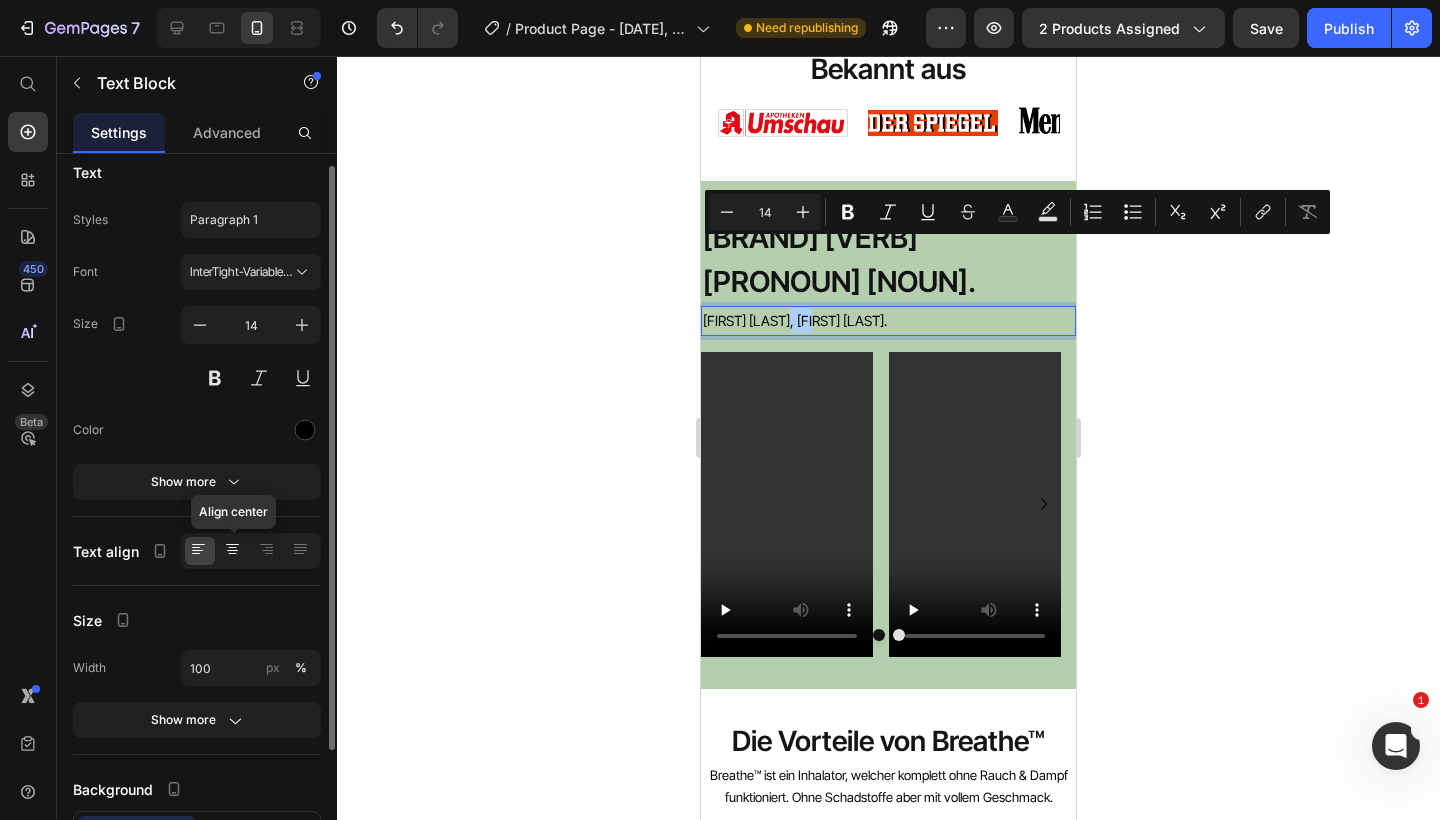 click 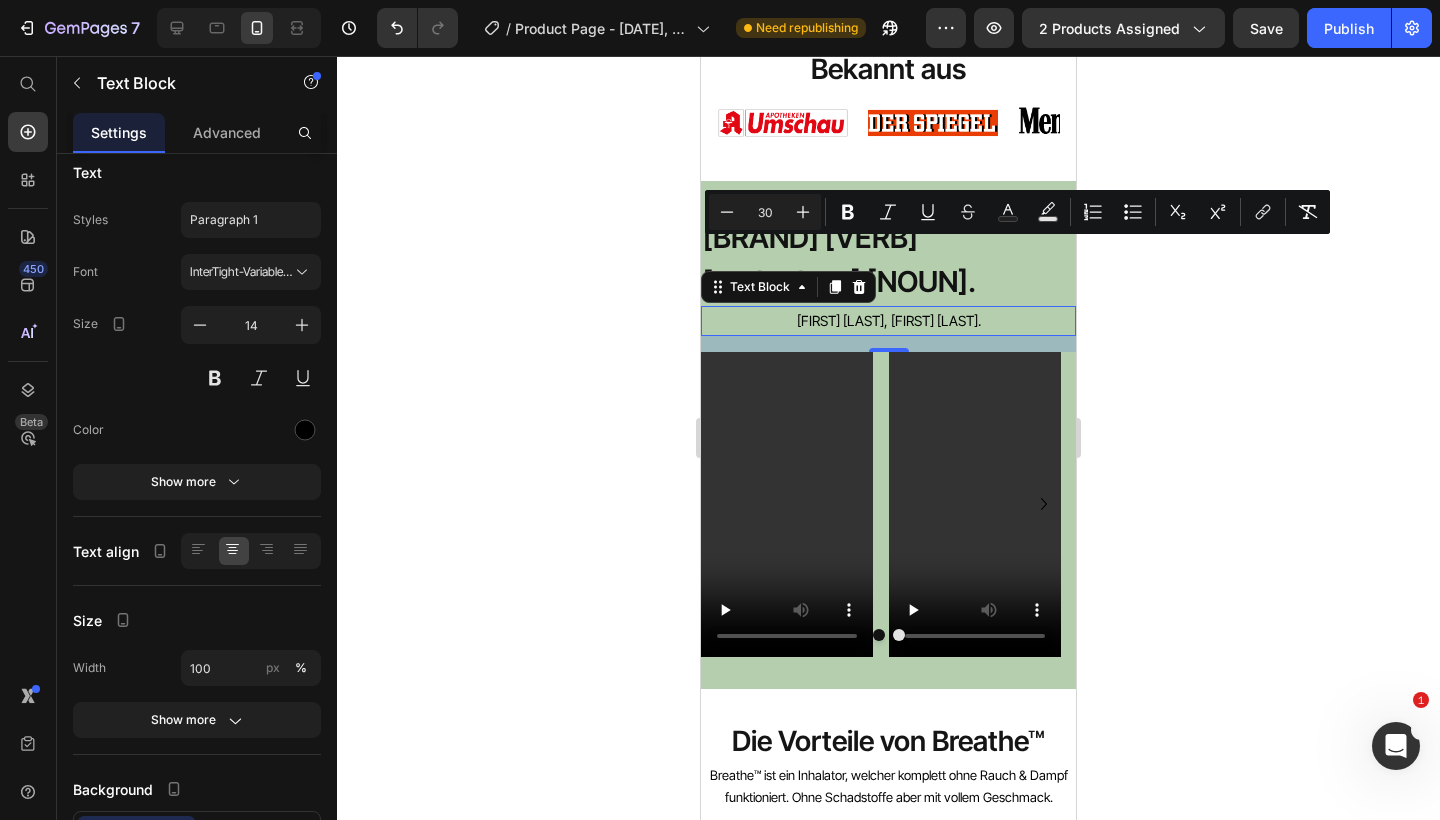 click on "[FIRST] [LAST], [FIRST] [LAST]." at bounding box center [888, 320] 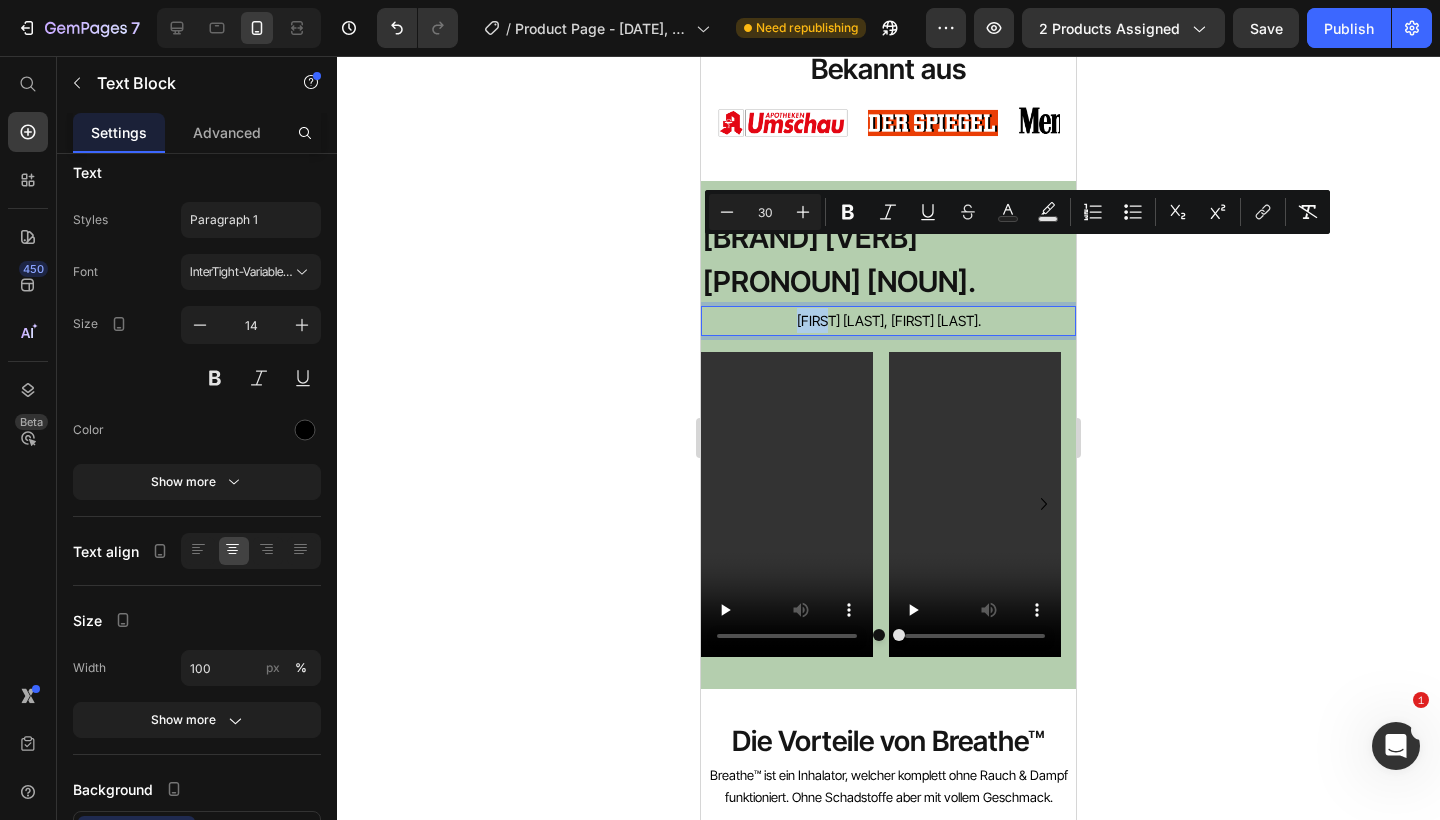 click on "[FIRST] [LAST], [FIRST] [LAST]." at bounding box center [888, 320] 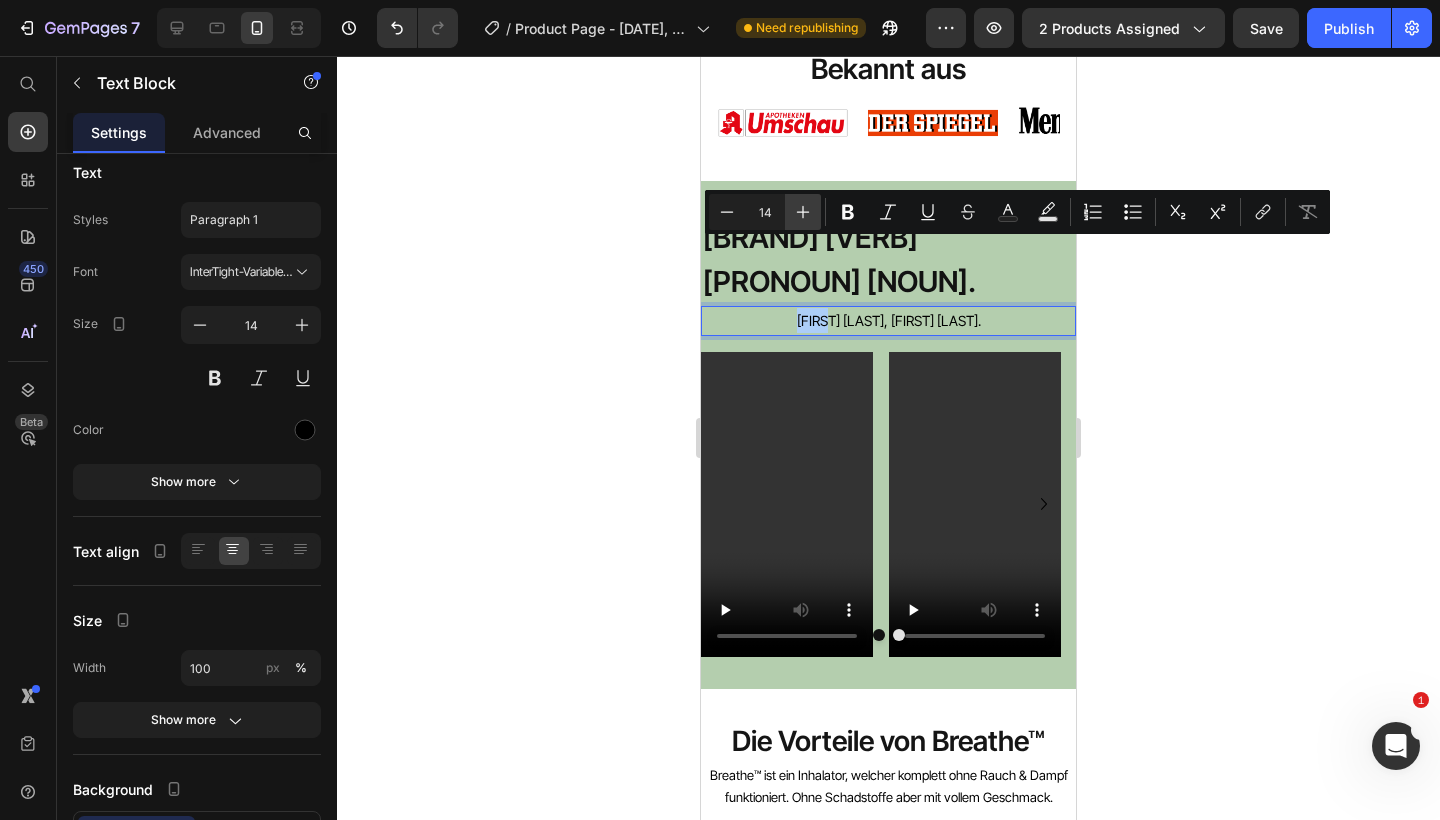 click on "Plus" at bounding box center (803, 212) 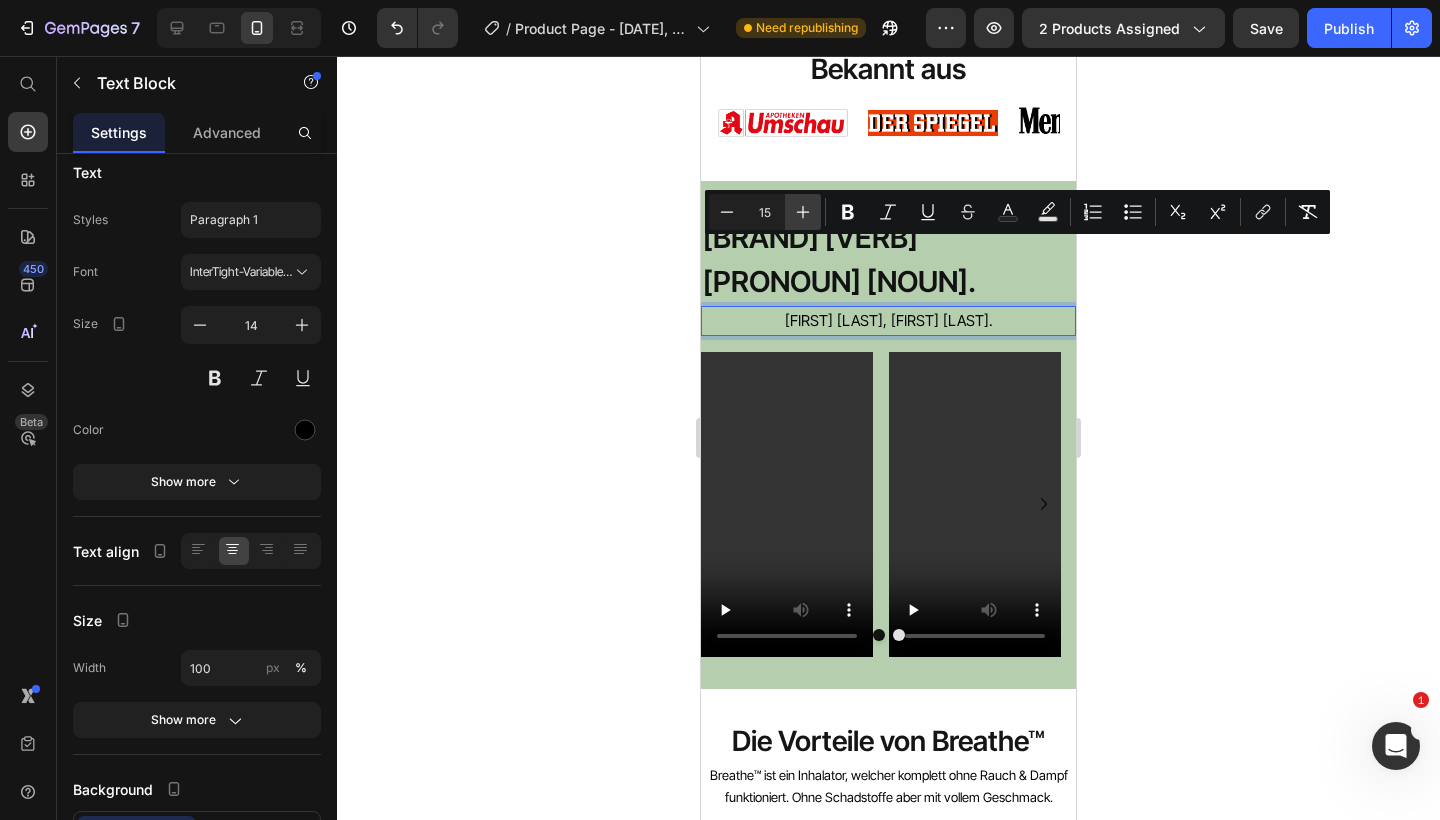 click on "Plus" at bounding box center (803, 212) 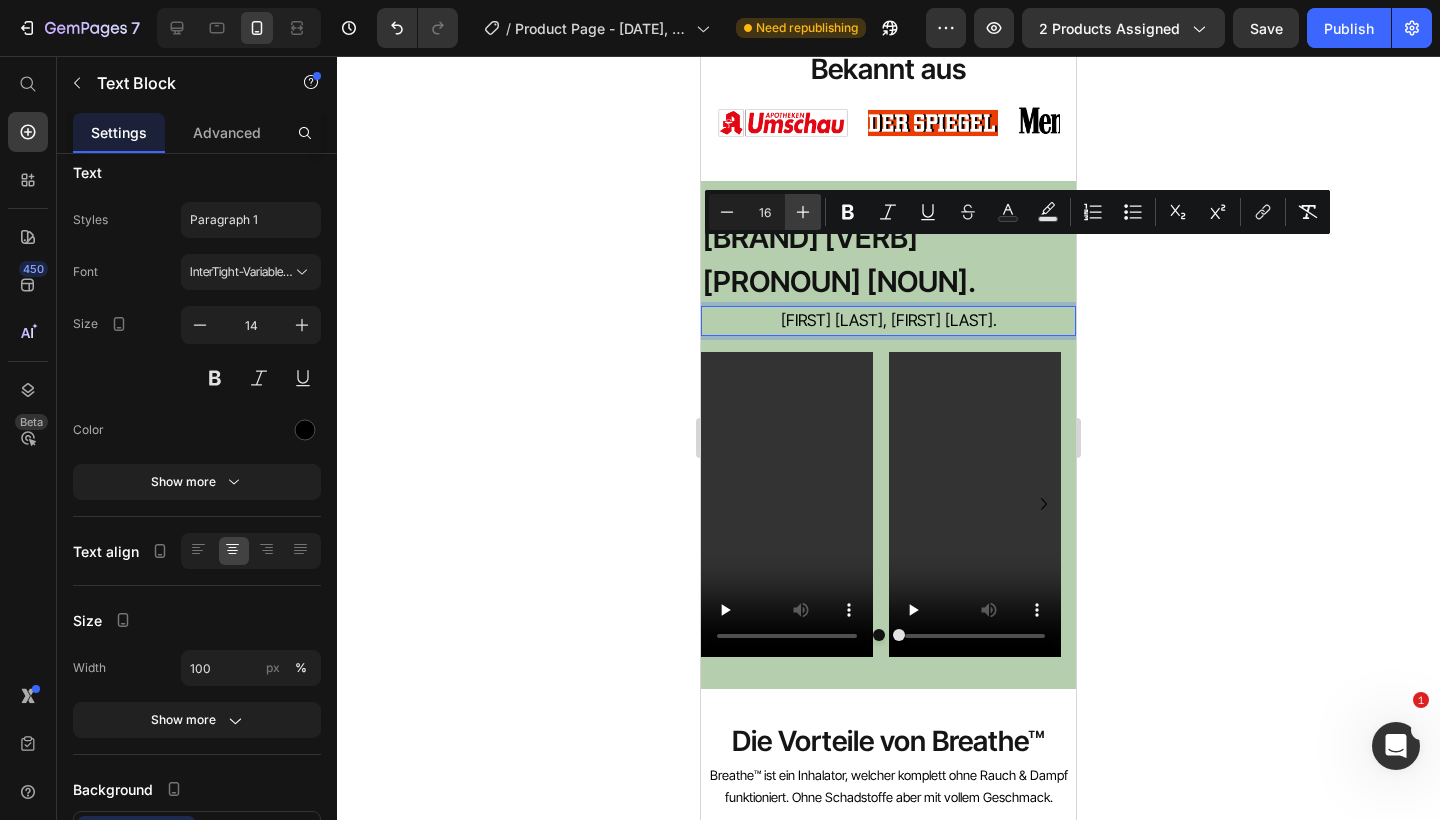 click on "Plus" at bounding box center [803, 212] 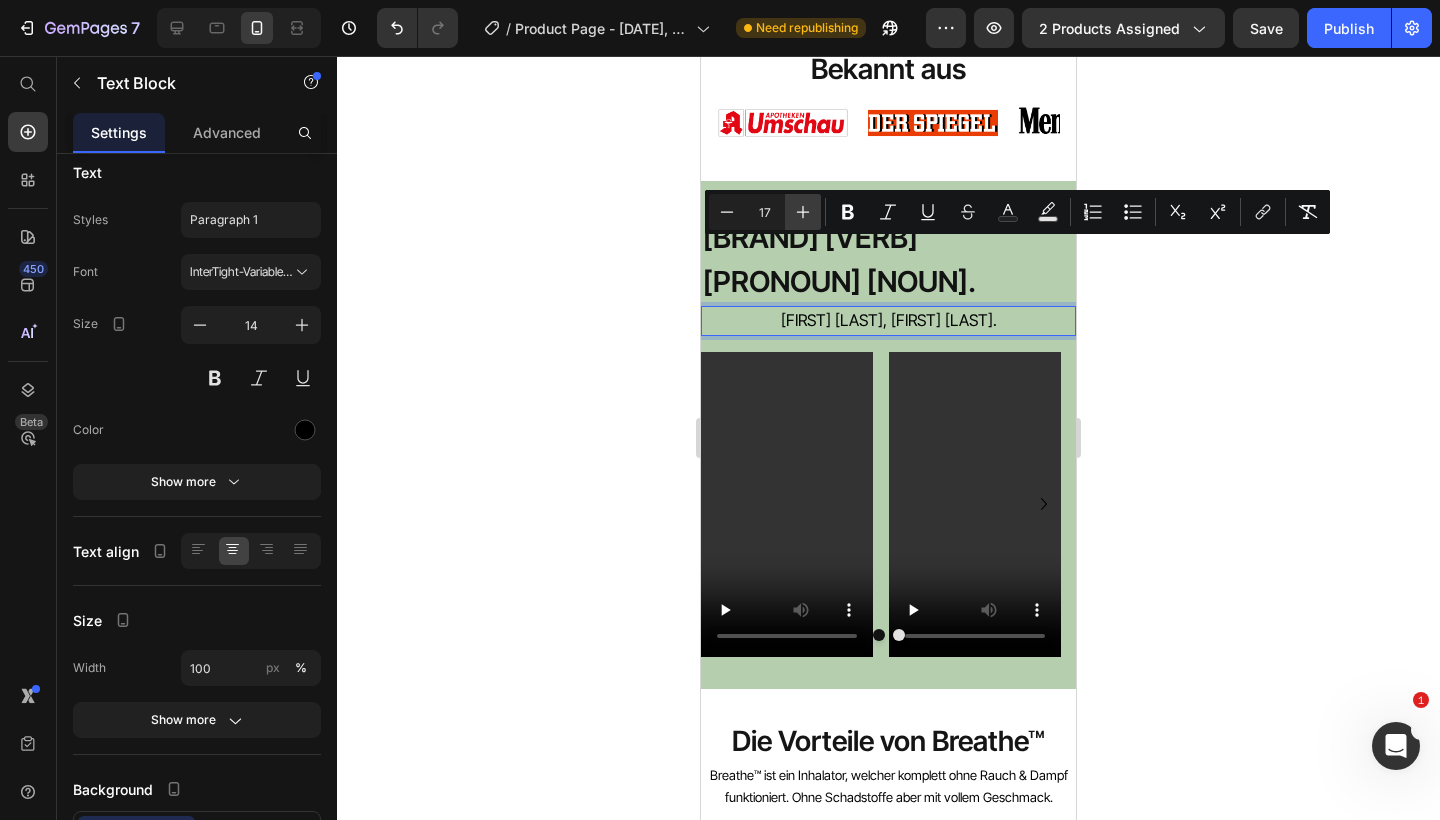 click on "Plus" at bounding box center (803, 212) 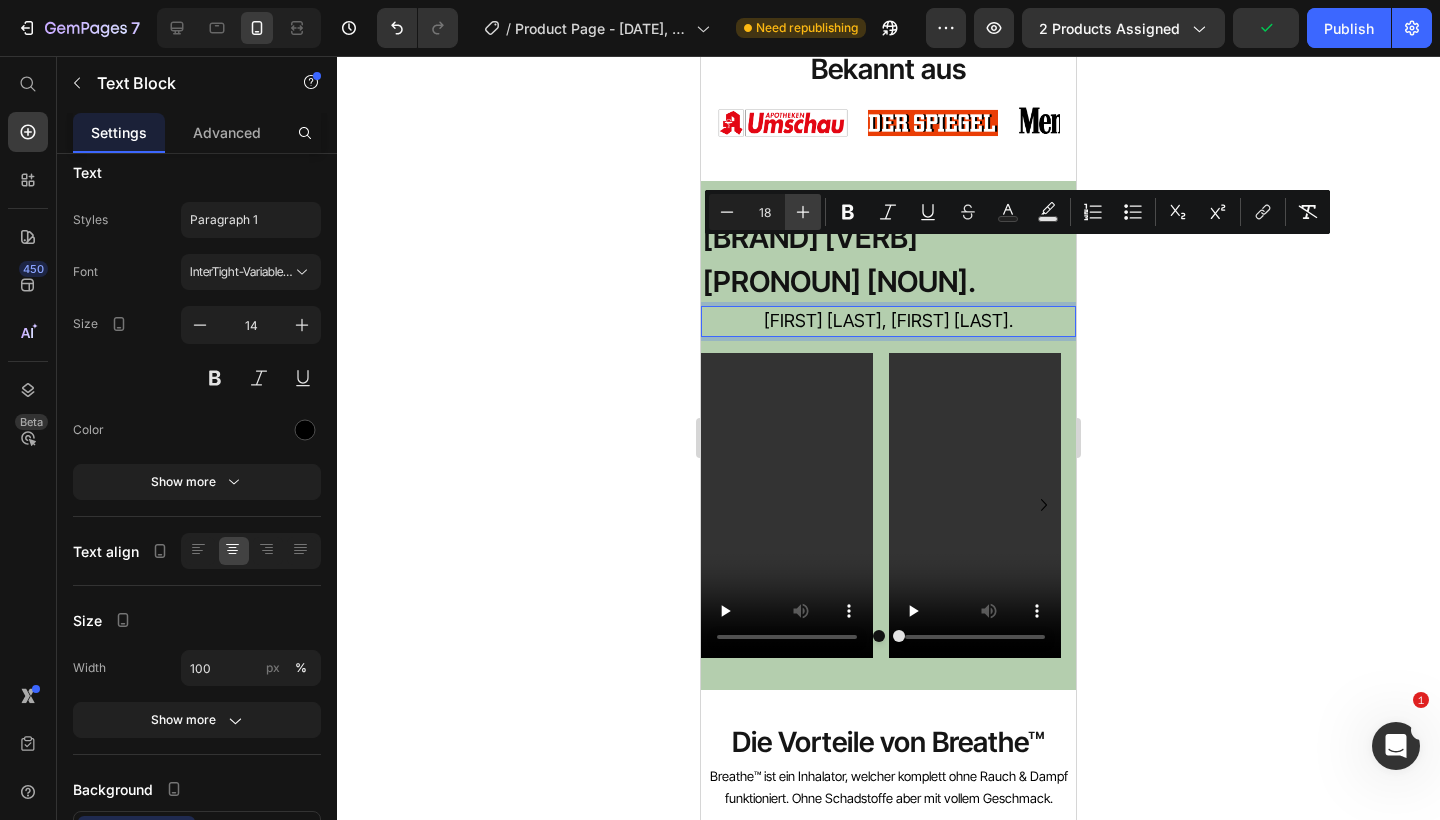 click 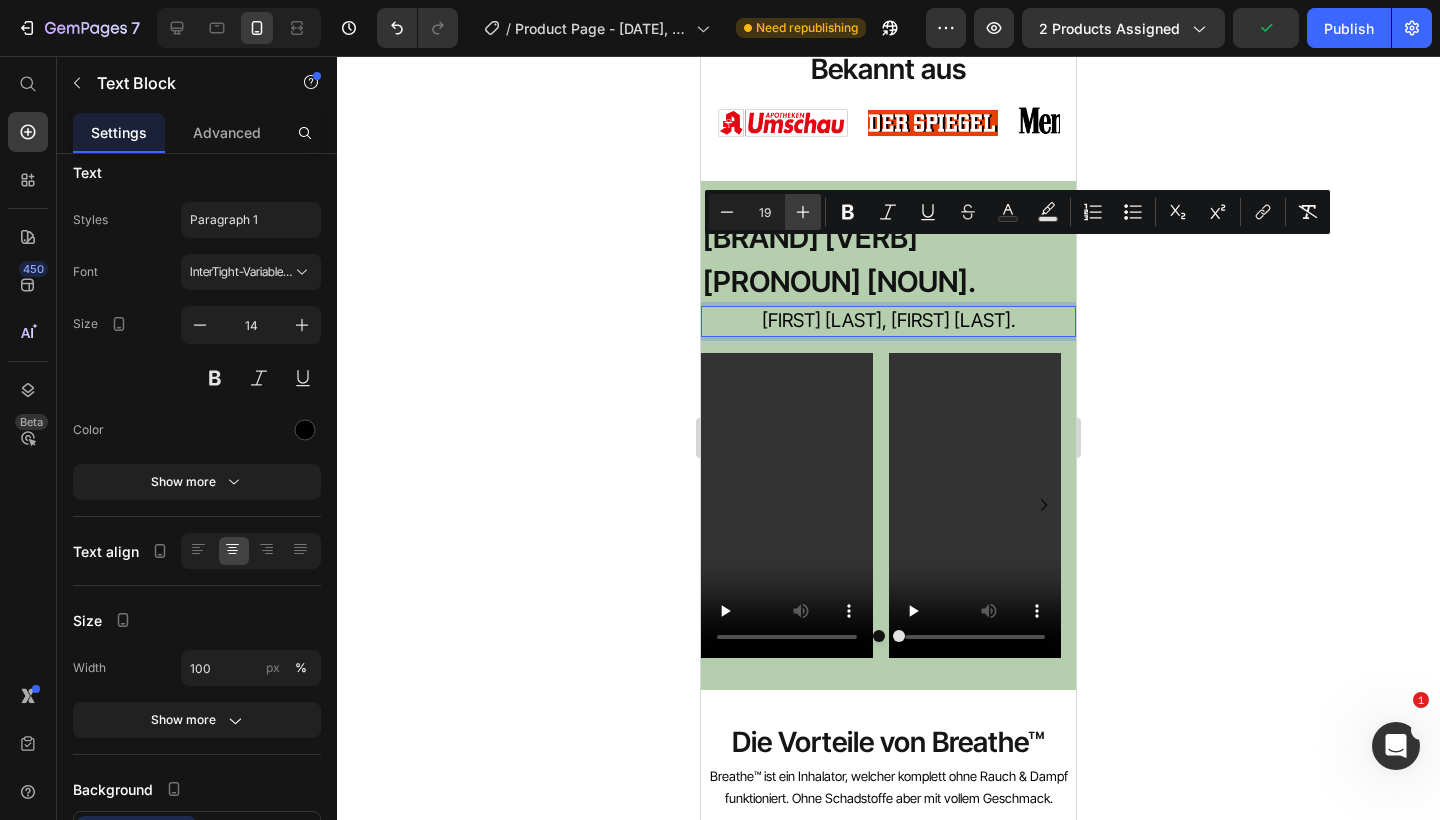 click 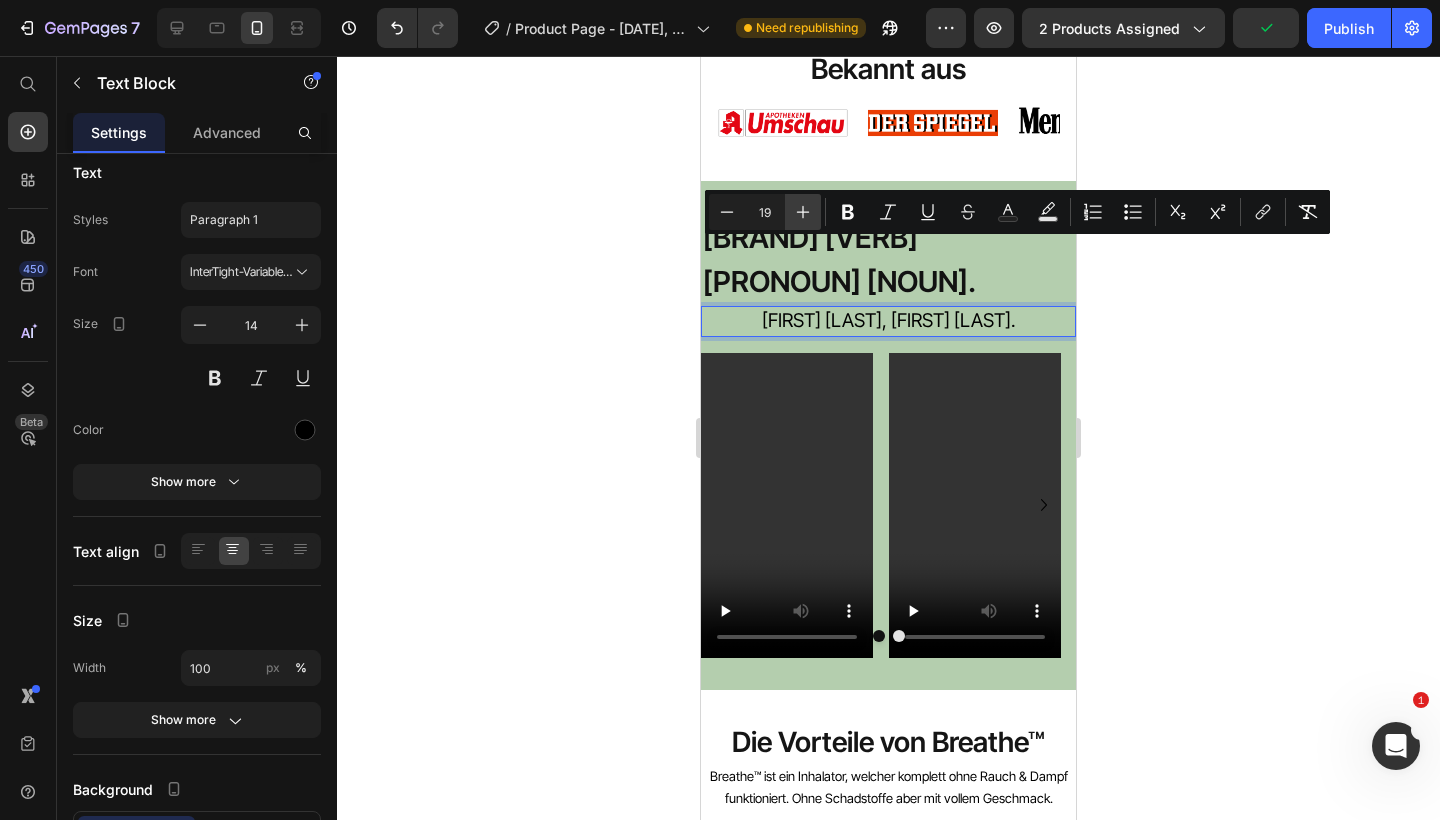 type on "20" 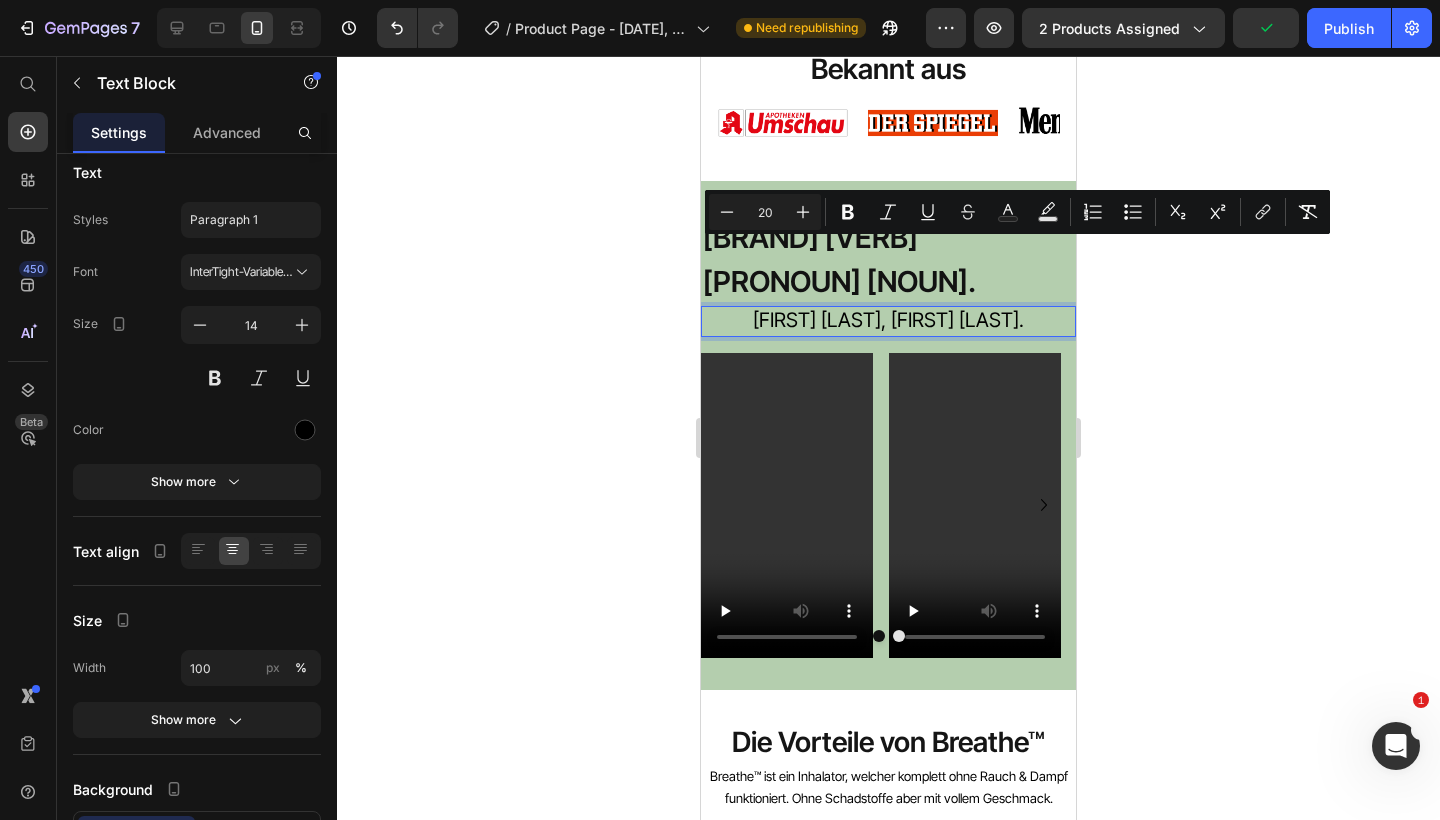 click 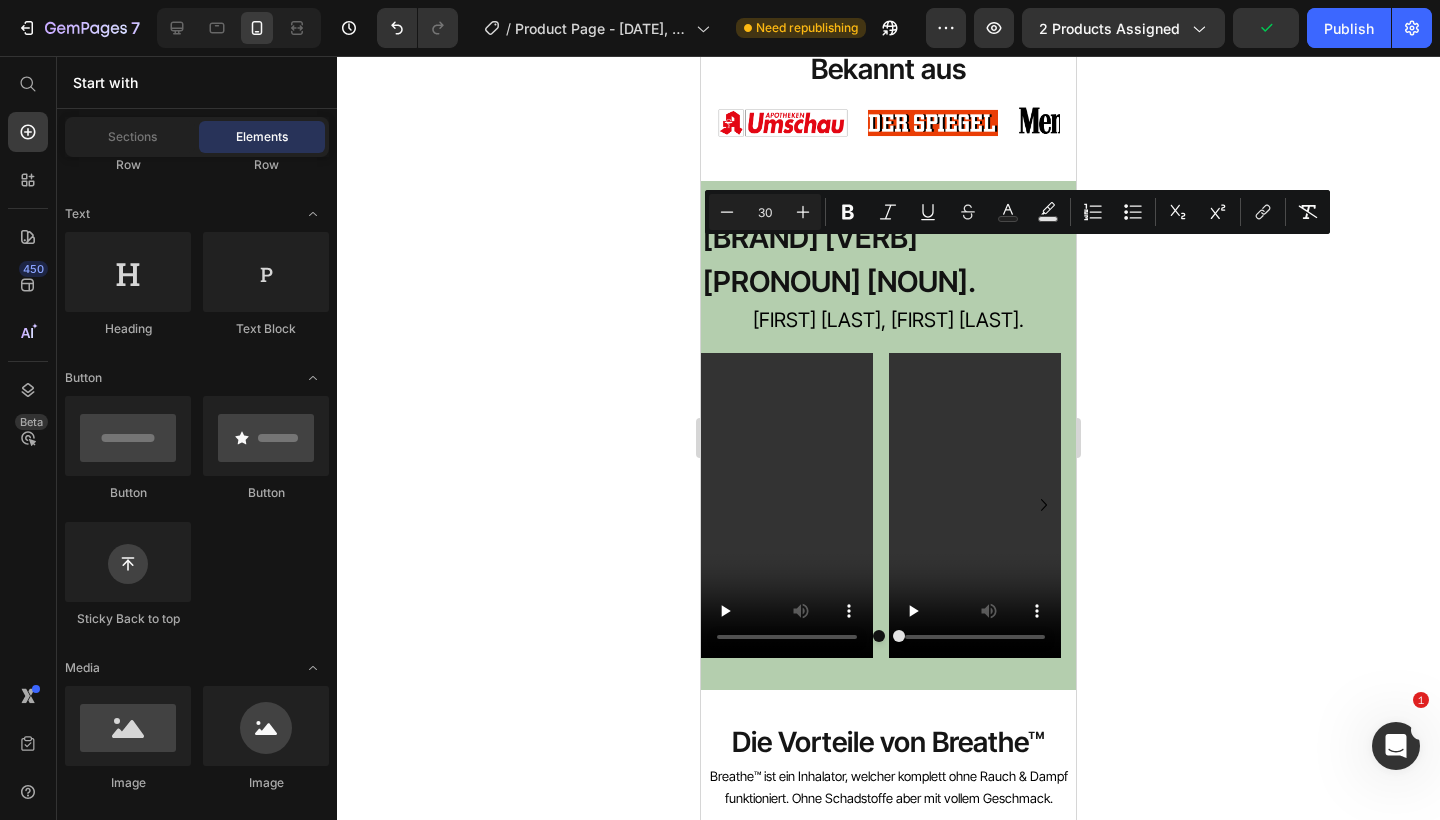 click 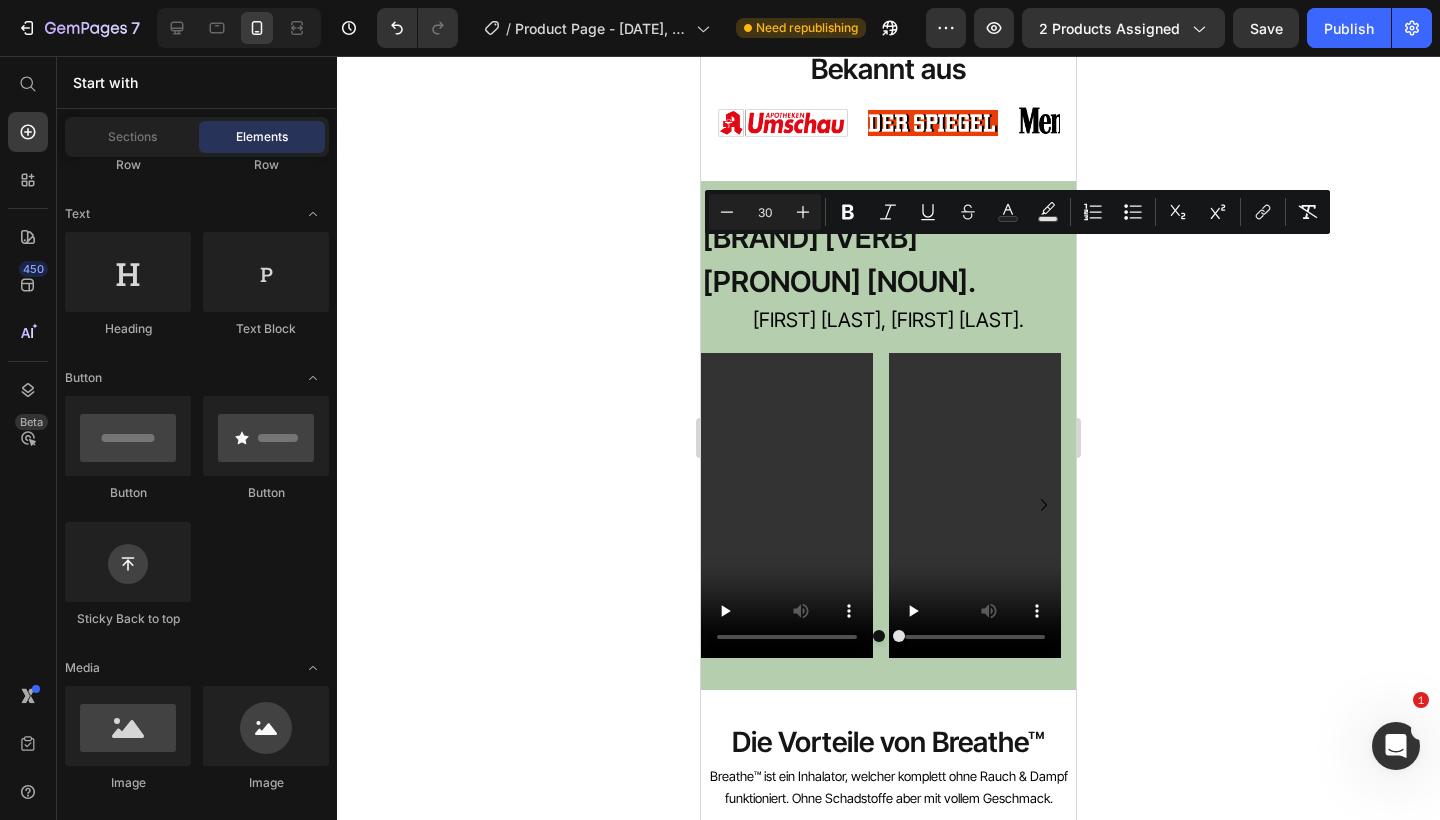 click 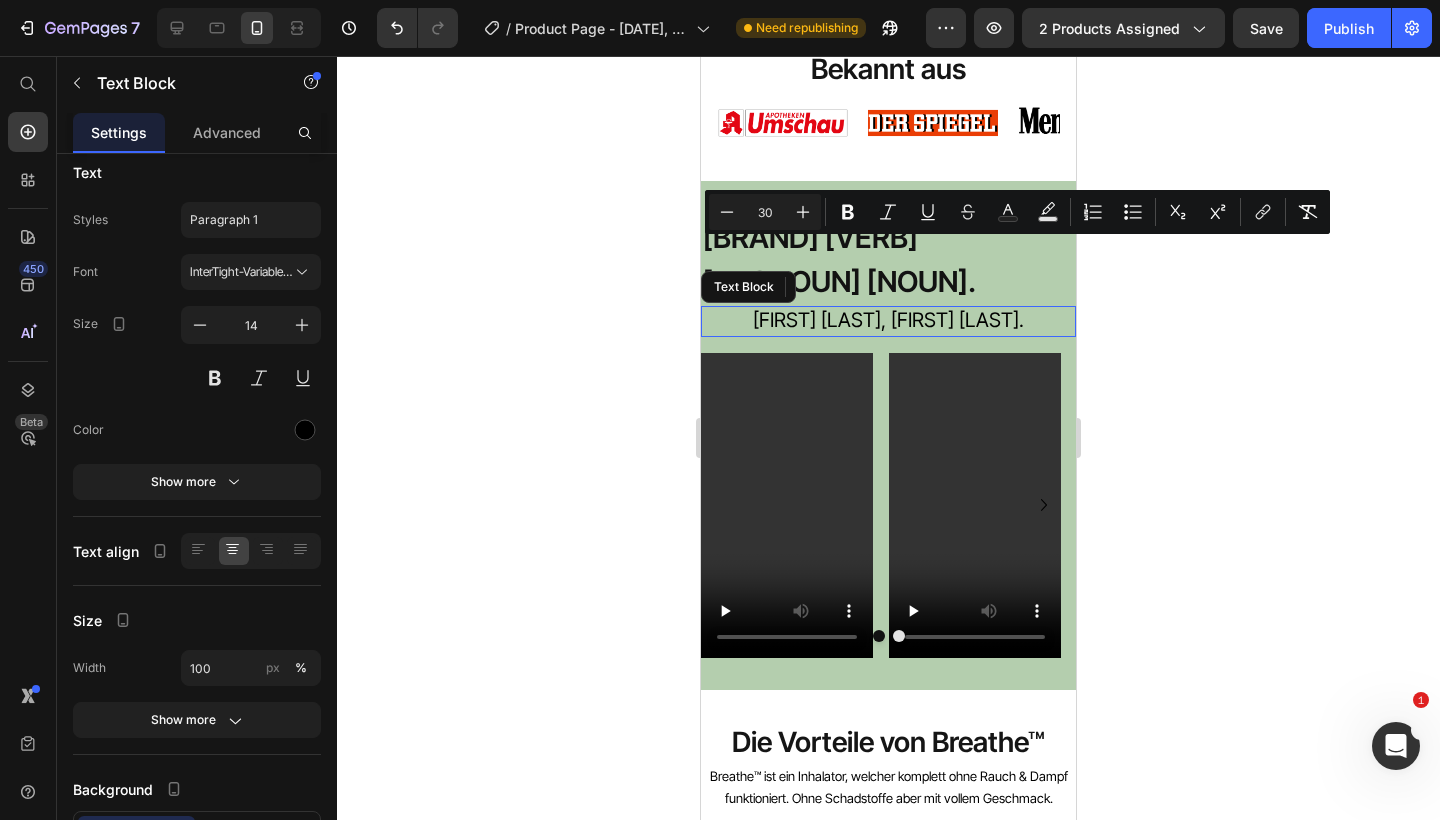 click on "[FIRST] [LAST], [FIRST] [LAST]." at bounding box center [888, 320] 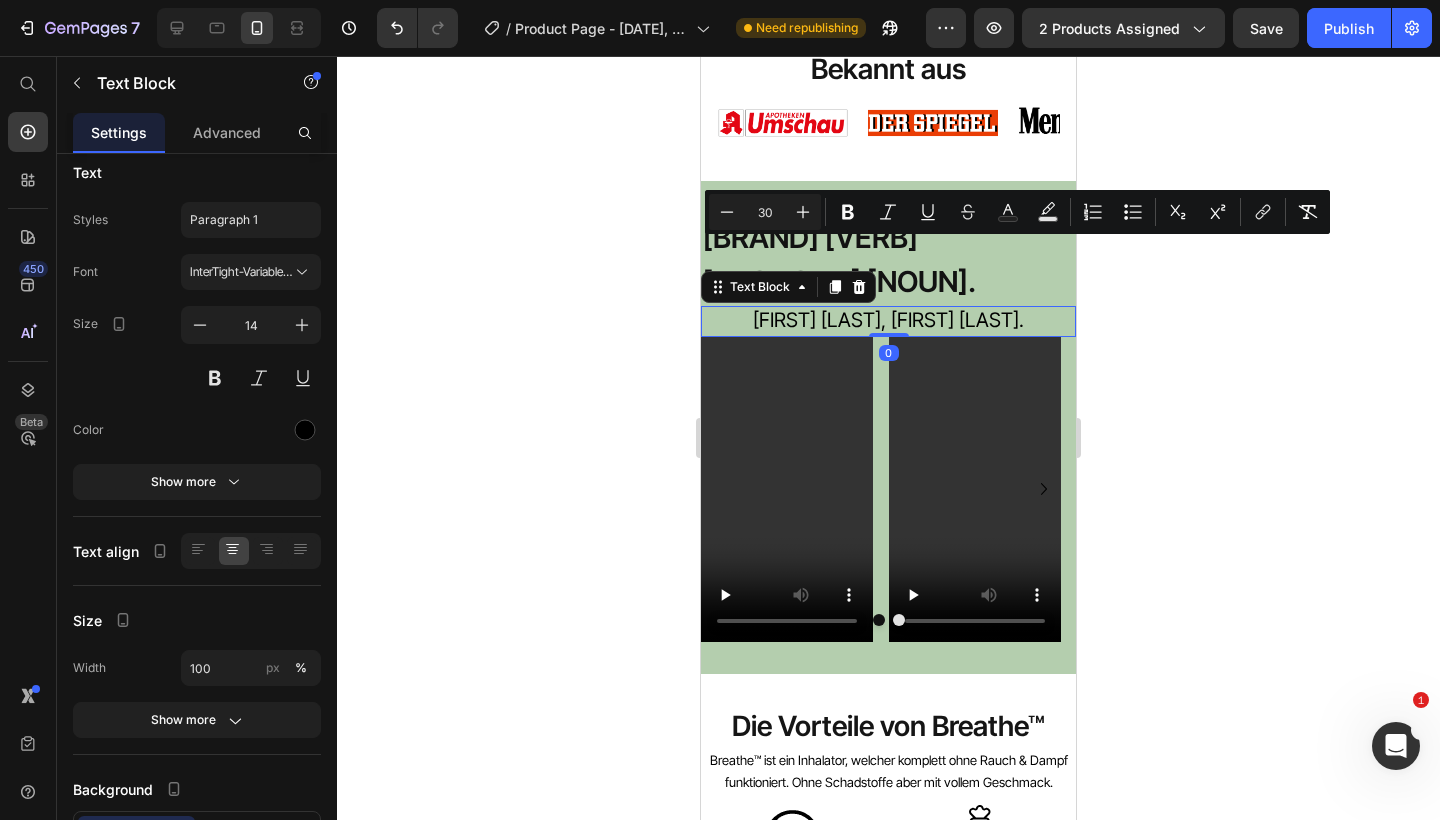 drag, startPoint x: 876, startPoint y: 281, endPoint x: 878, endPoint y: 248, distance: 33.06055 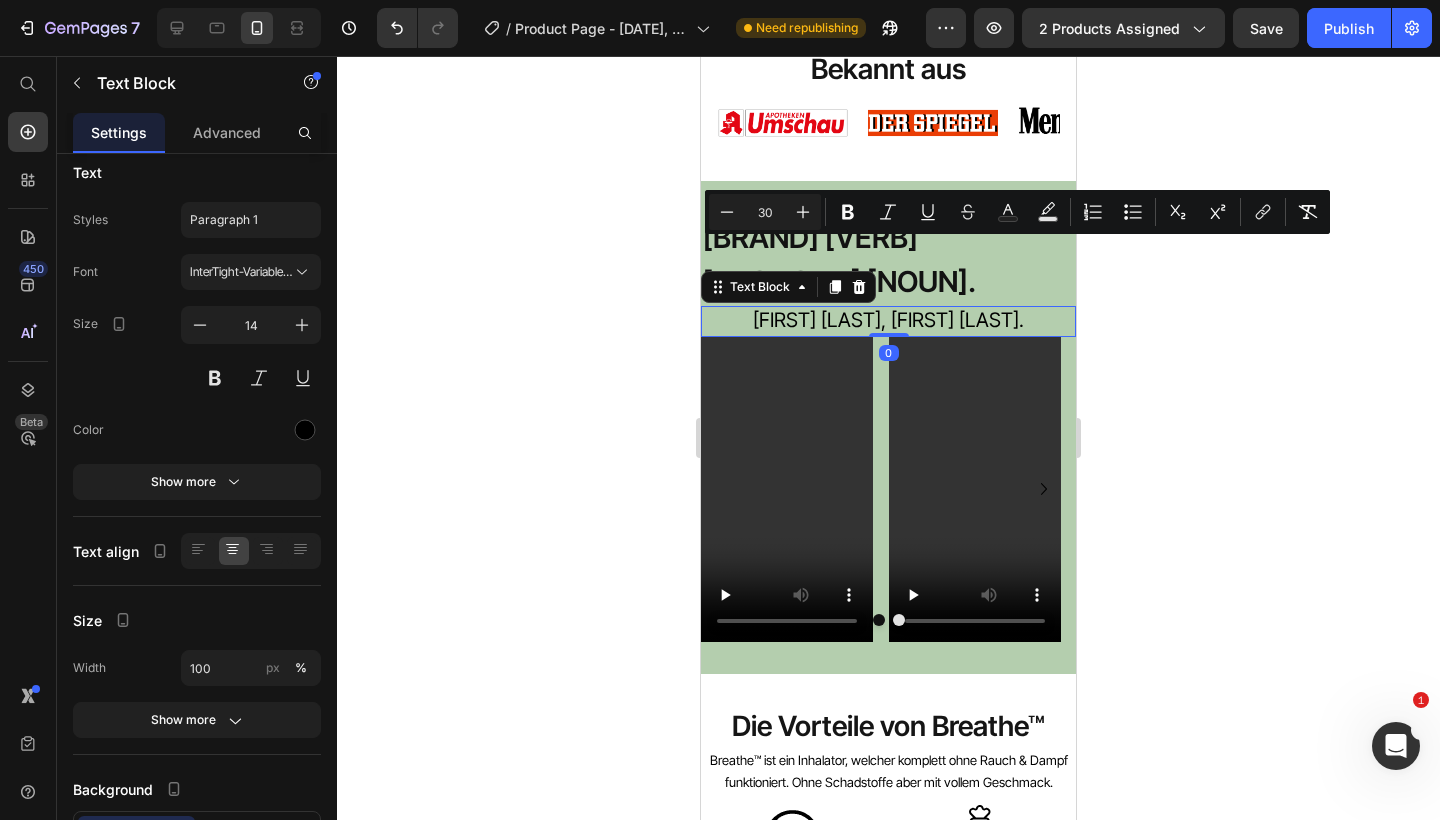 click 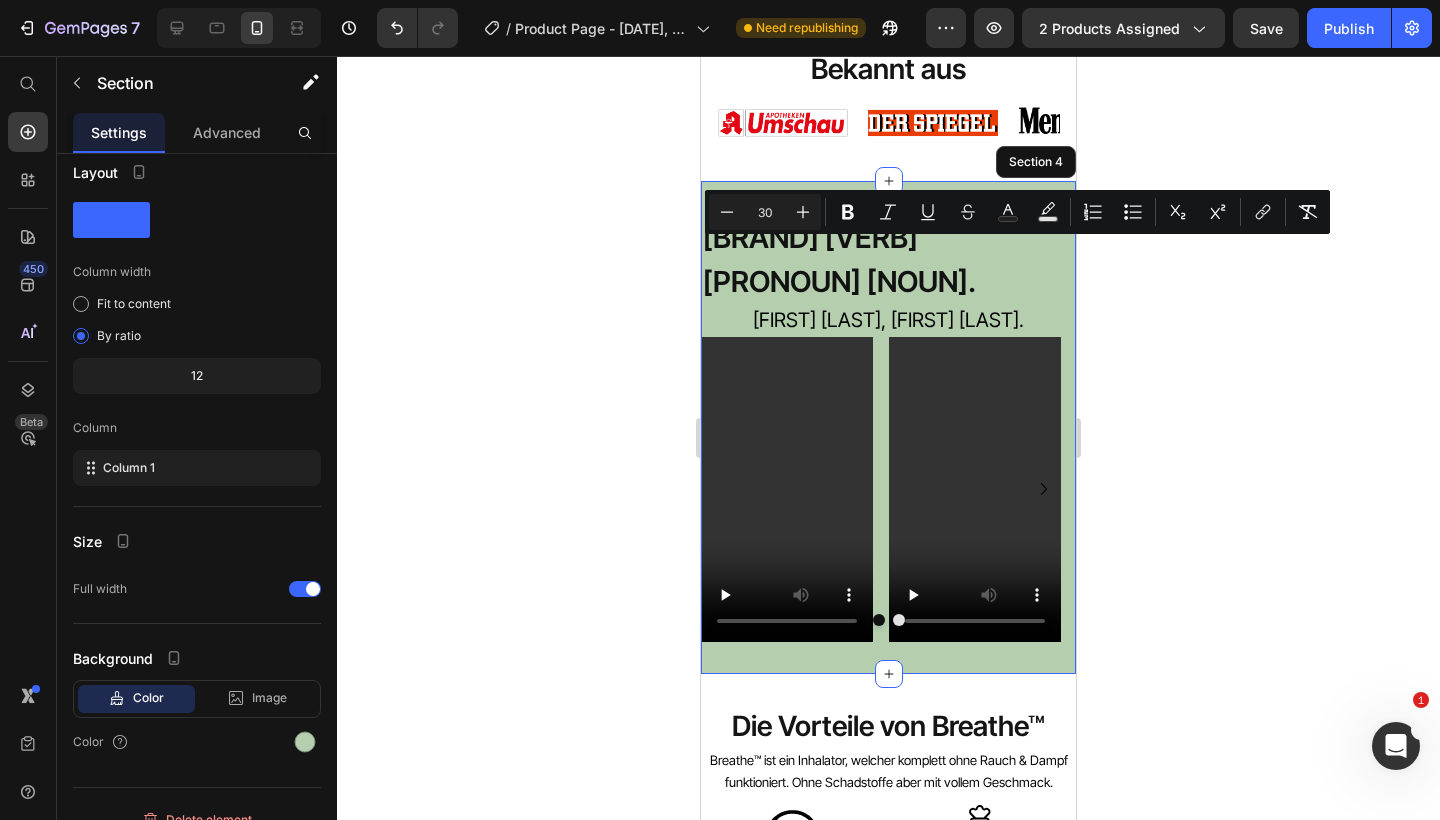 click on "⁠⁠⁠⁠⁠⁠⁠ [BRAND] [VERB] [PRONOUN] [NOUN]. [NOUN] [FIRST] [LAST], [FIRST] [LAST]. [NOUN] [NOUN] [NOUN]
[NOUN] [NOUN] [NOUN]
Carousel Row Section 4" at bounding box center (888, 428) 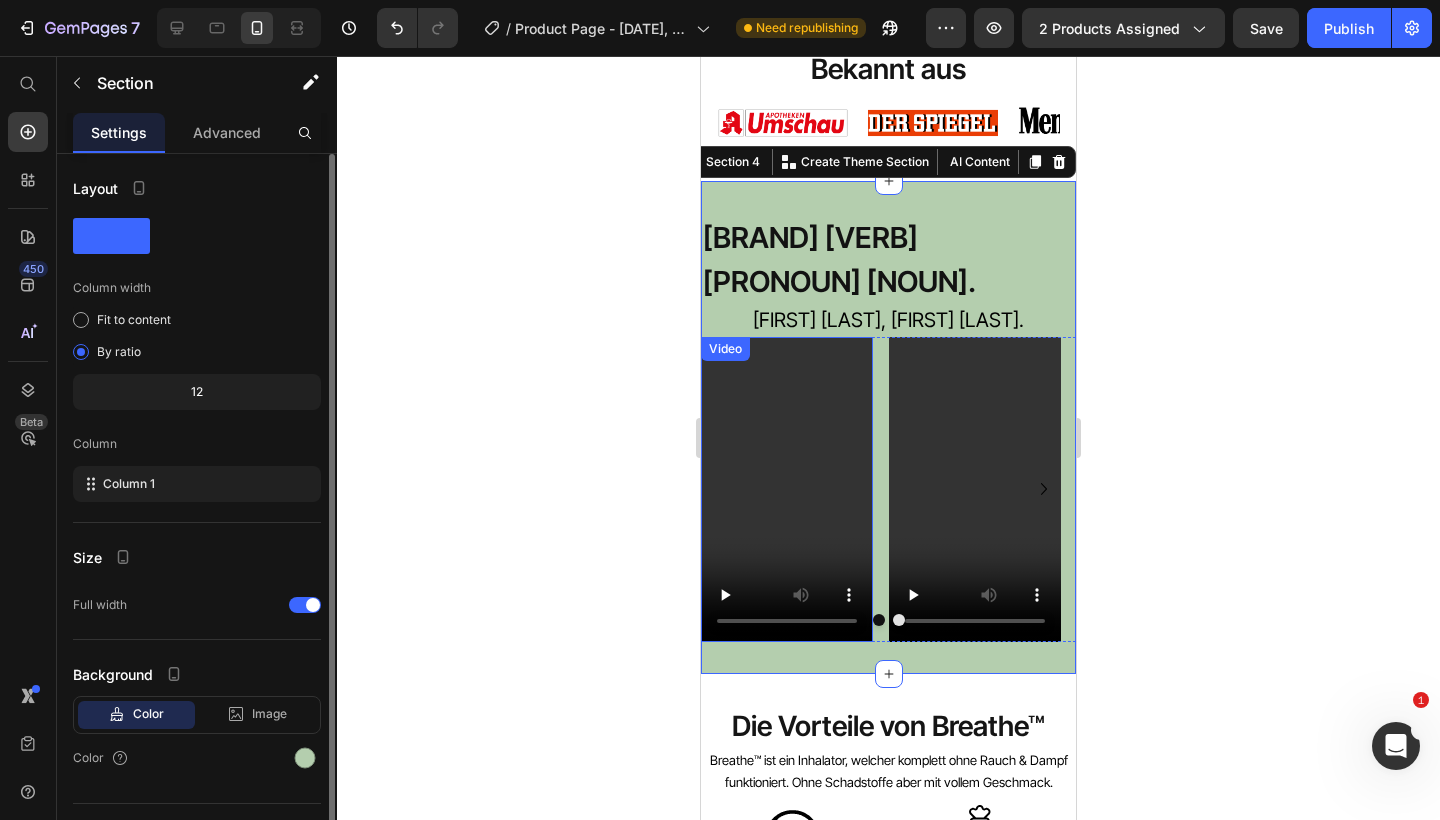 click 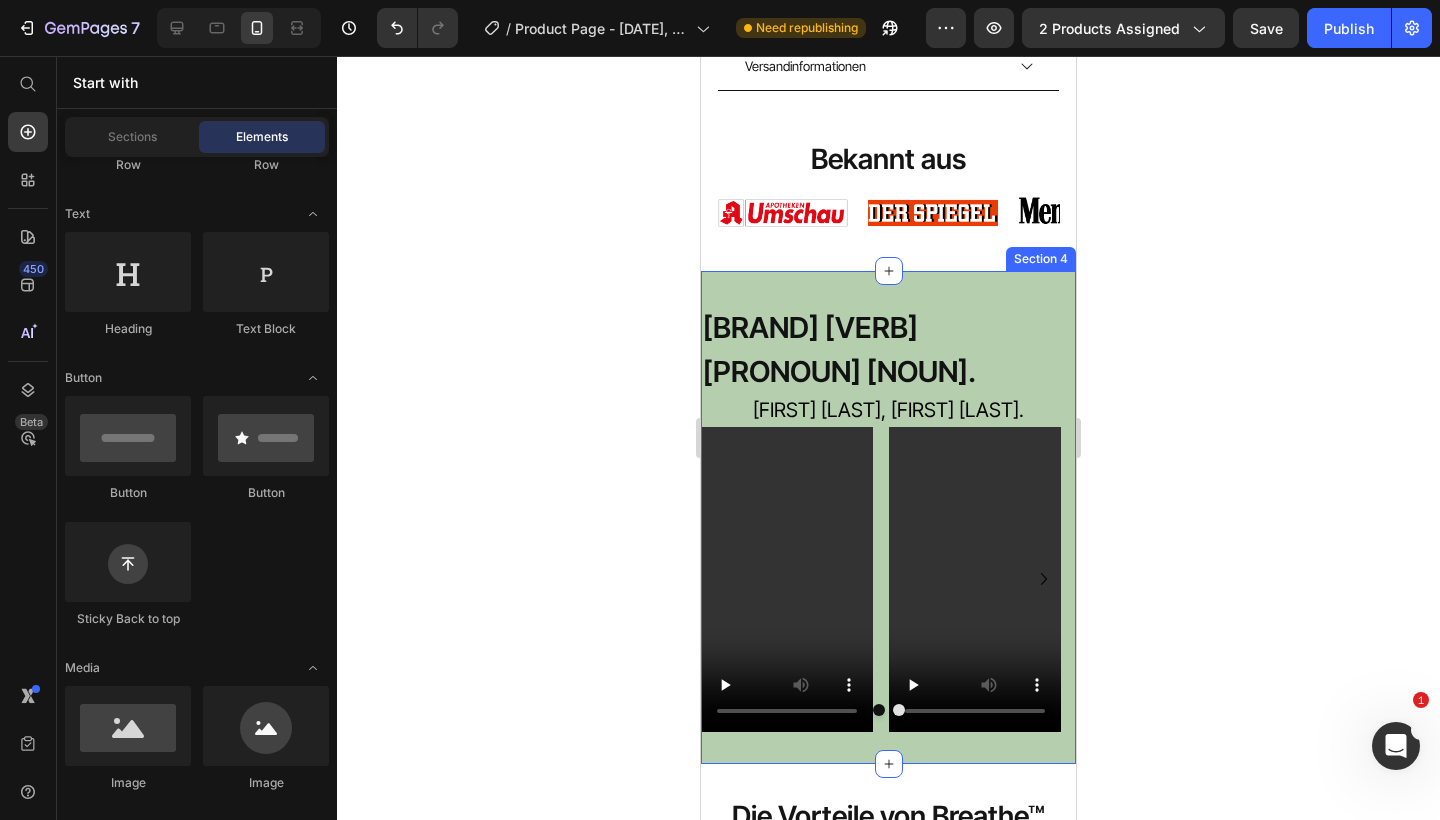 scroll, scrollTop: 1360, scrollLeft: 0, axis: vertical 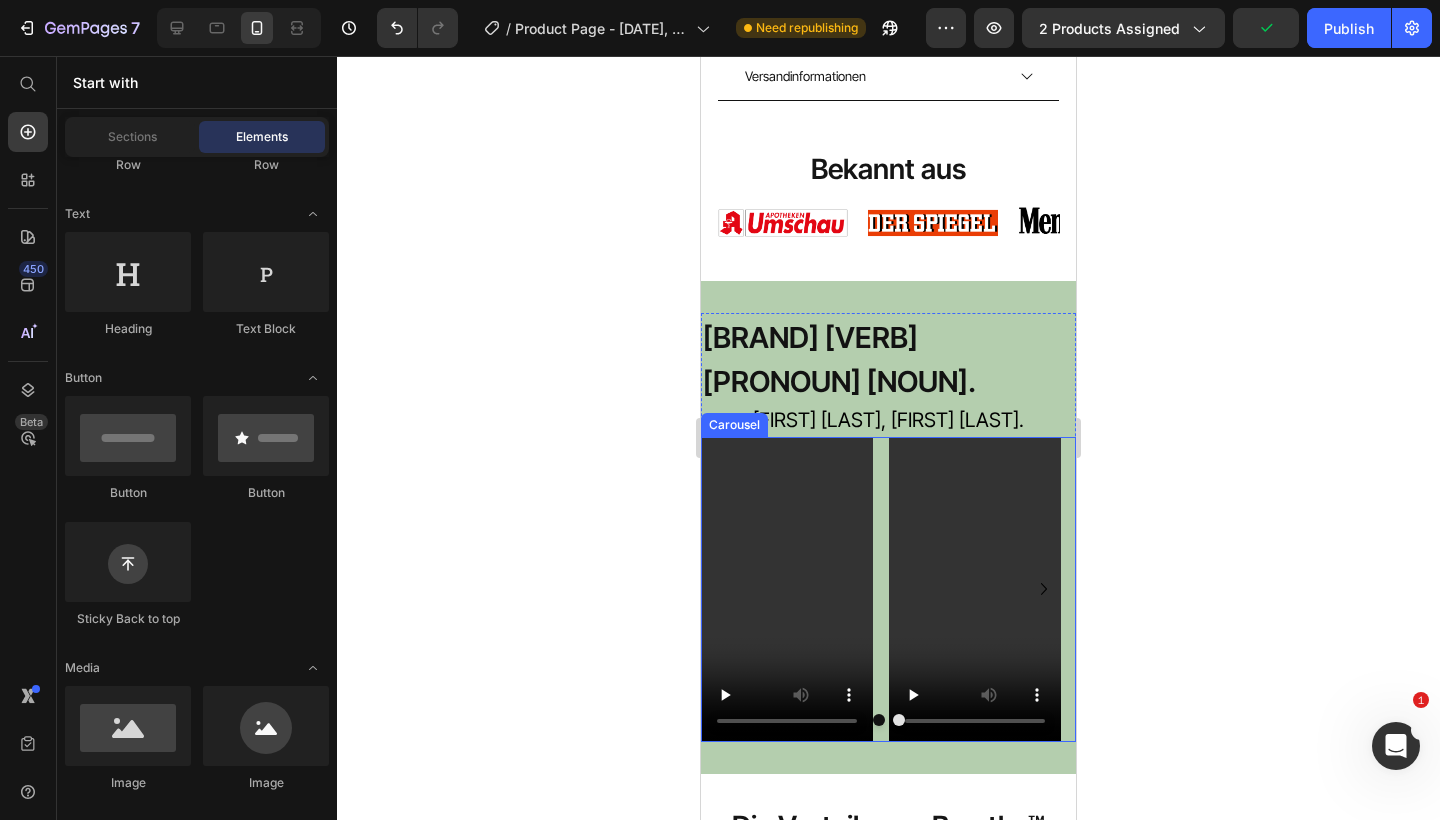 click on "Video Video Video" at bounding box center [888, 590] 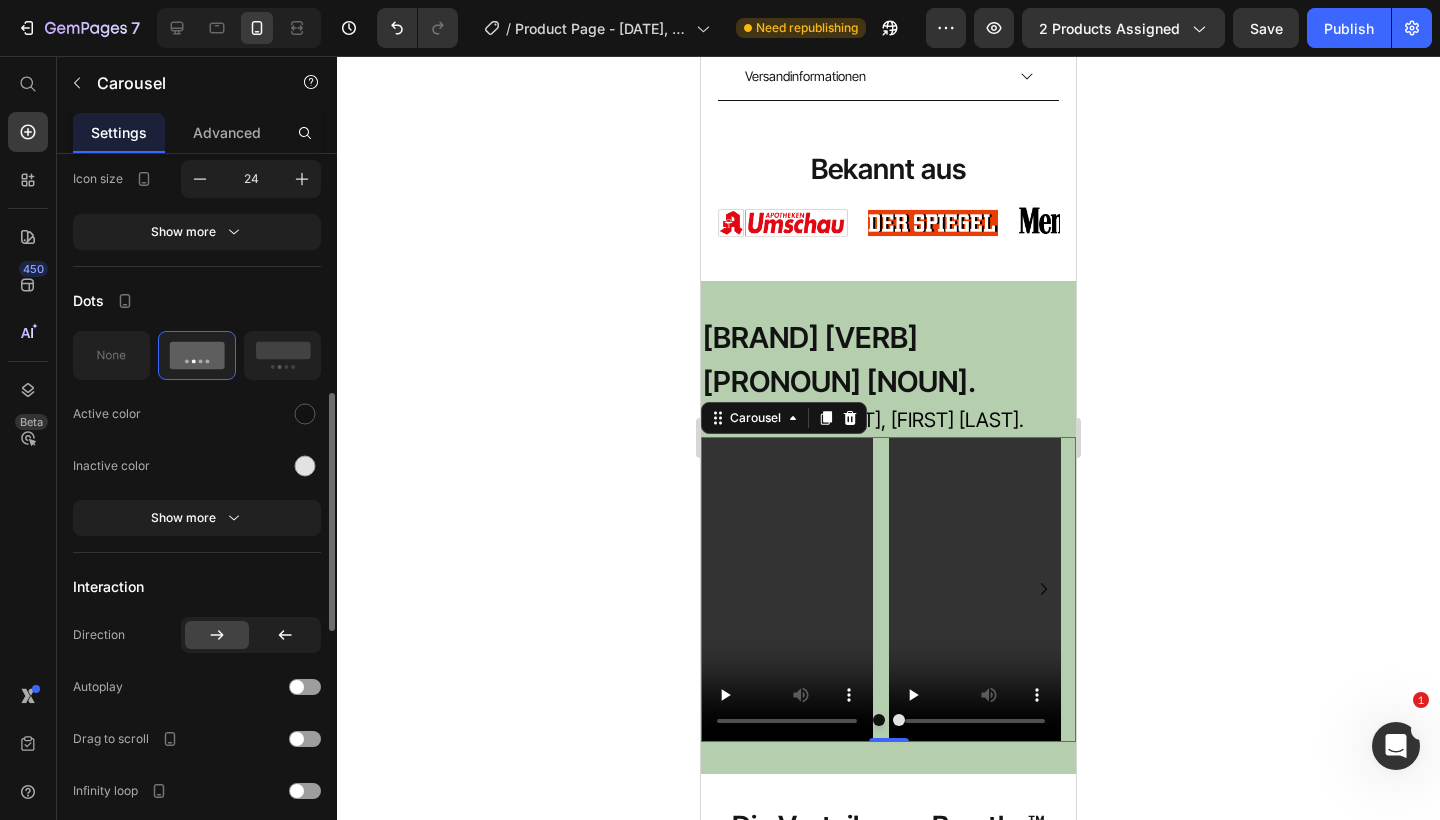 scroll, scrollTop: 730, scrollLeft: 0, axis: vertical 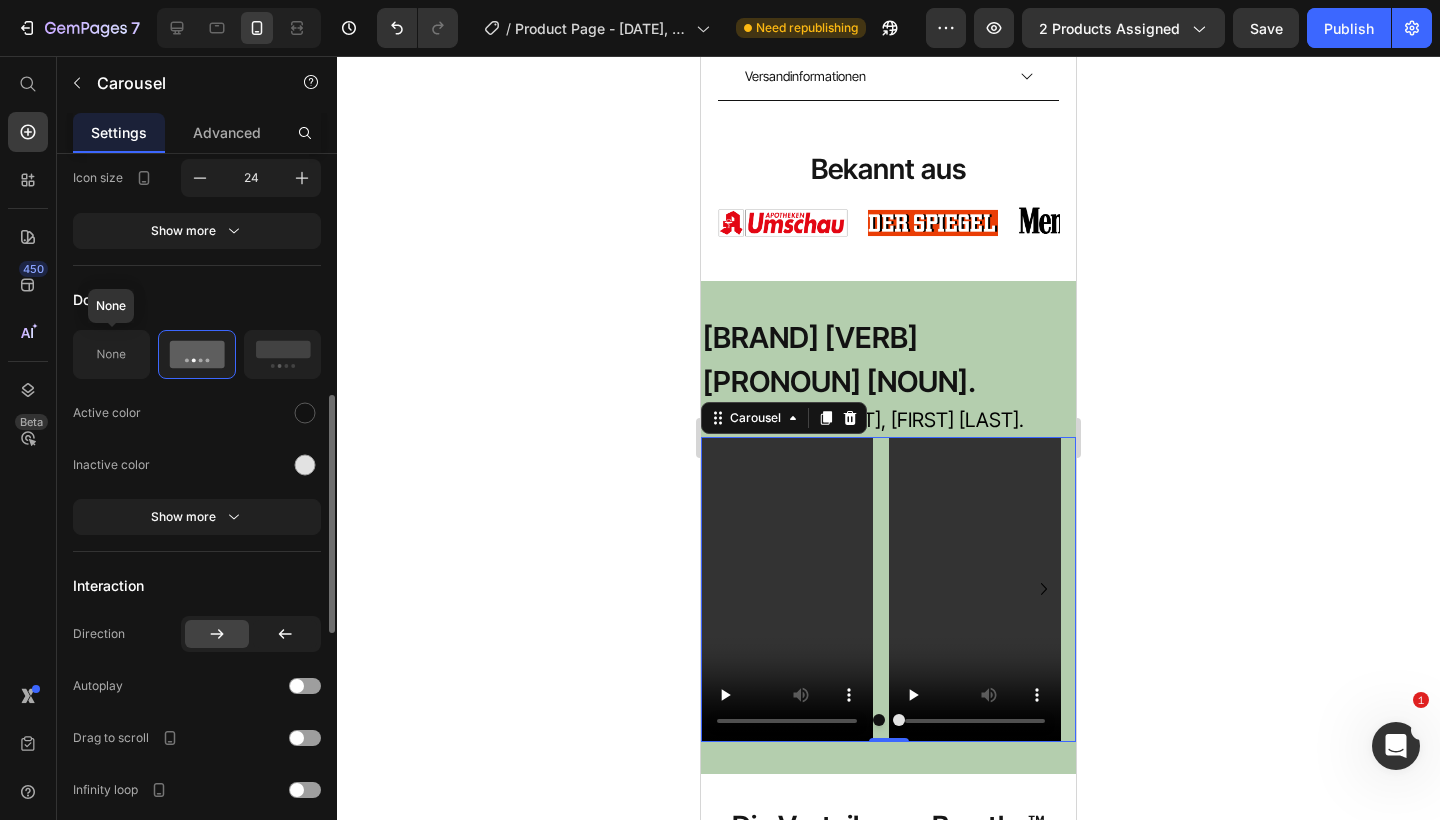 click 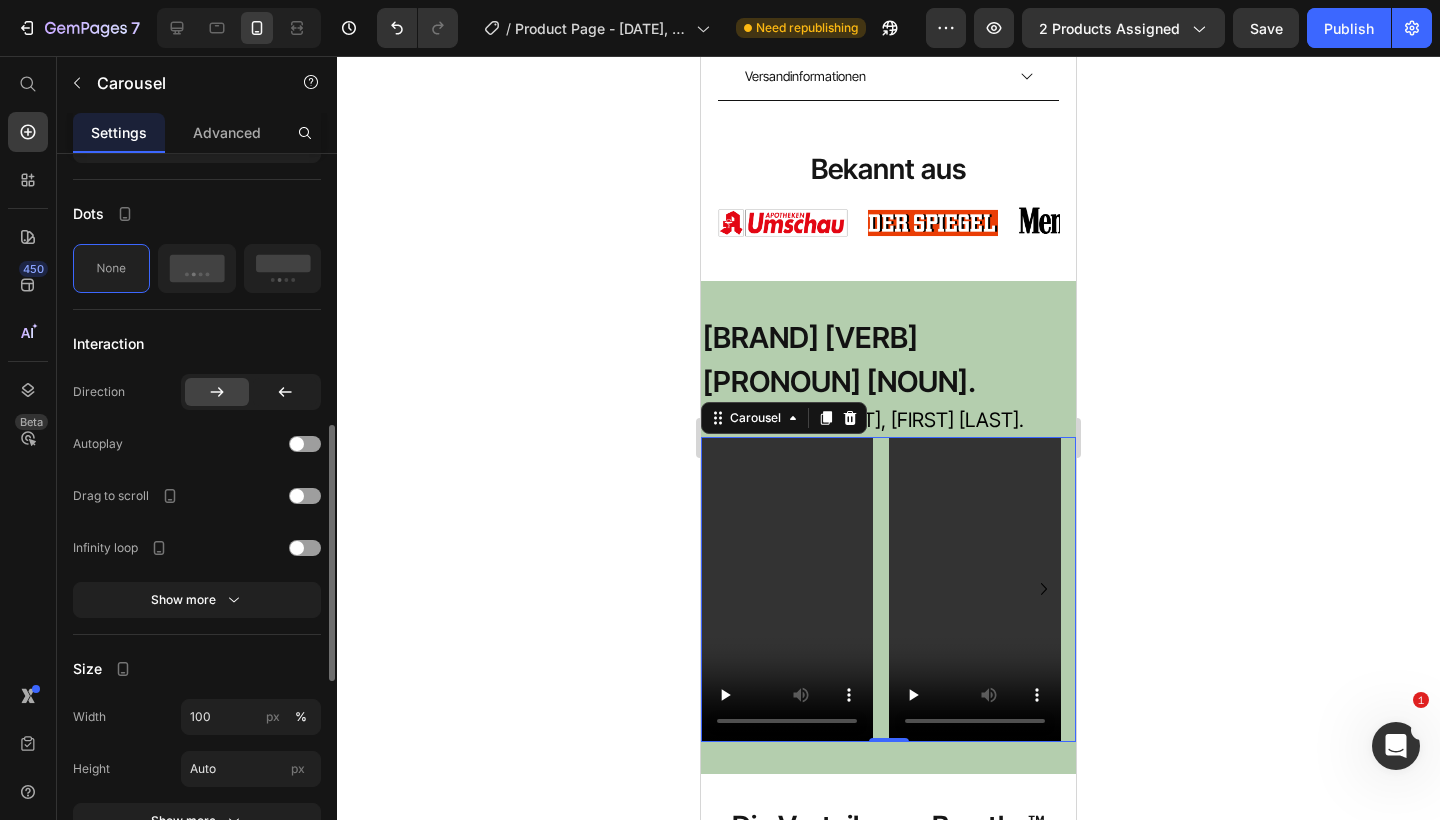 scroll, scrollTop: 820, scrollLeft: 0, axis: vertical 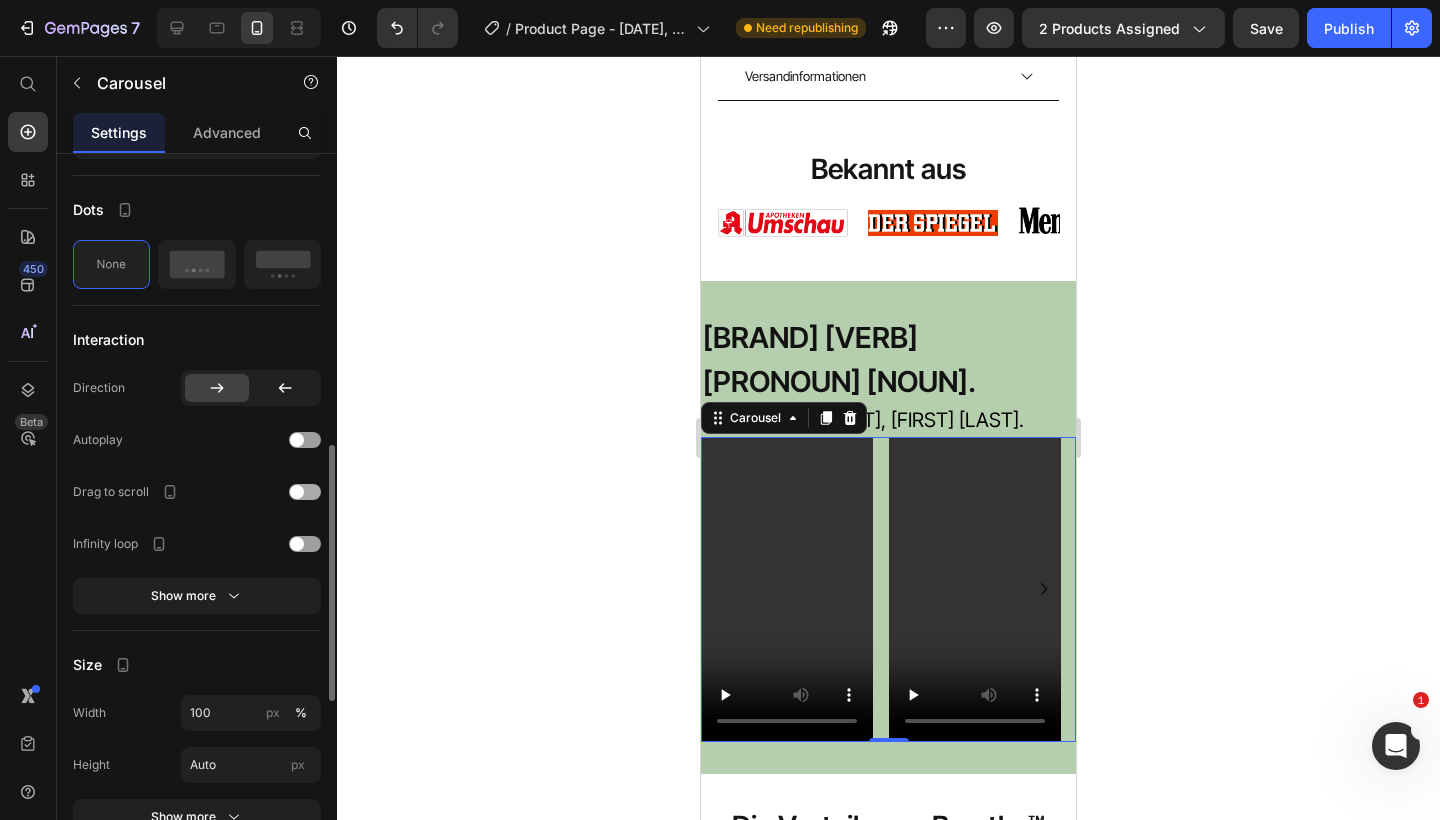 click at bounding box center (297, 492) 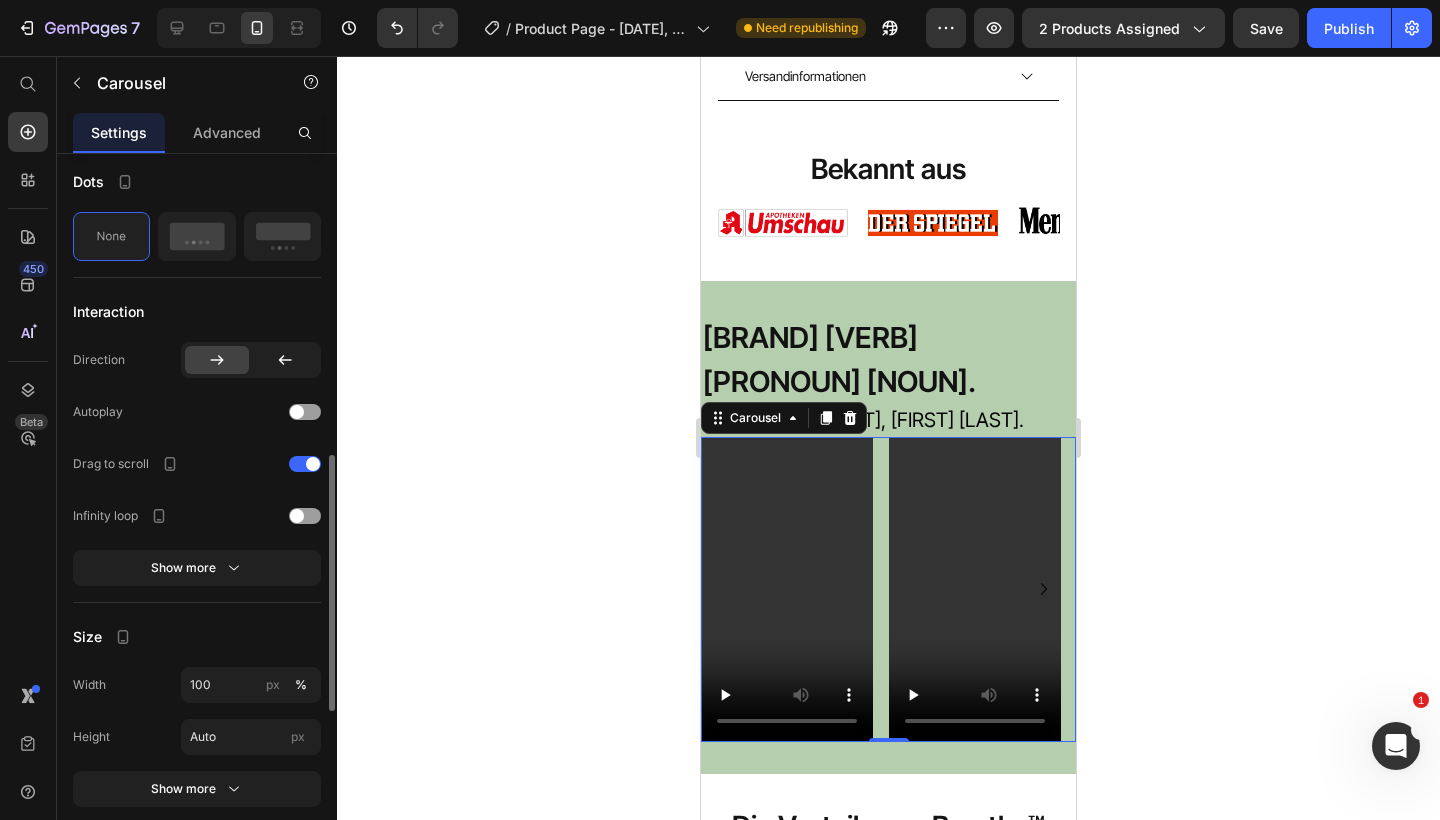 scroll, scrollTop: 838, scrollLeft: 0, axis: vertical 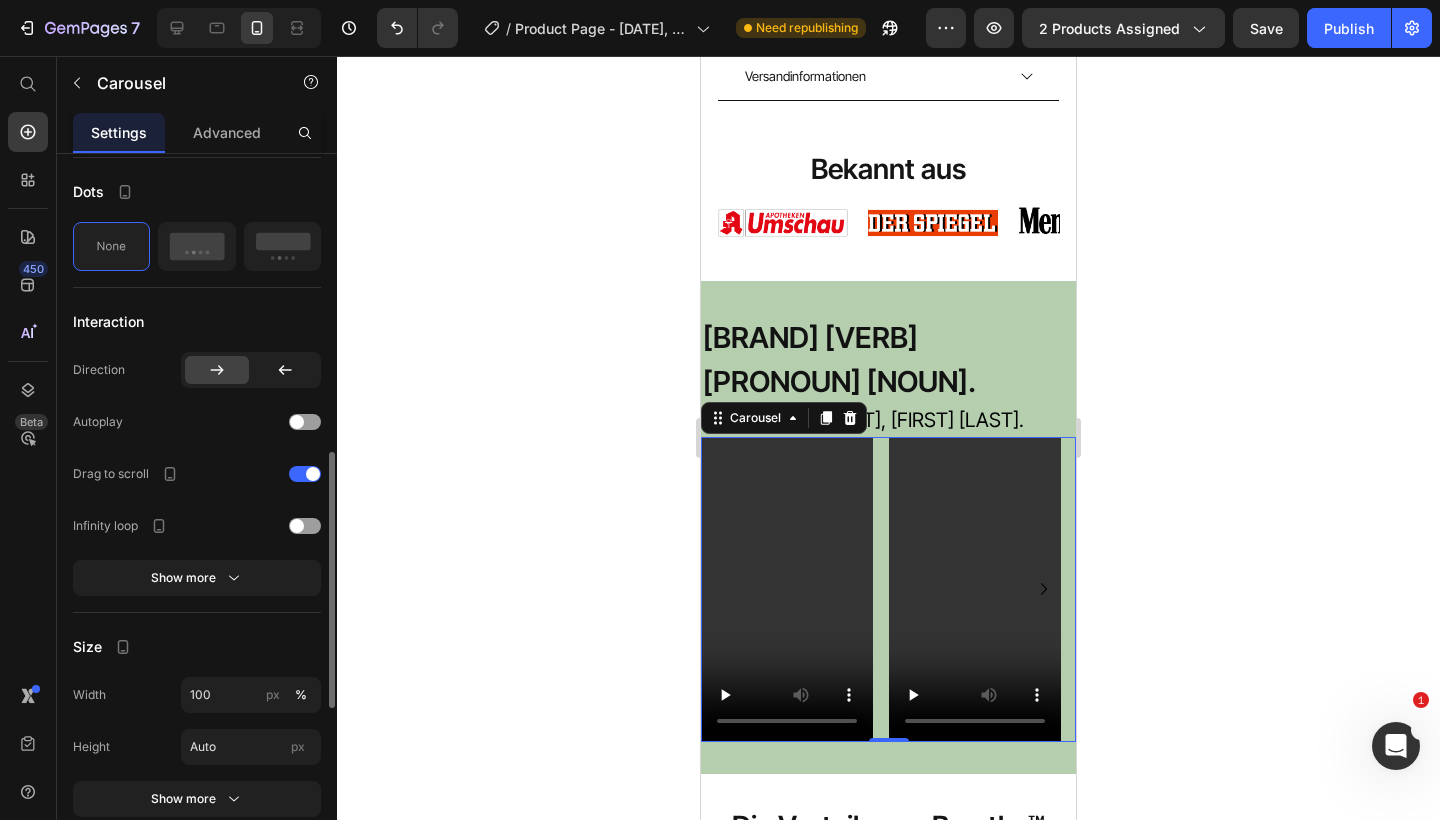 click 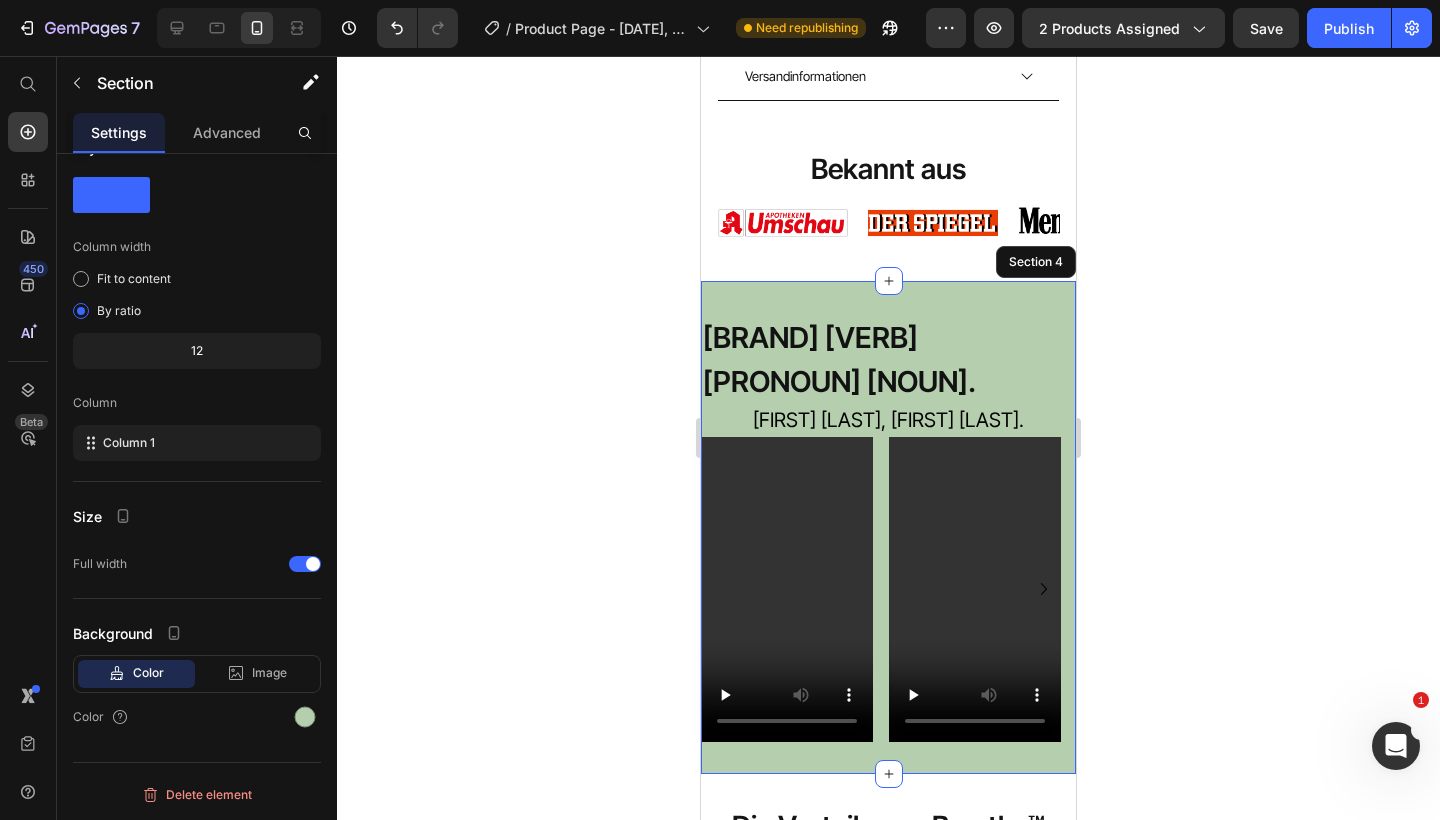 click on "⁠⁠⁠⁠⁠⁠⁠ [BRAND] [VERB] [PRONOUN] [NOUN]. [NOUN] [FIRST] [LAST], [FIRST] [LAST]. [NOUN] [NOUN] [NOUN]
[NOUN] [NOUN] [NOUN]
Carousel Row Section 4" at bounding box center (888, 528) 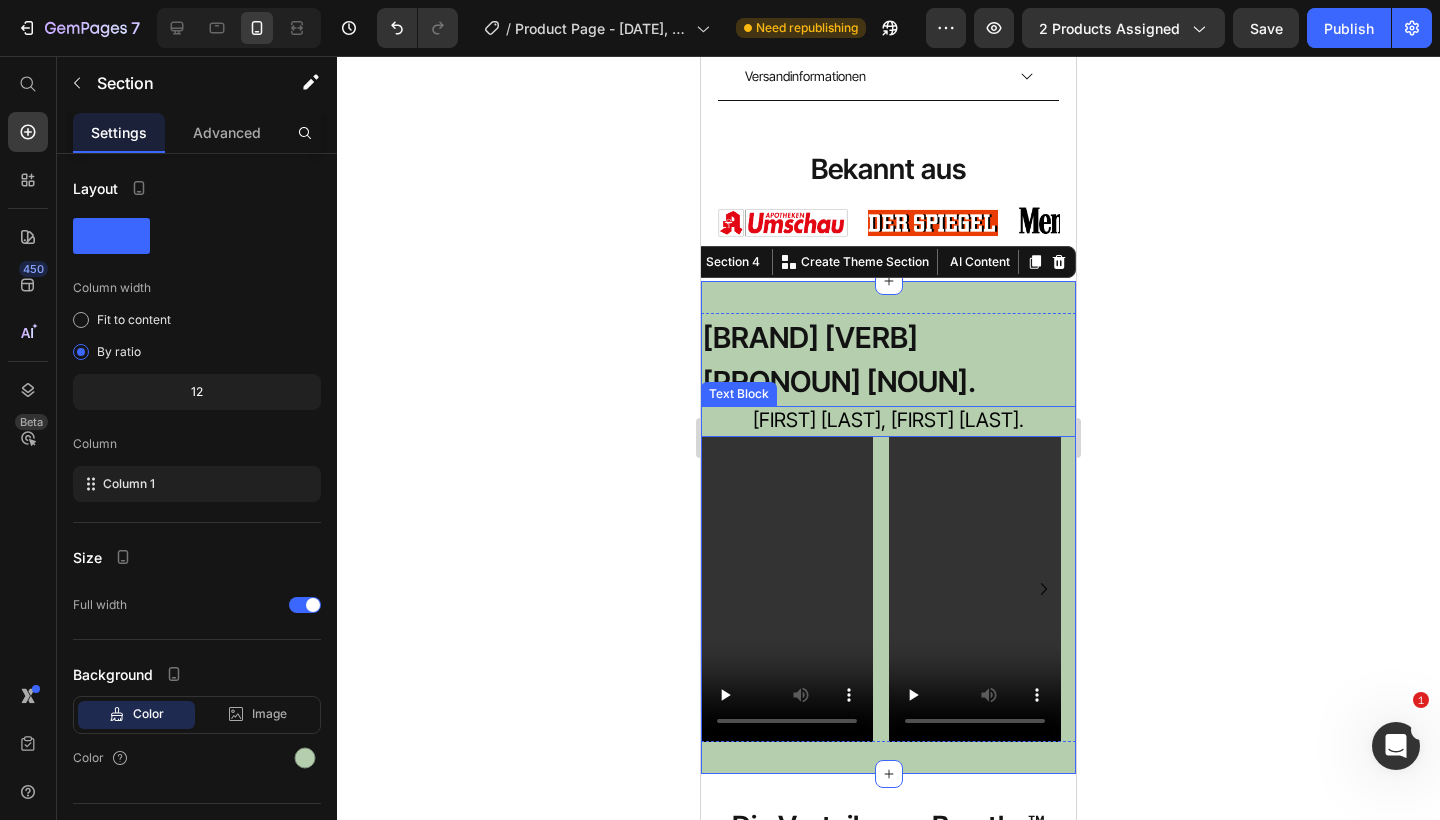 click 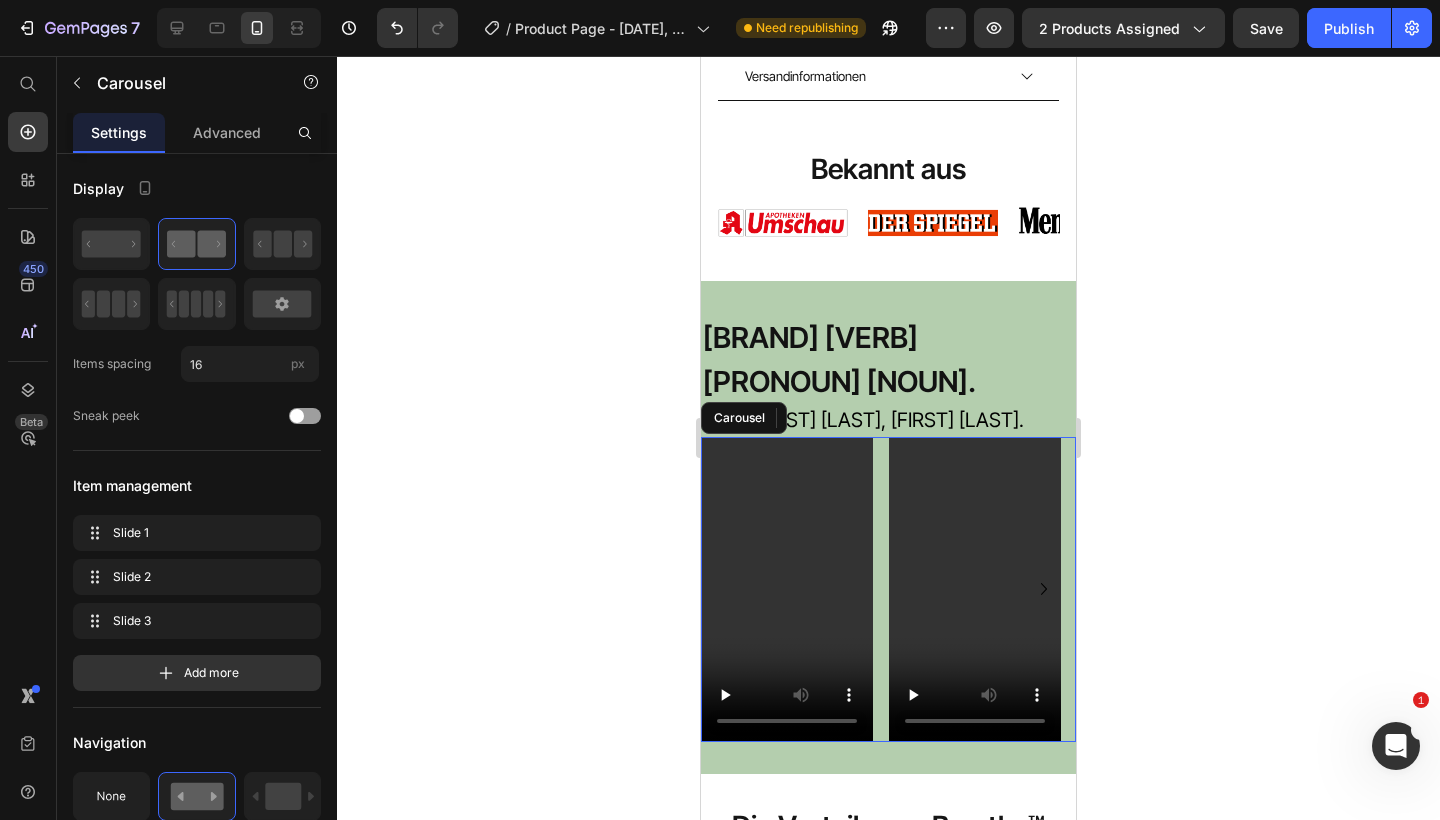 click on "Video Video Video" at bounding box center [888, 590] 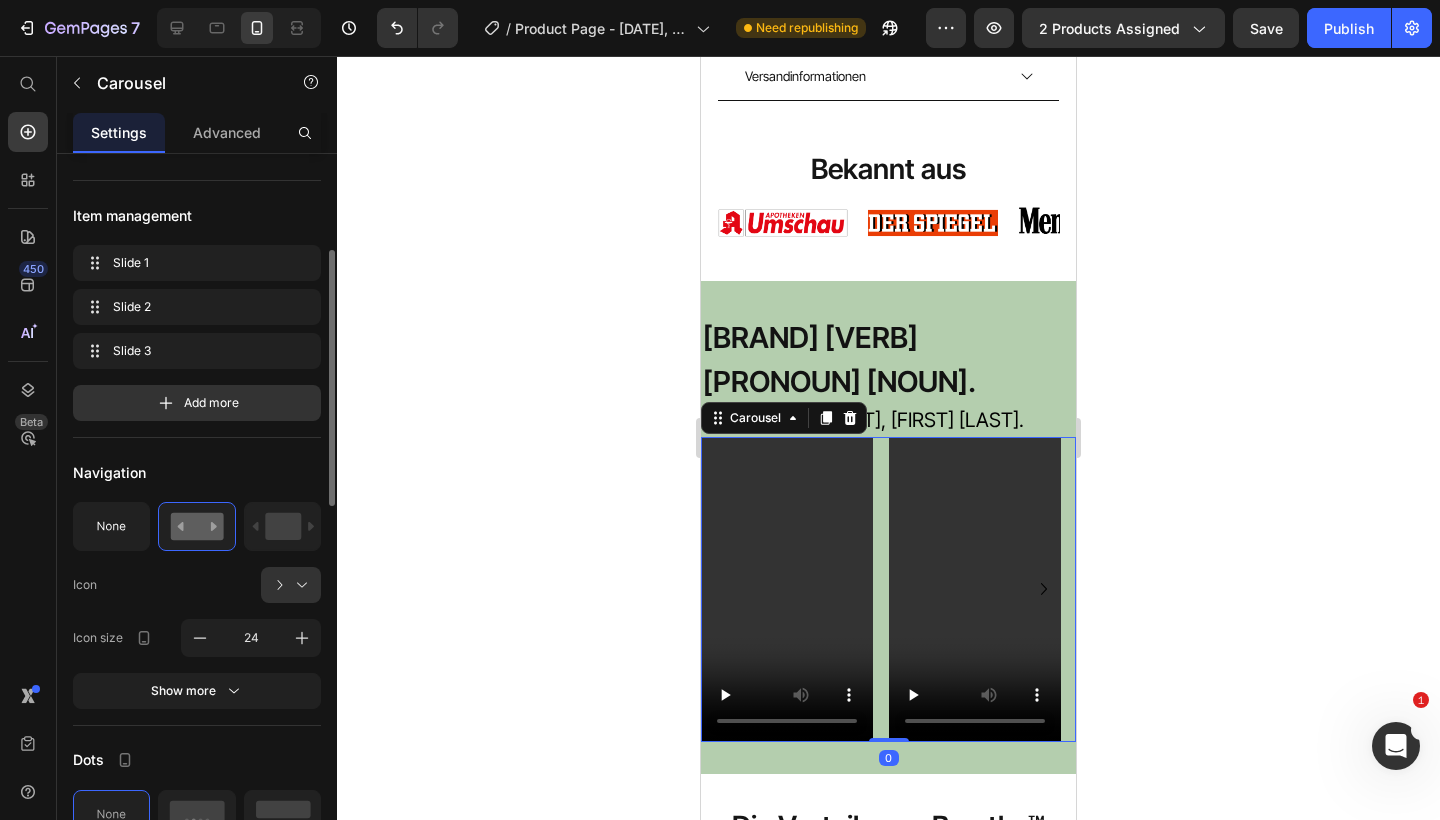 scroll, scrollTop: 278, scrollLeft: 0, axis: vertical 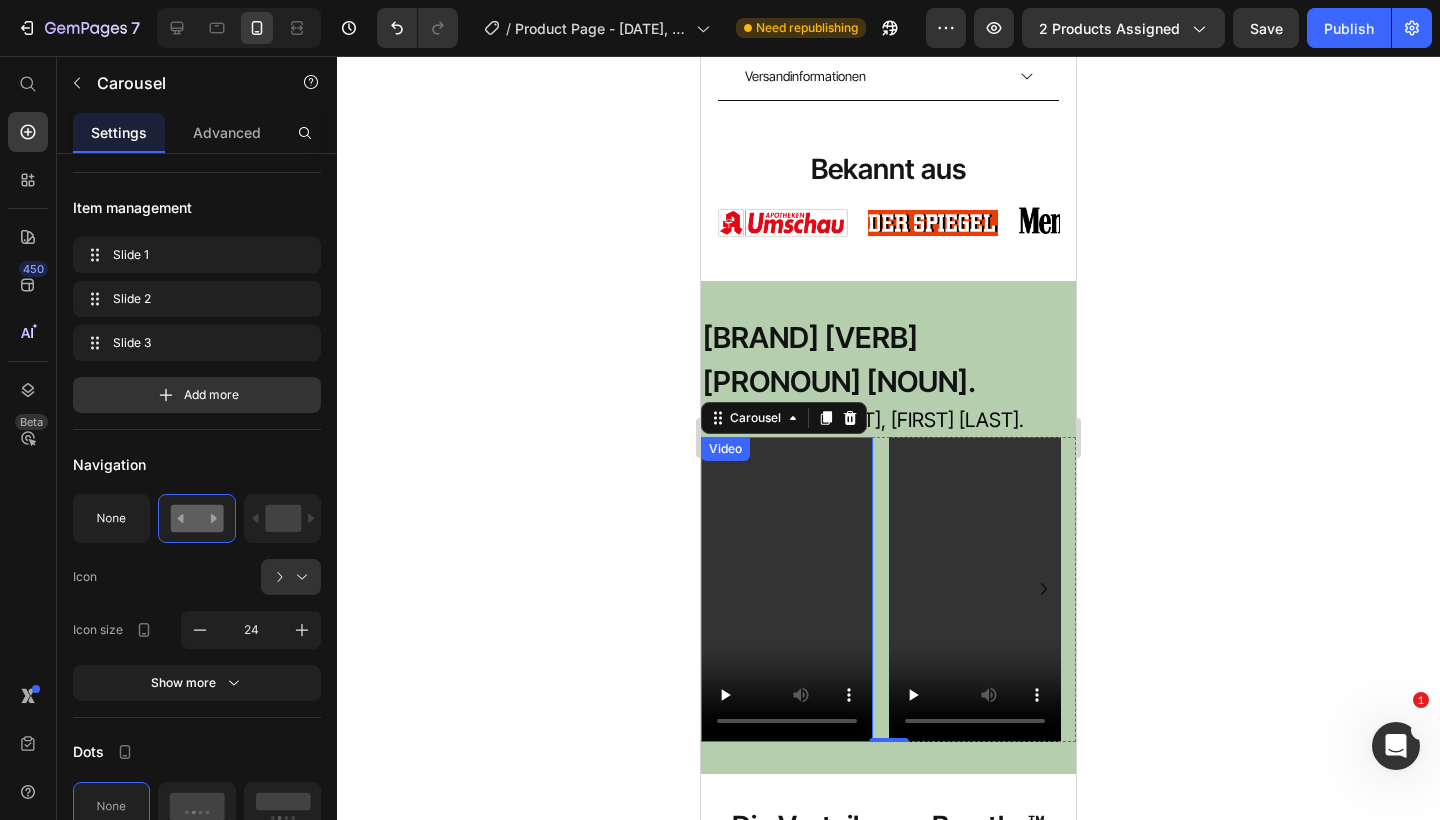 click 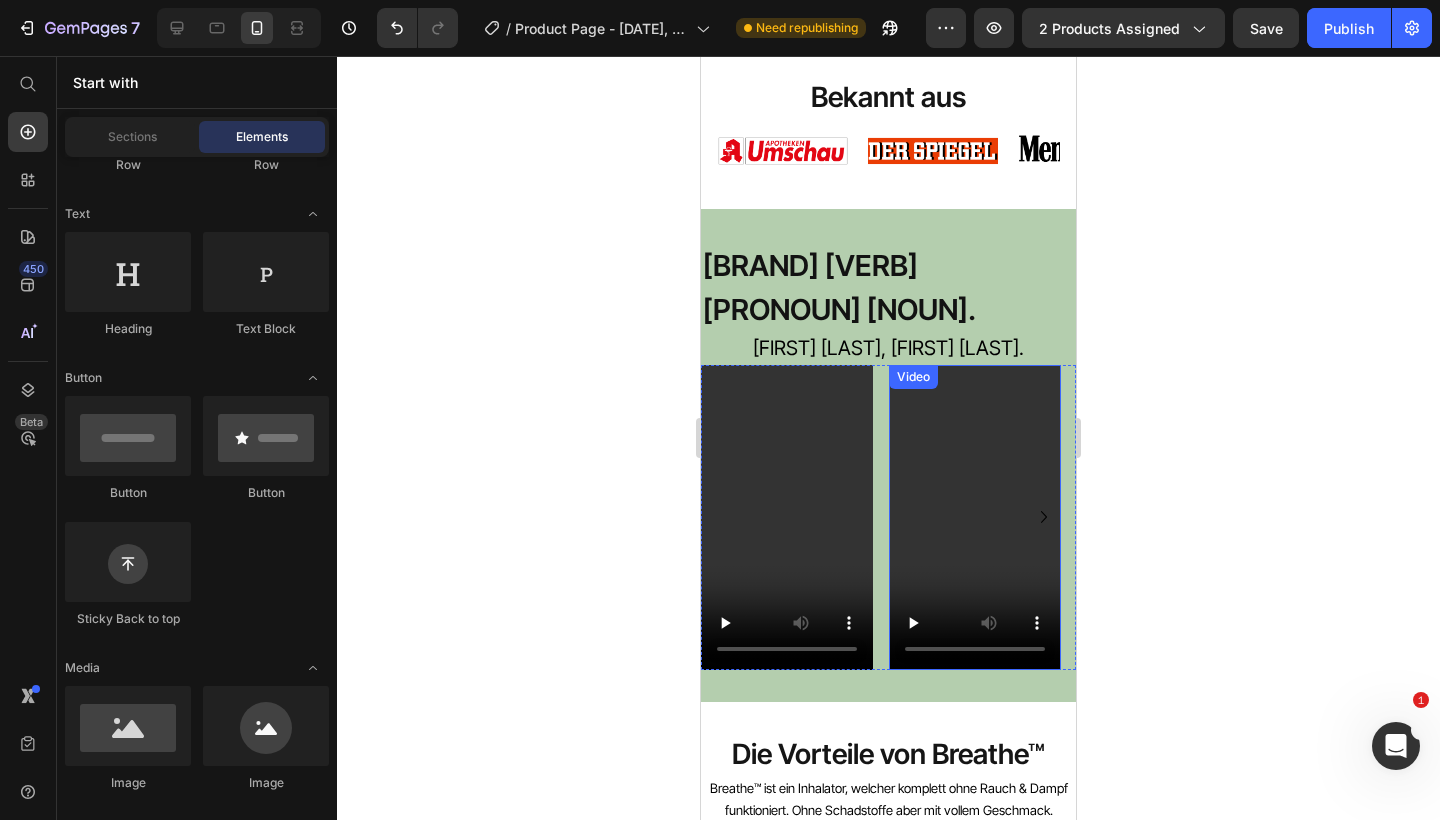 scroll, scrollTop: 1447, scrollLeft: 0, axis: vertical 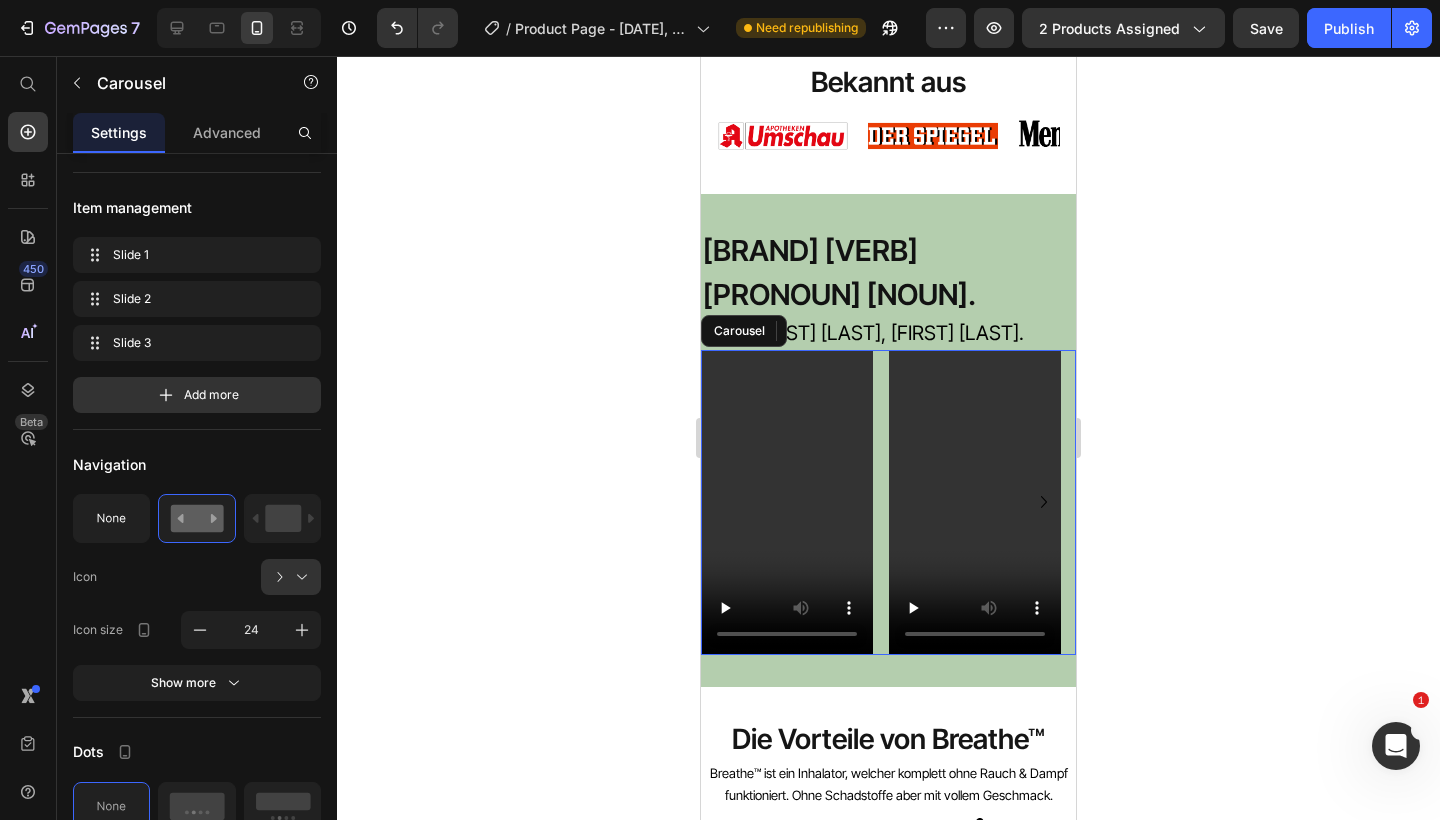 click on "Video Video Video" at bounding box center [888, 503] 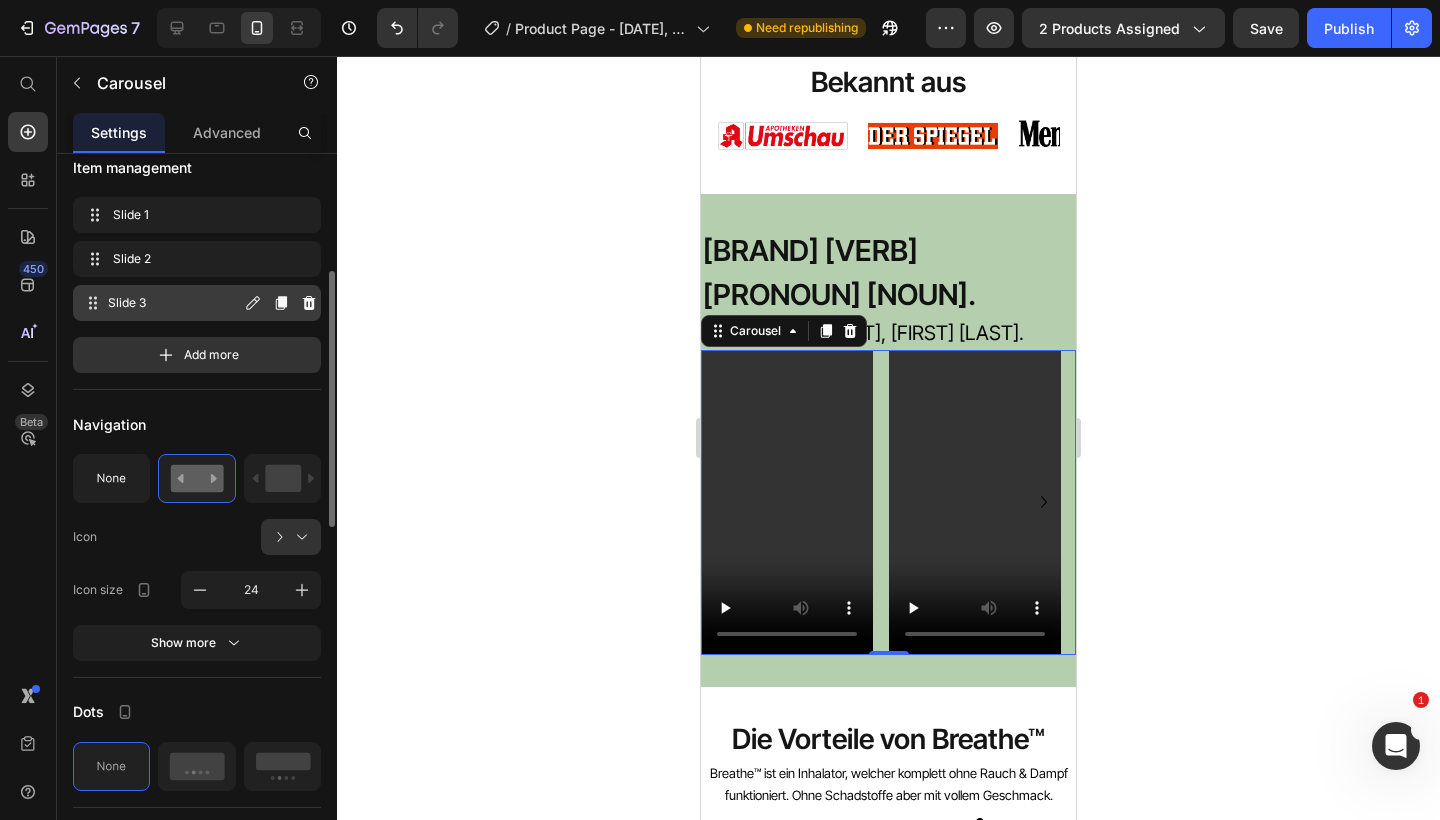 scroll, scrollTop: 318, scrollLeft: 0, axis: vertical 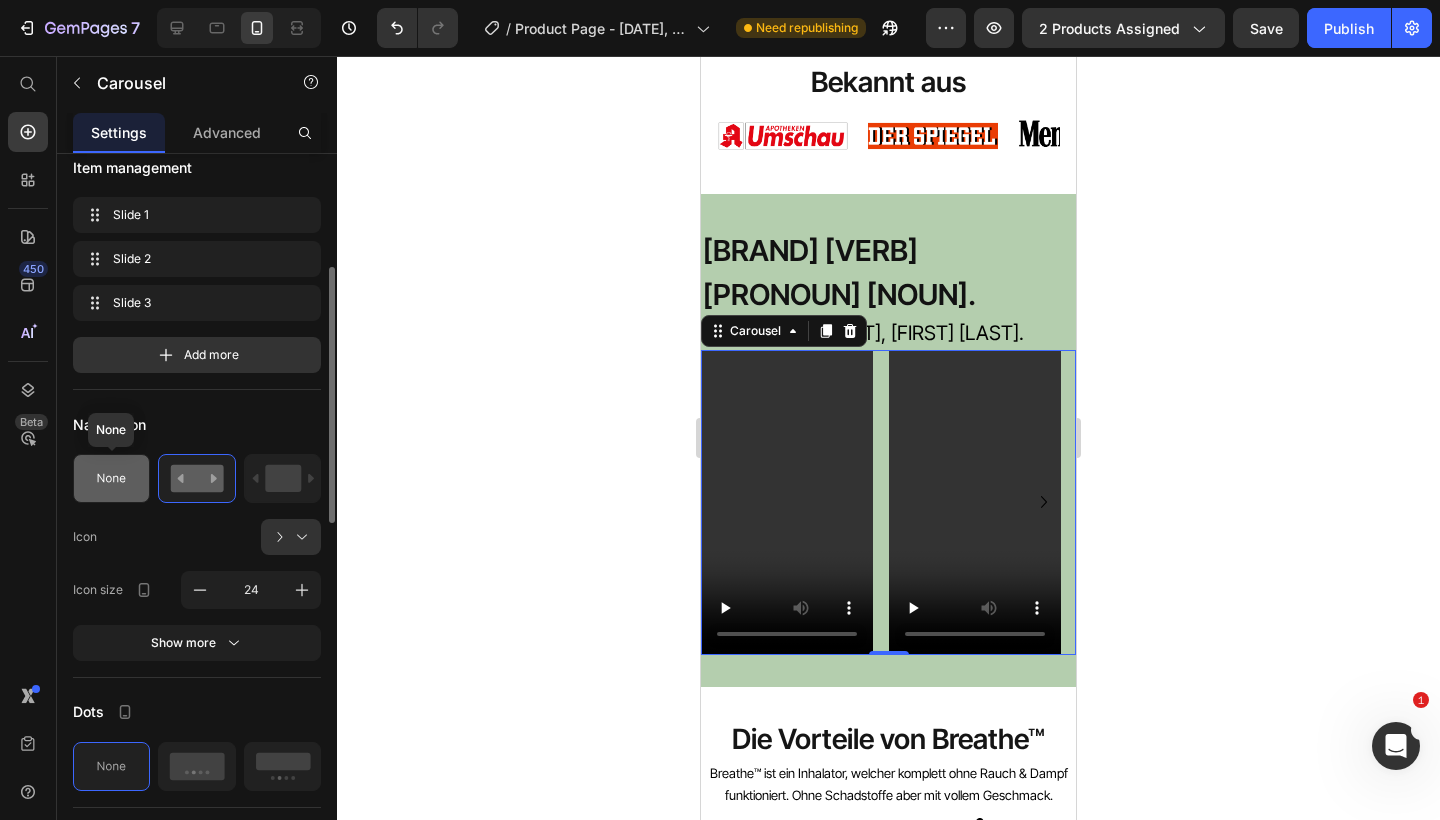 click 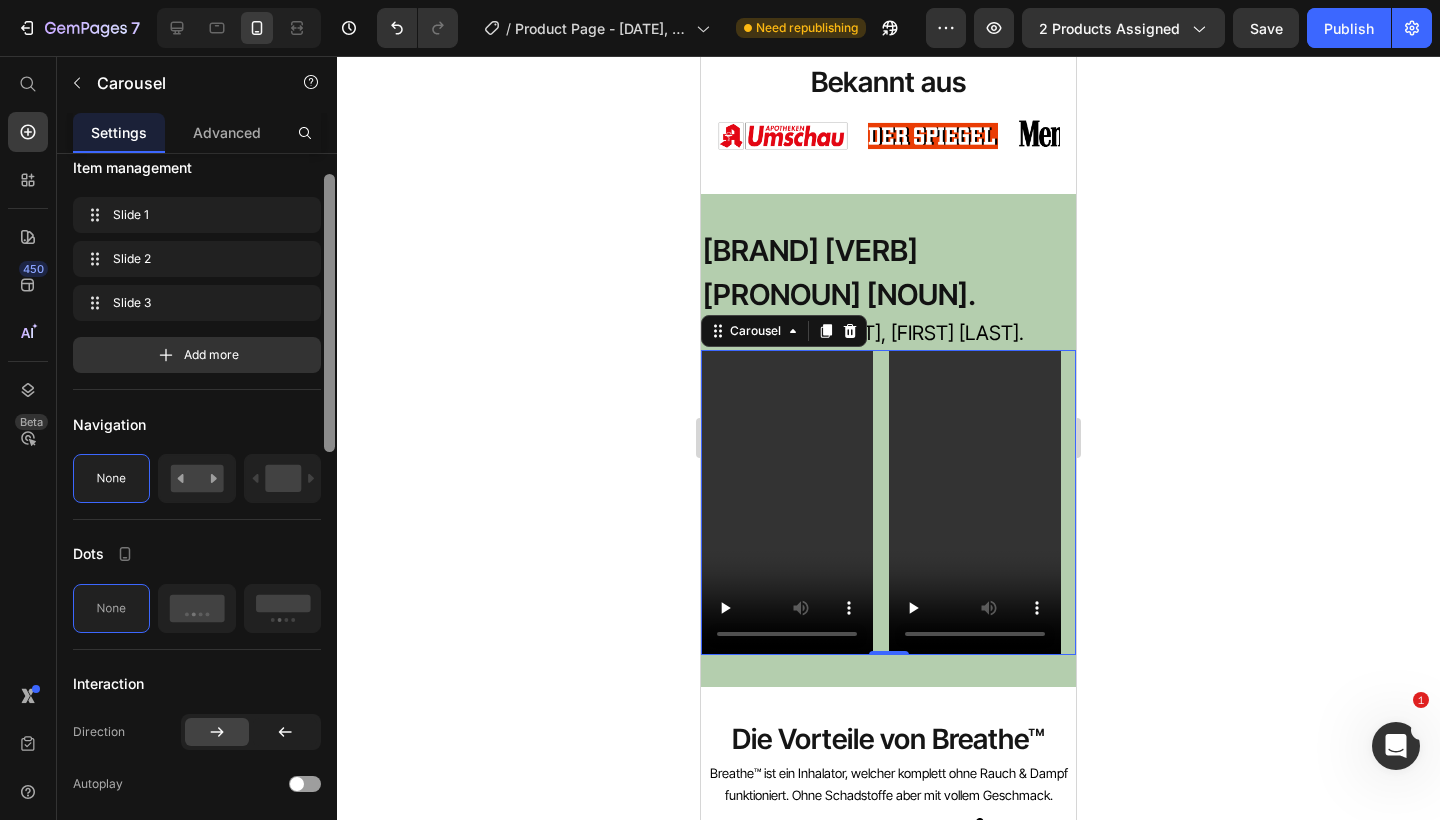 scroll, scrollTop: 138, scrollLeft: 0, axis: vertical 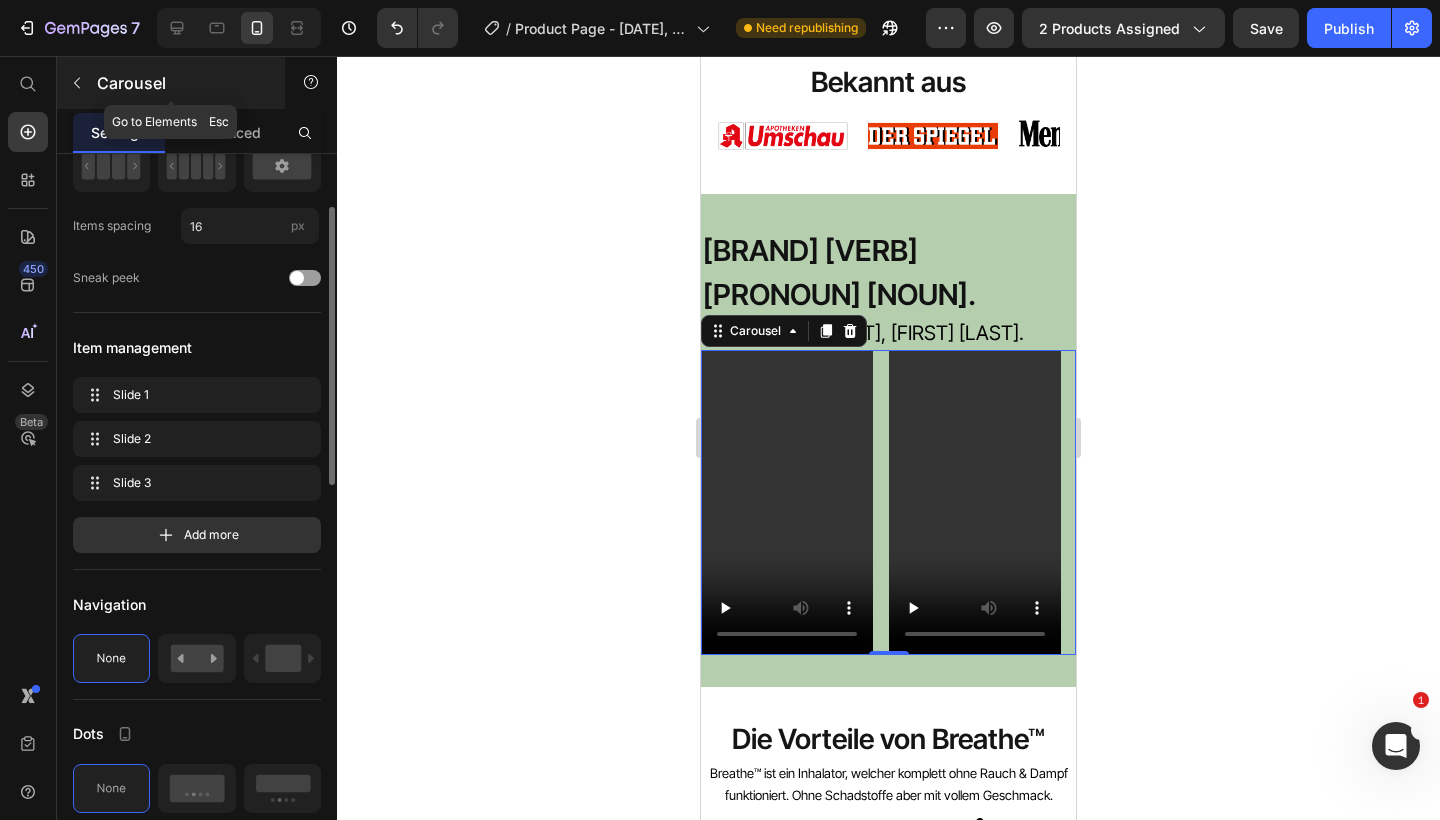 click 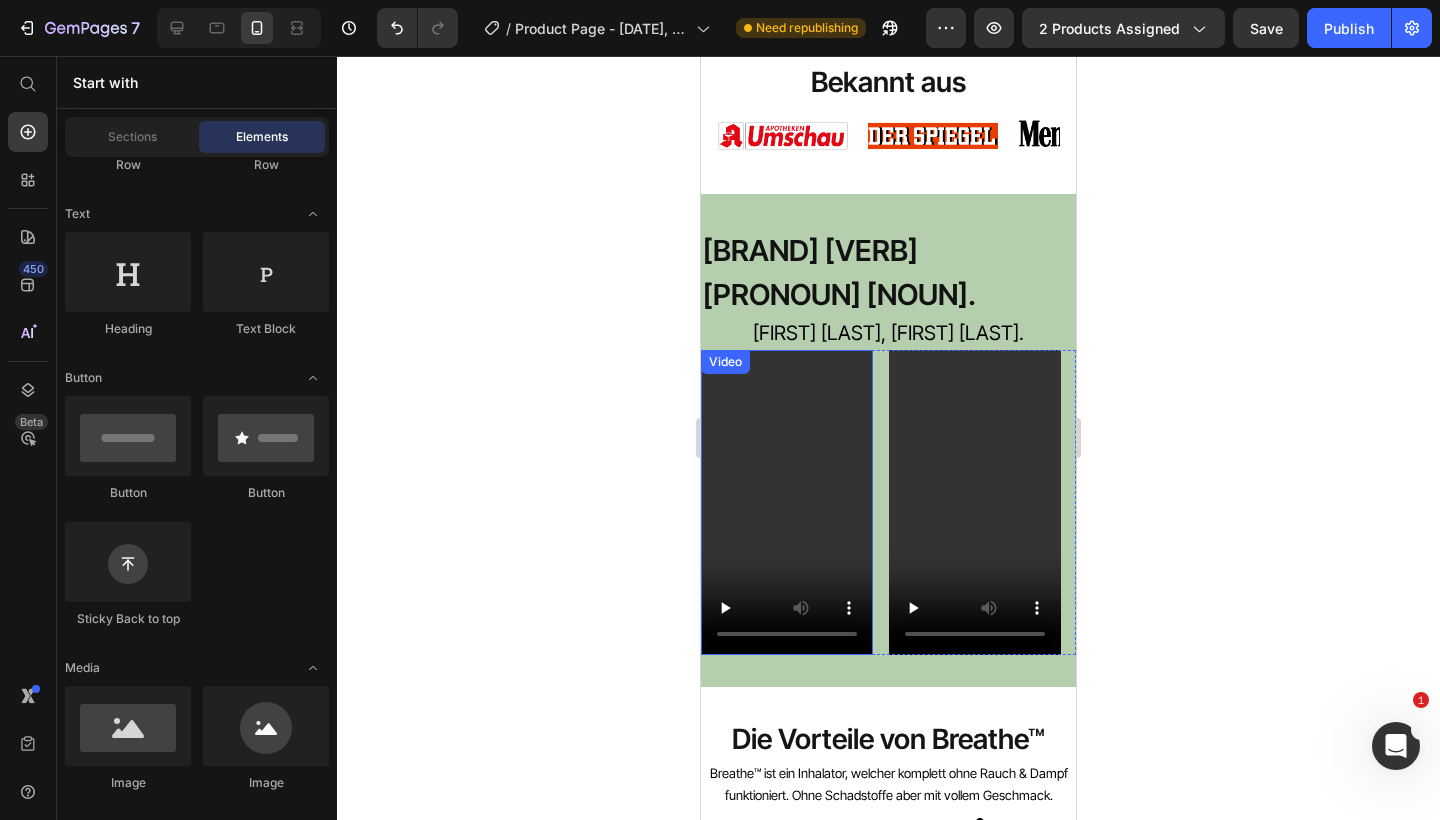 click on "Video Video Video" at bounding box center [888, 503] 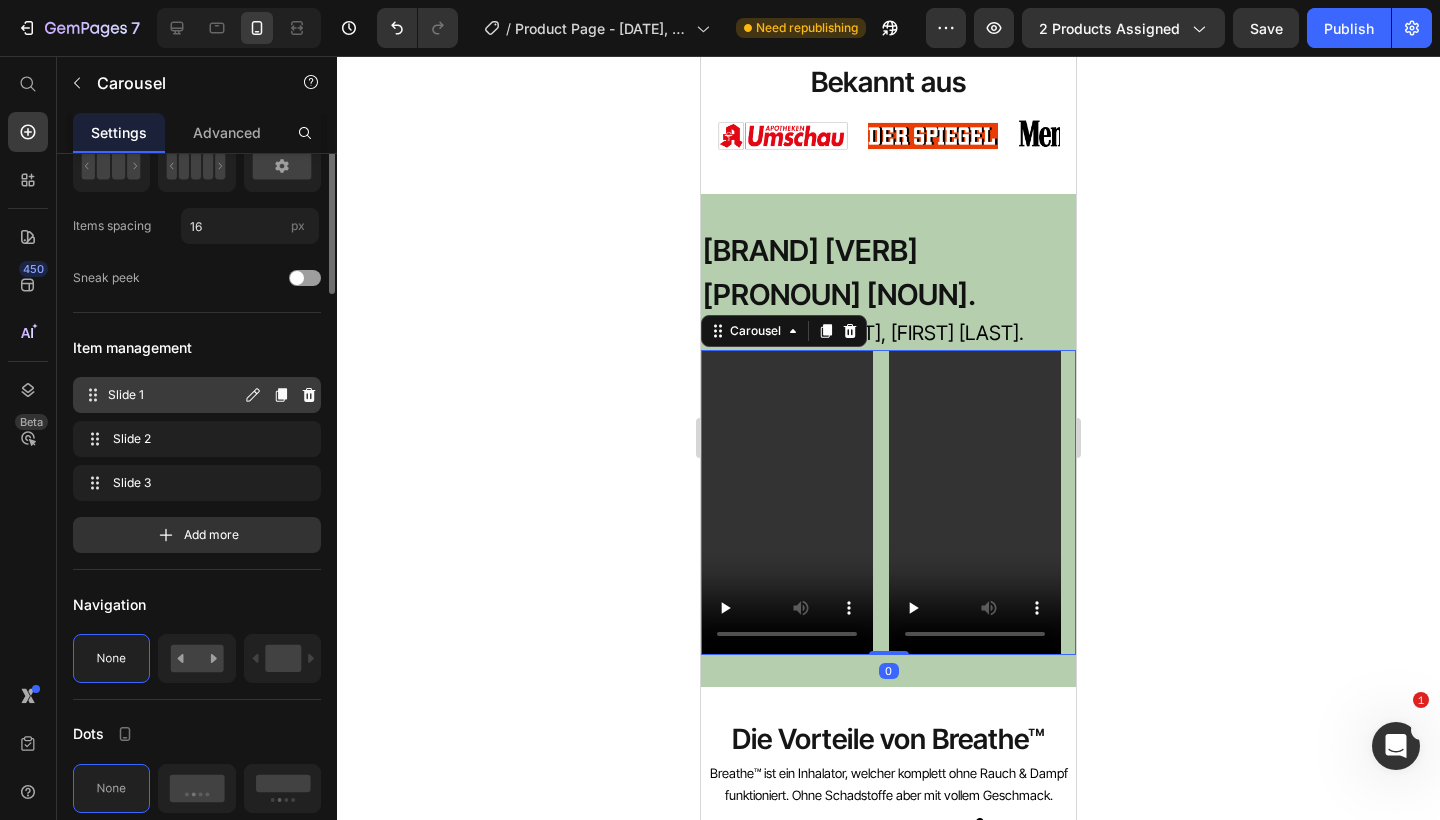 scroll, scrollTop: 0, scrollLeft: 0, axis: both 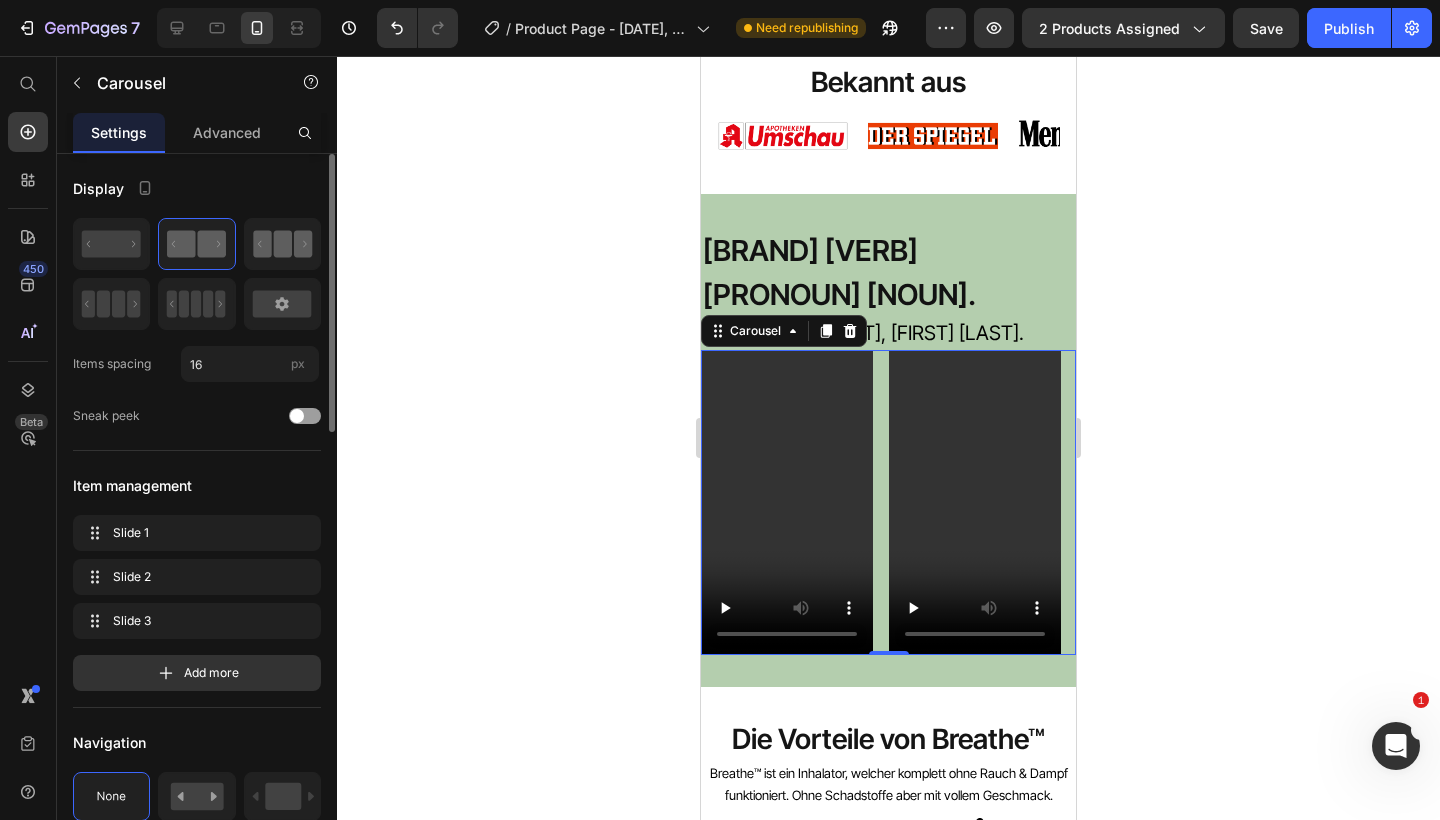 click 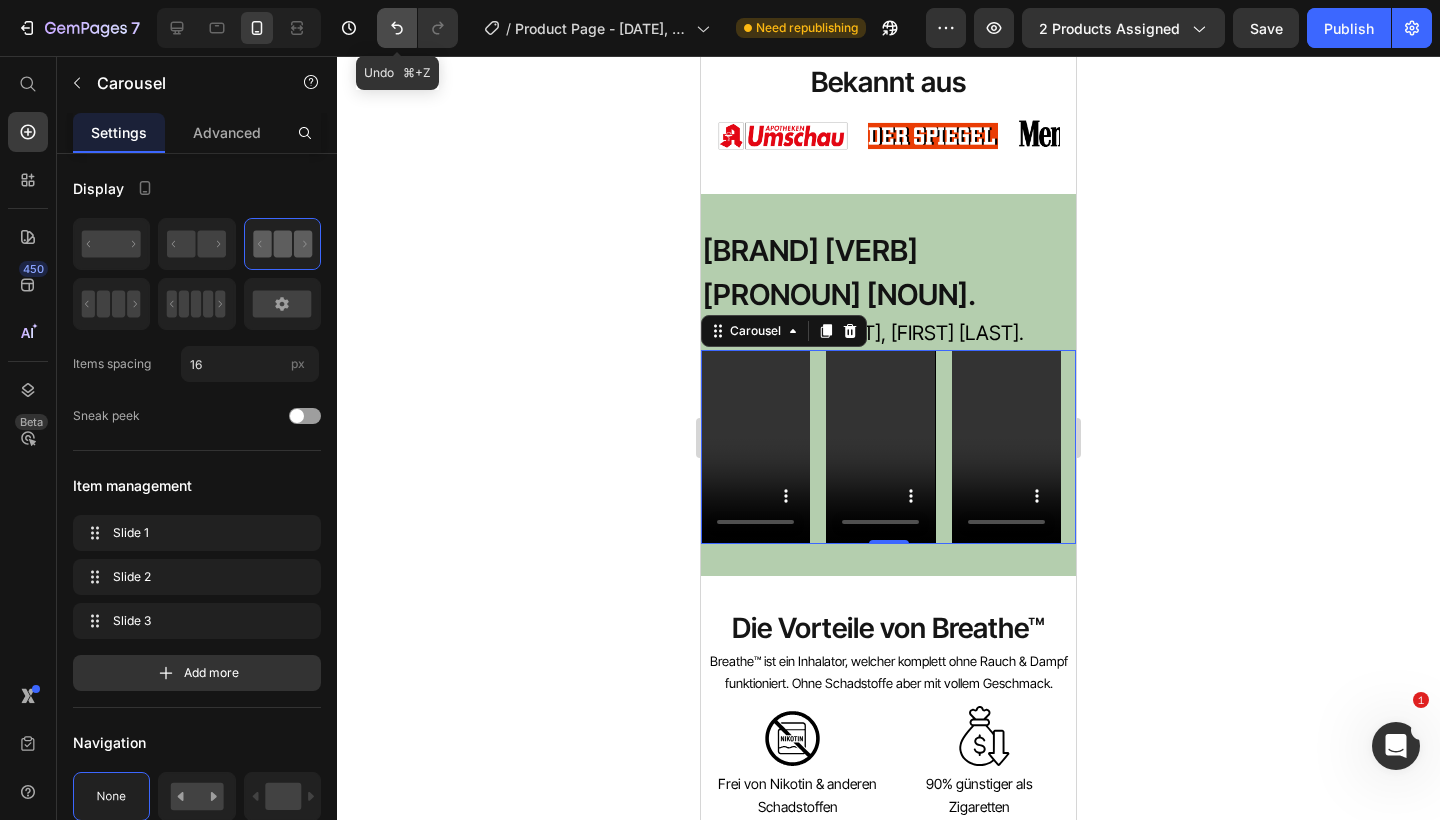 click 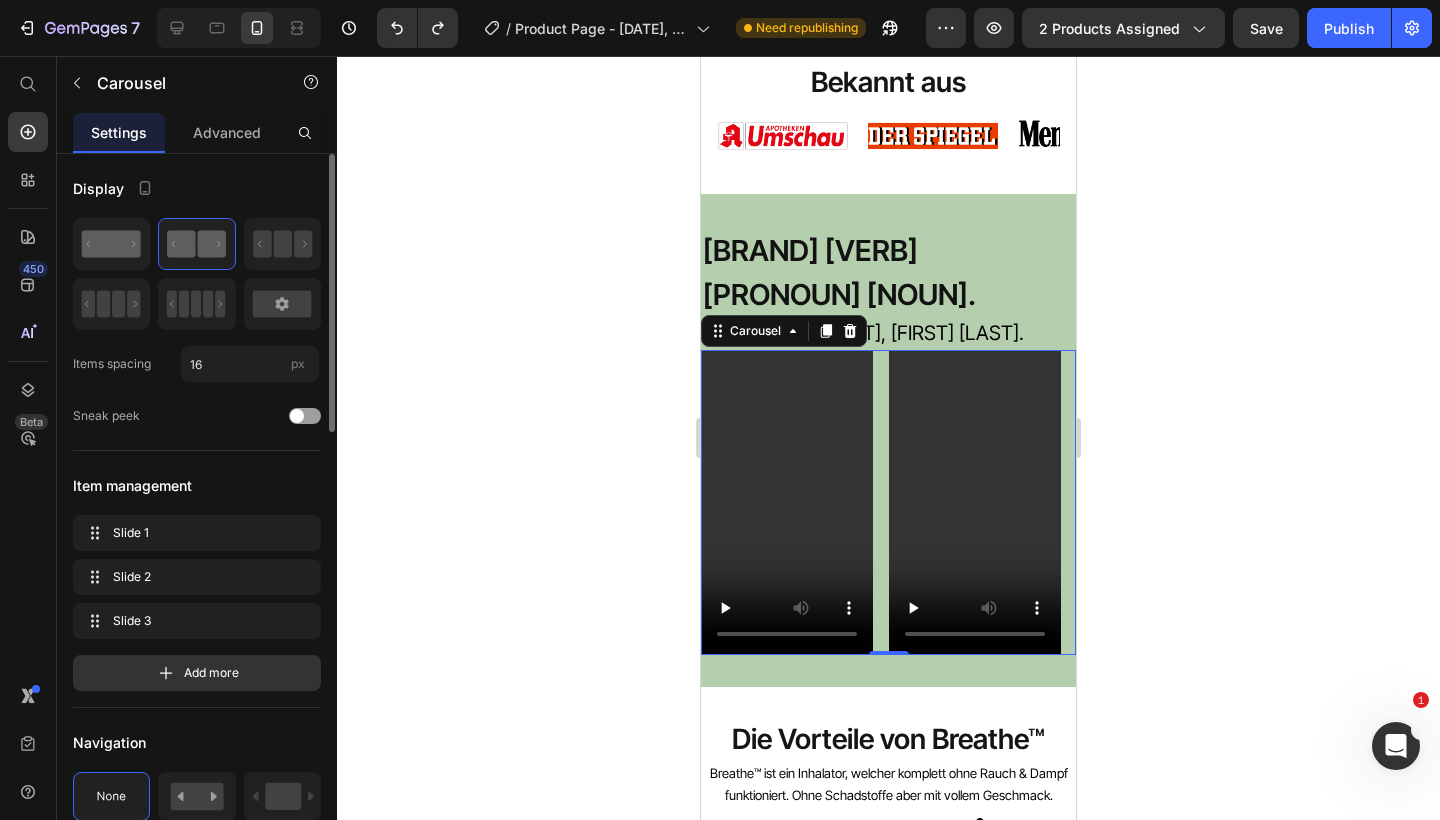 click 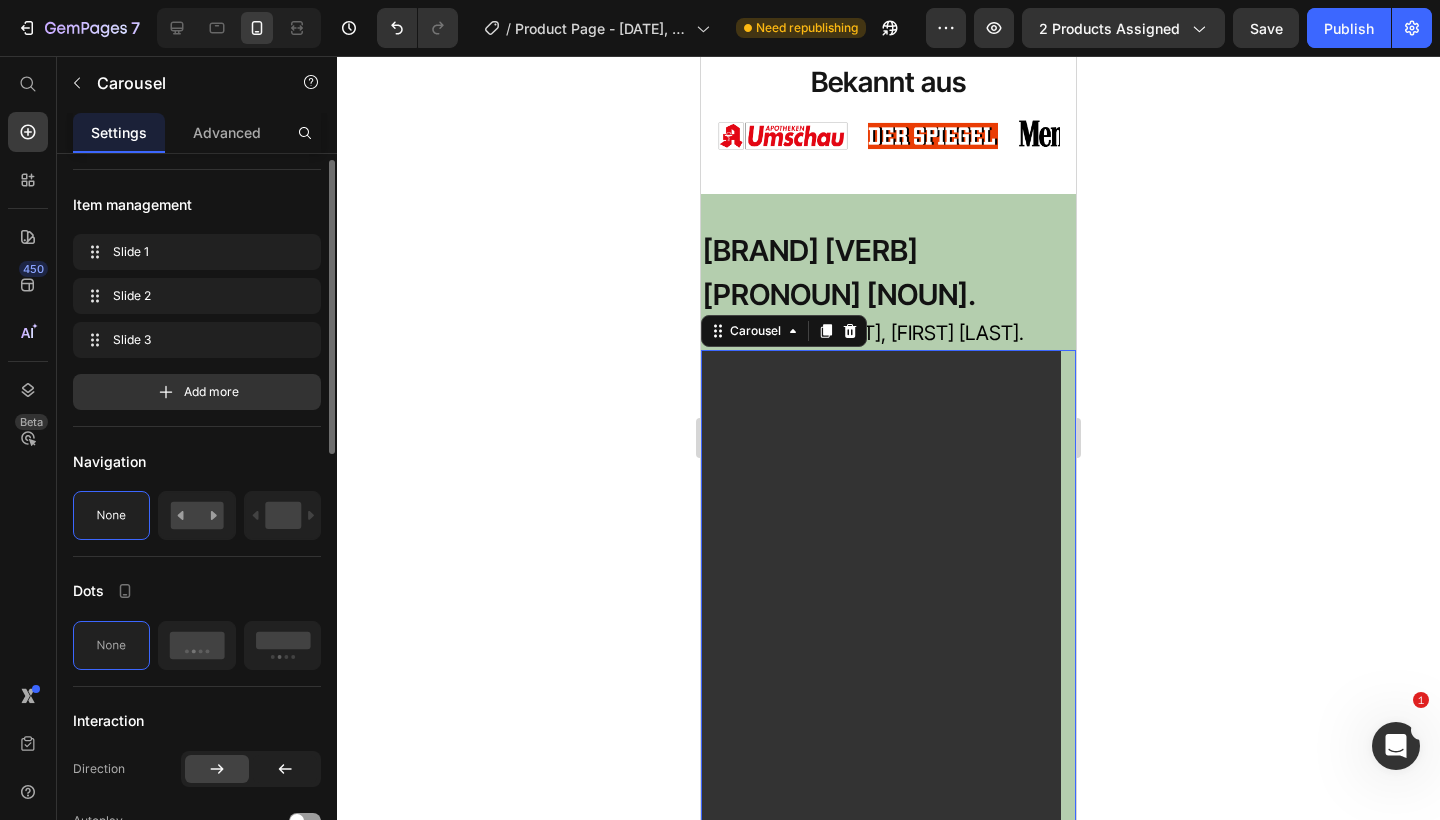 scroll, scrollTop: 271, scrollLeft: 0, axis: vertical 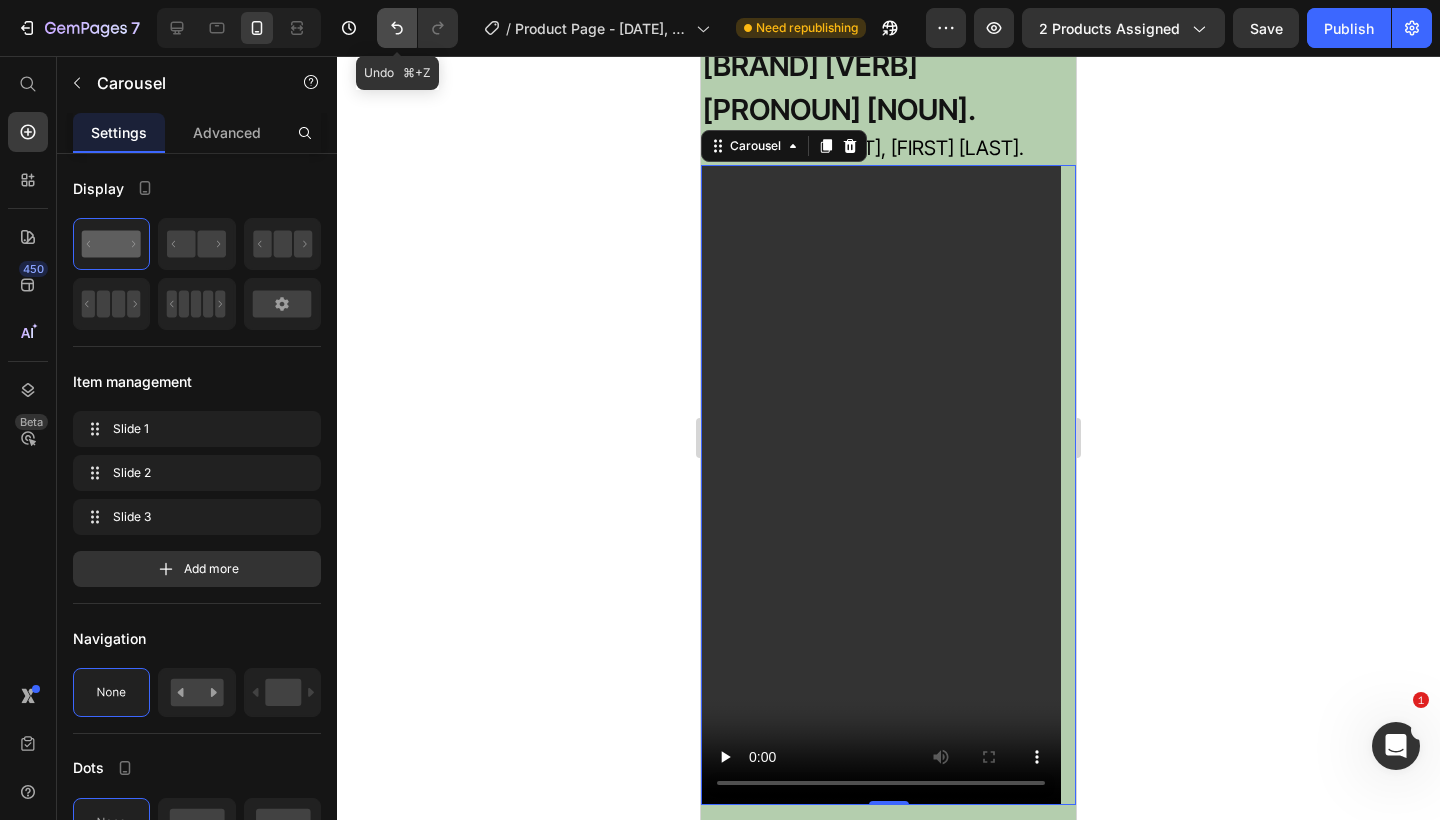 click 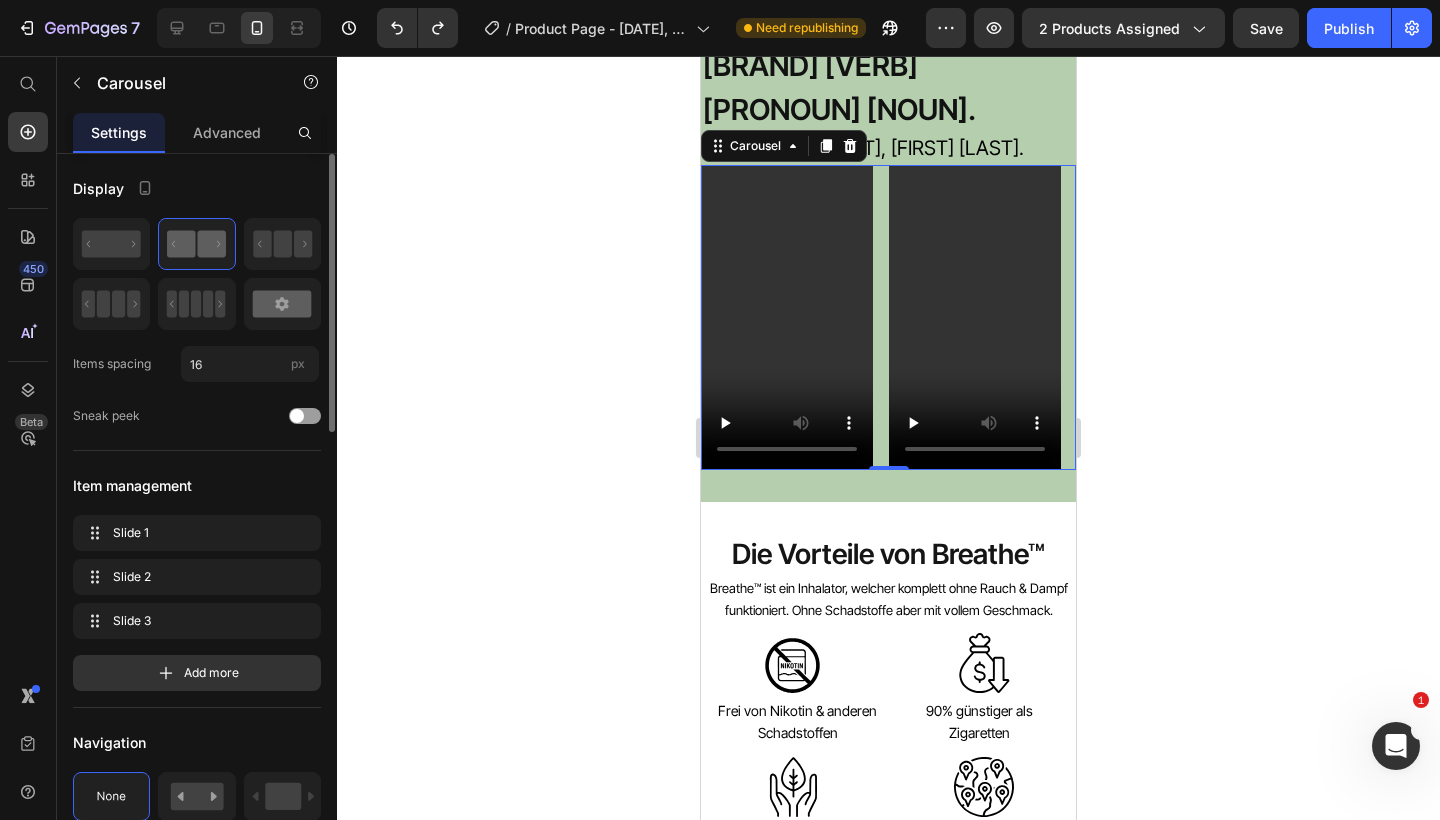 click 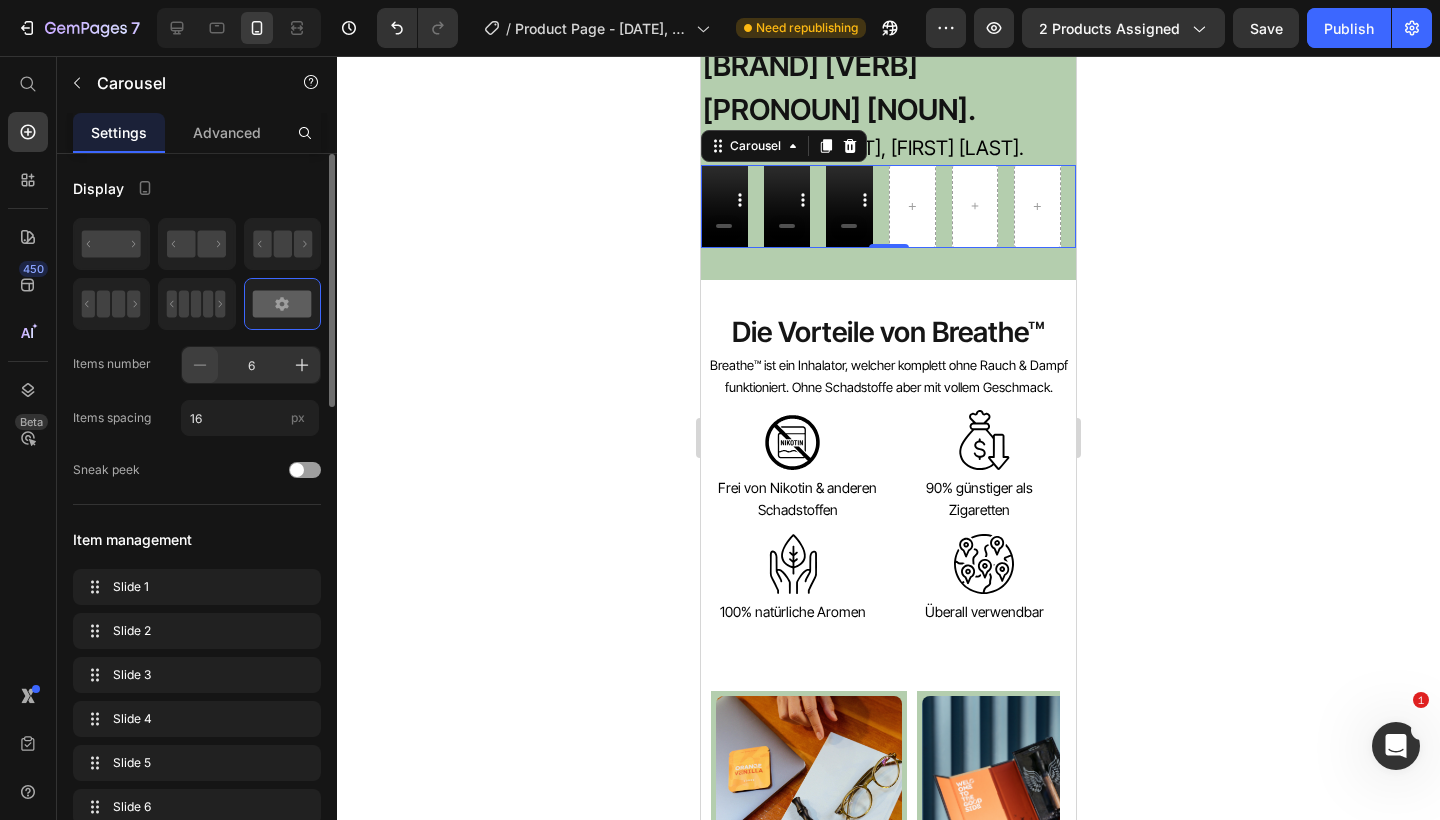 click 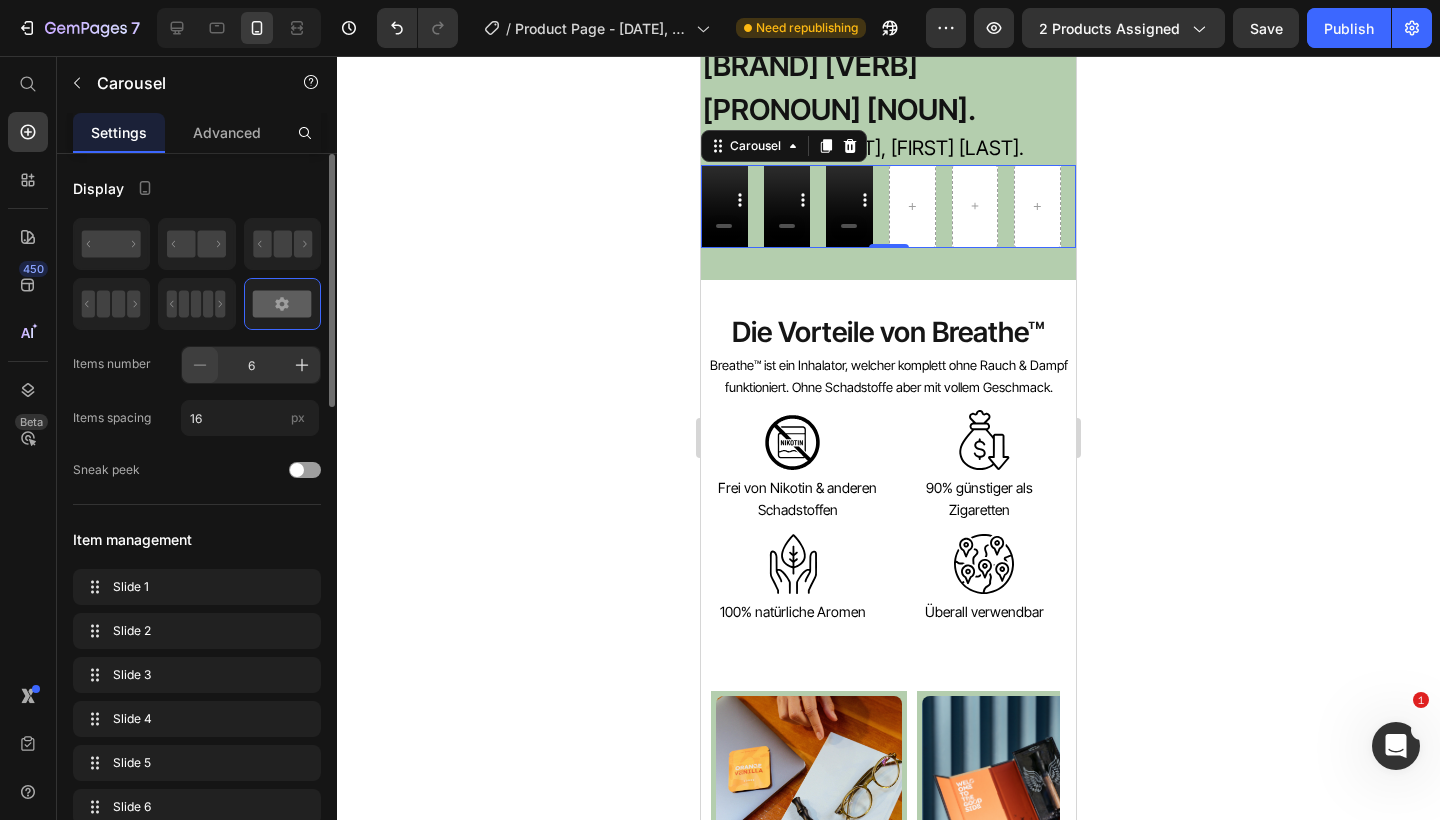 click at bounding box center [200, 365] 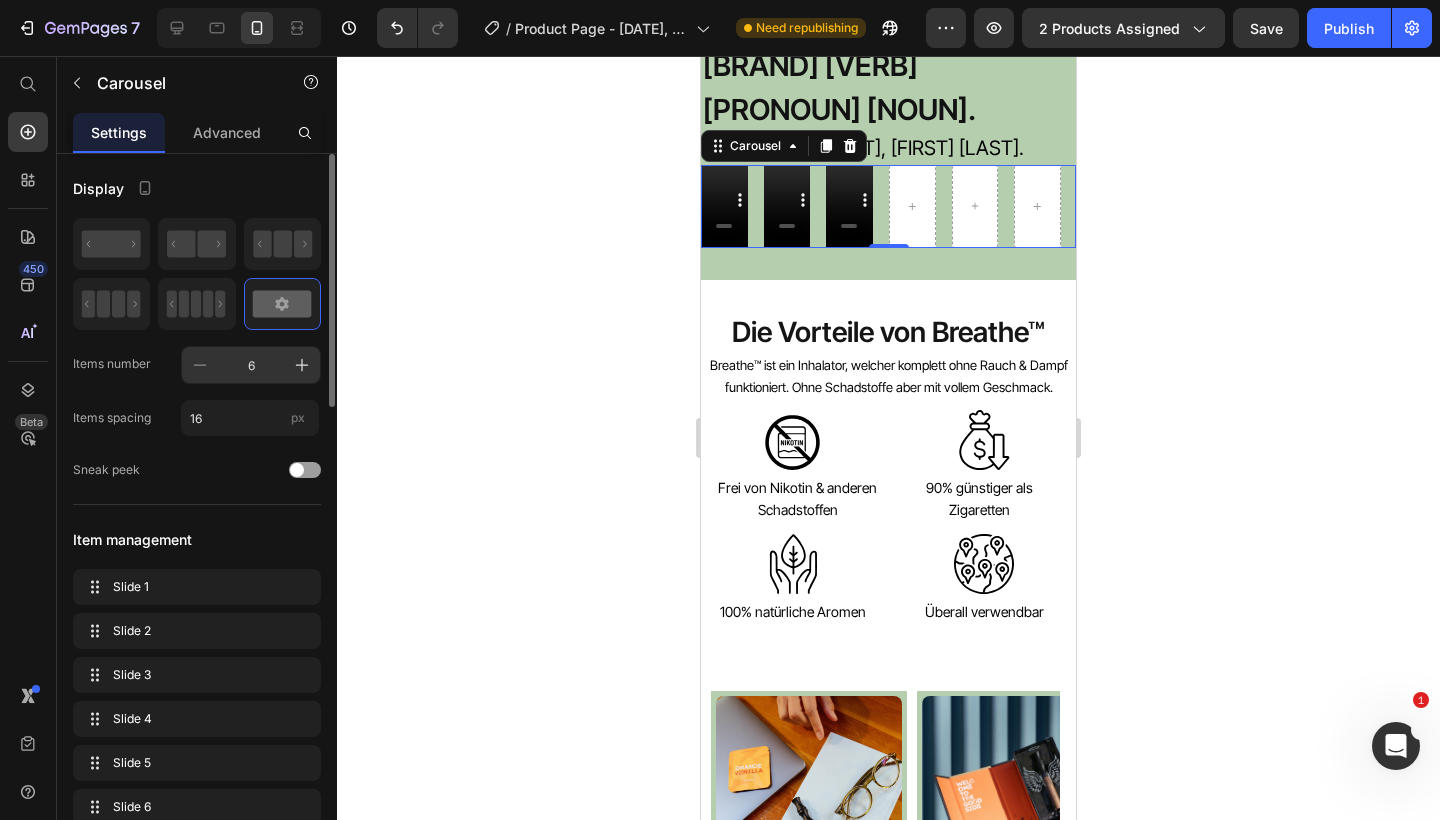 click on "6" at bounding box center (251, 365) 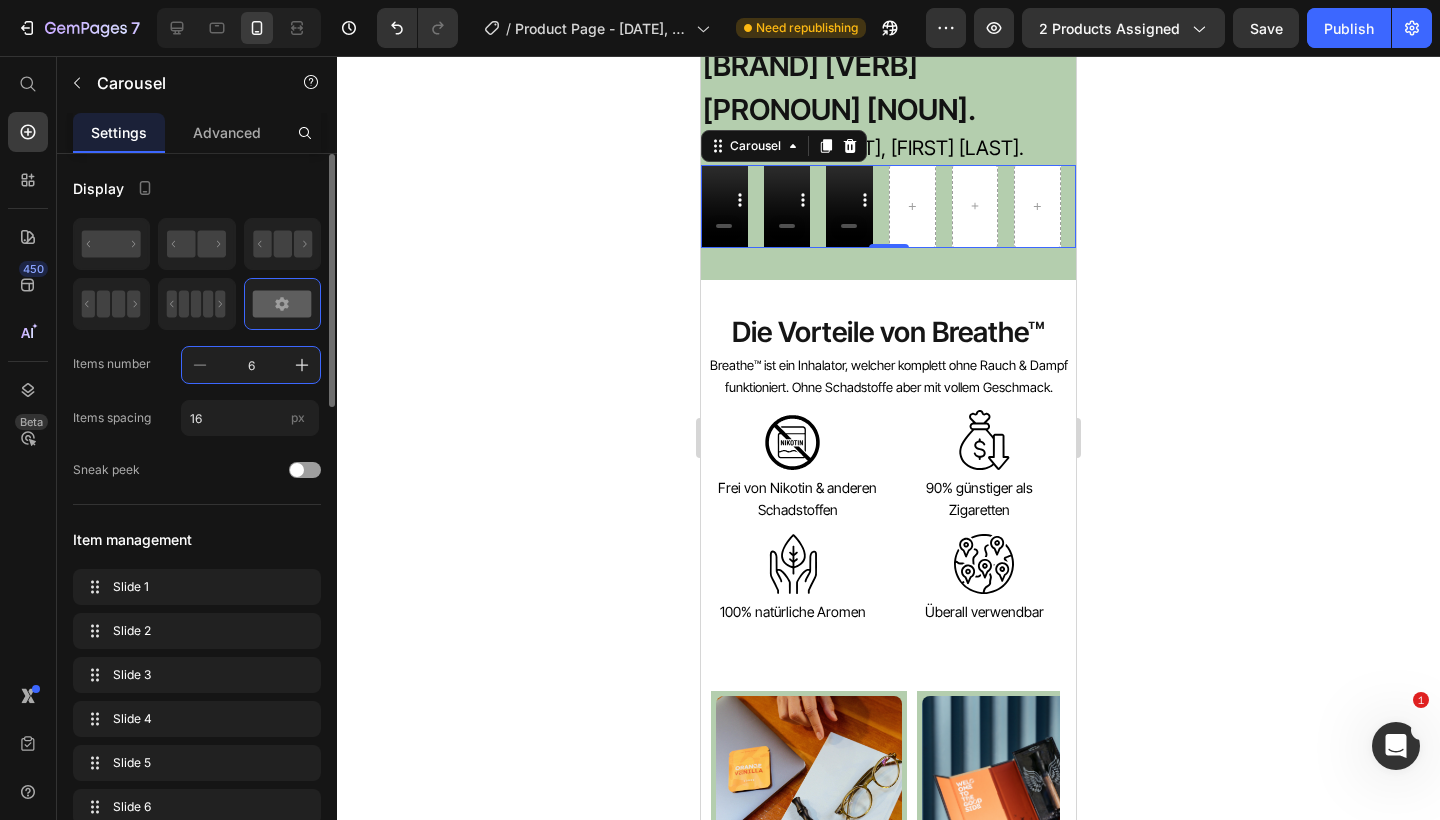click on "6" at bounding box center (251, 365) 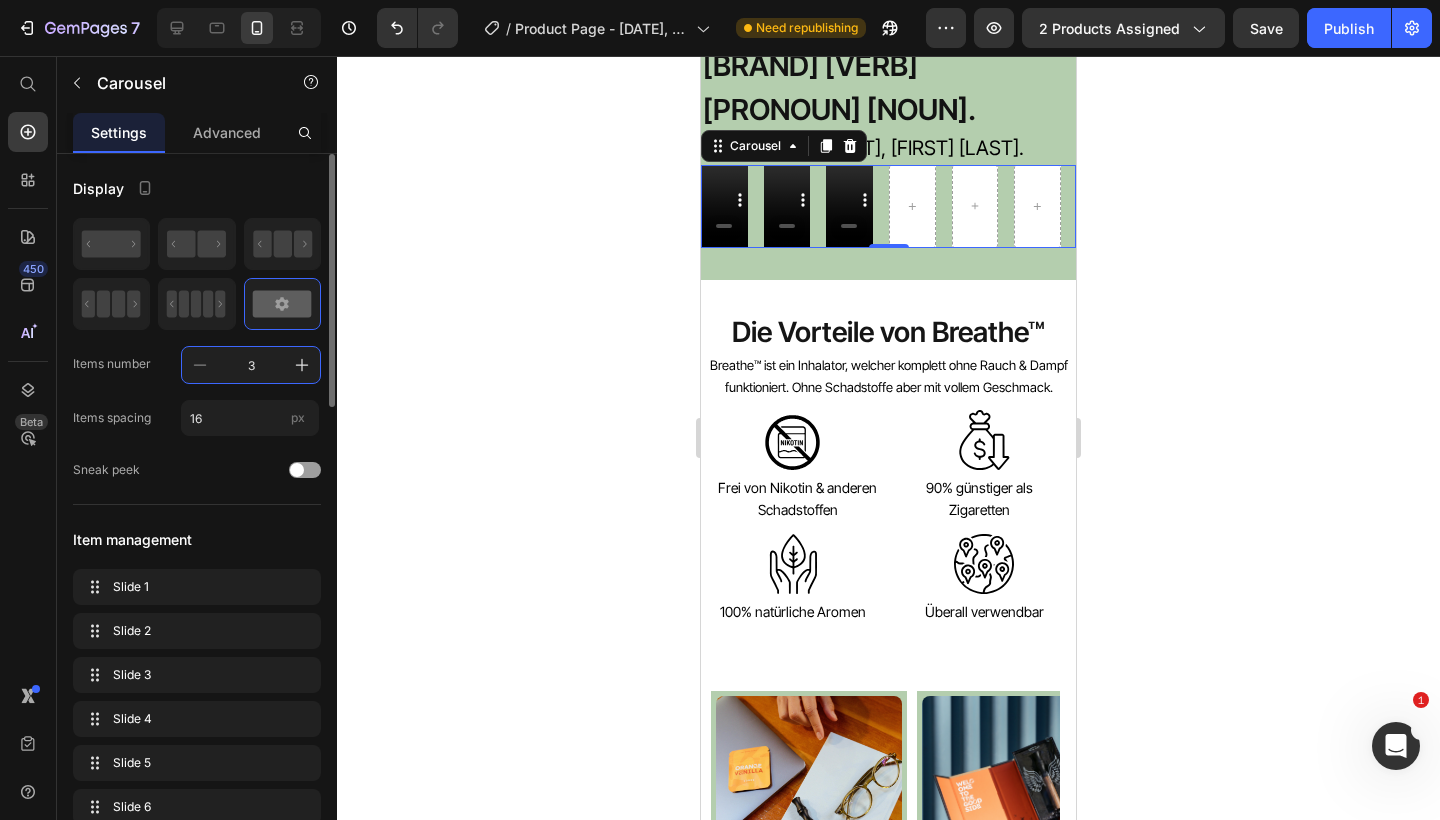type on "6" 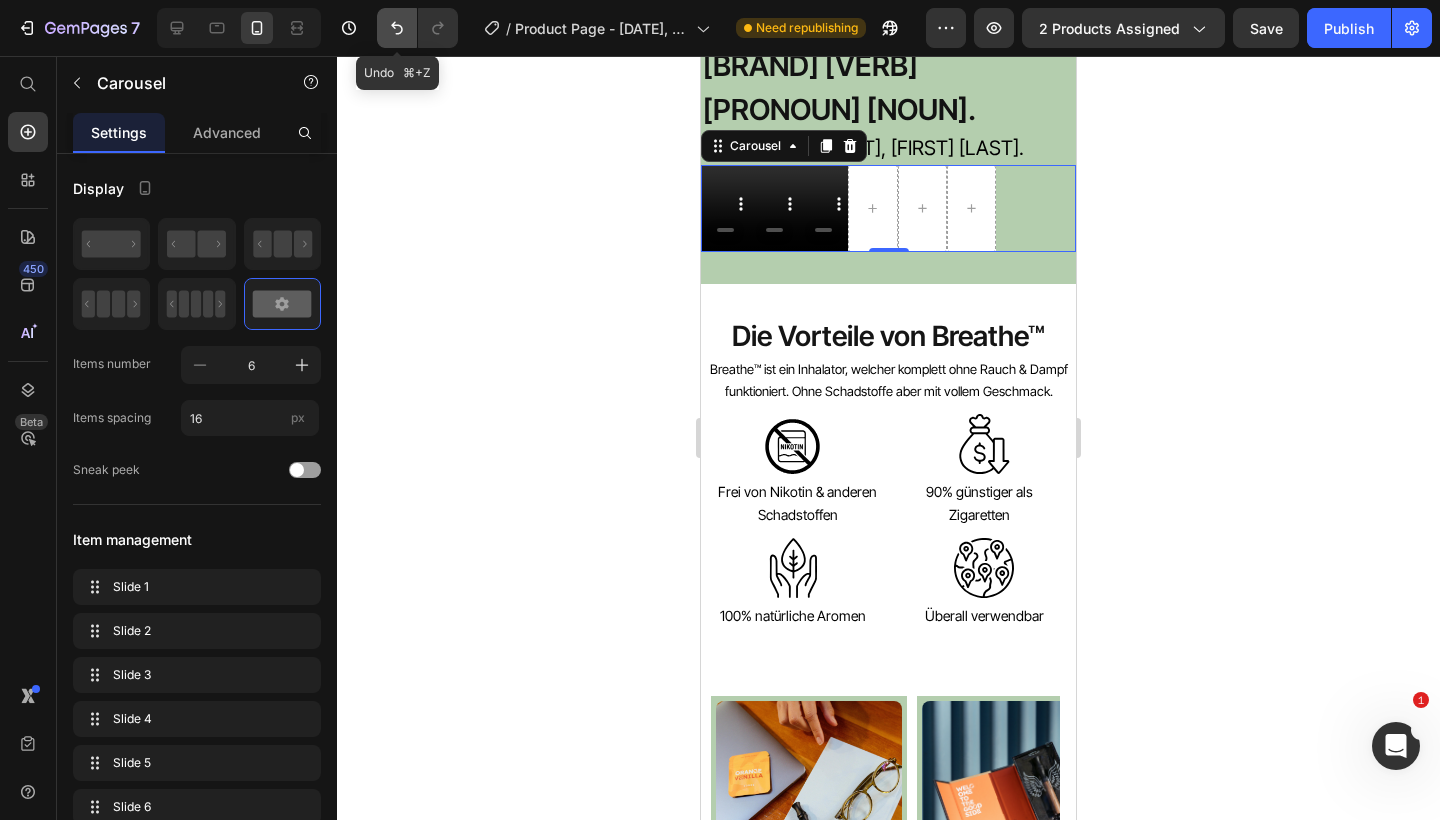 click 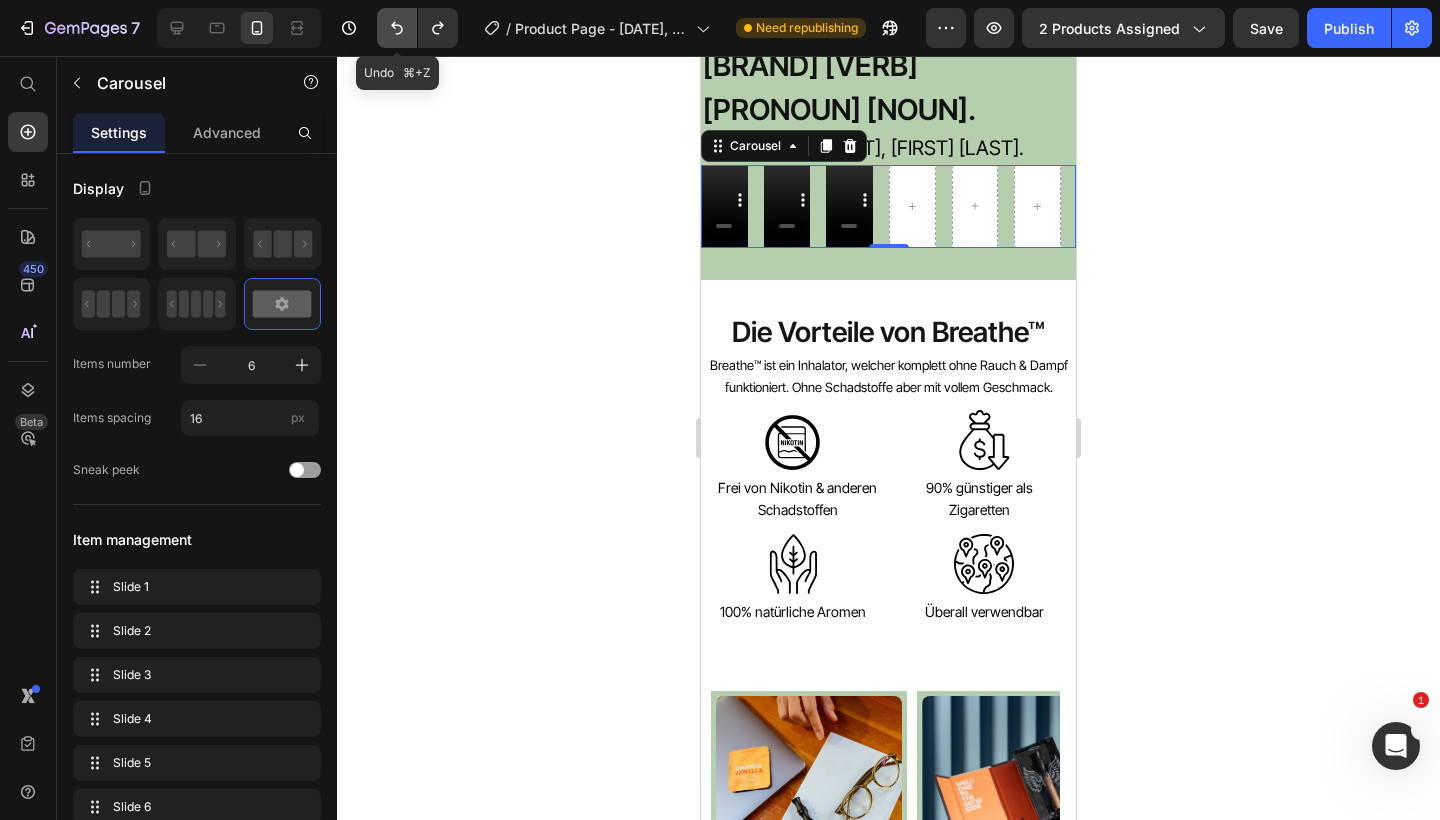 click 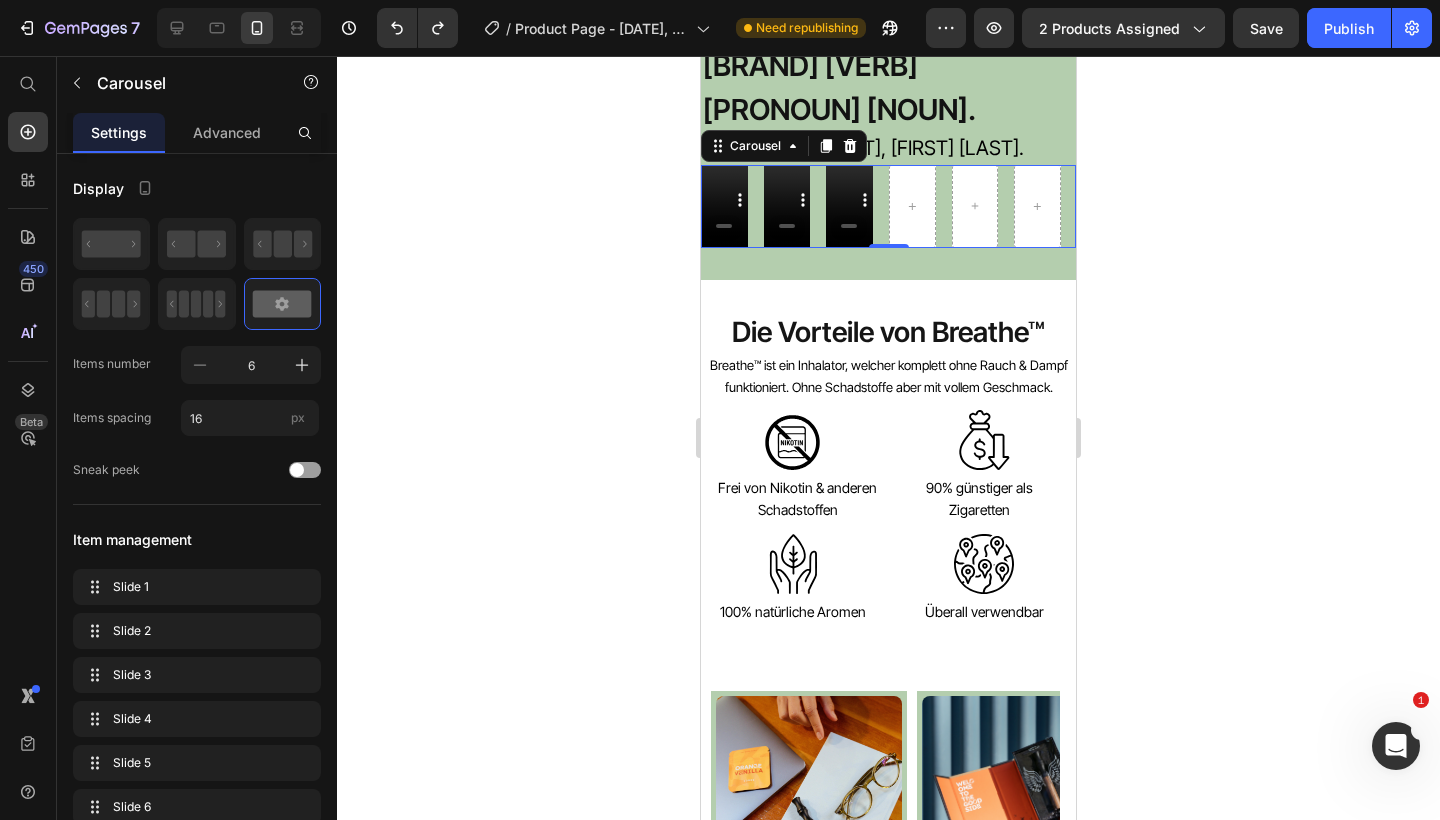 click 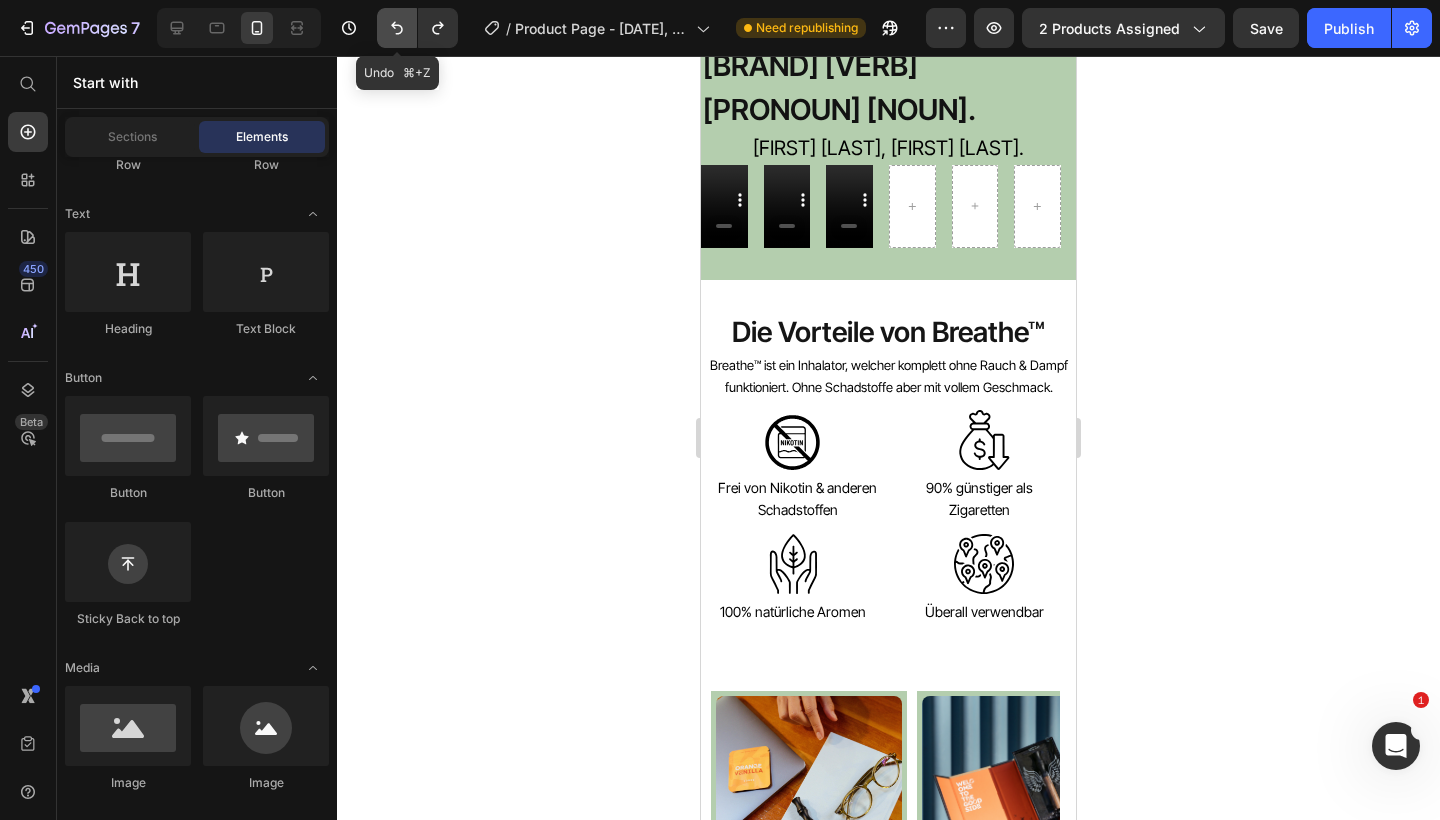 click 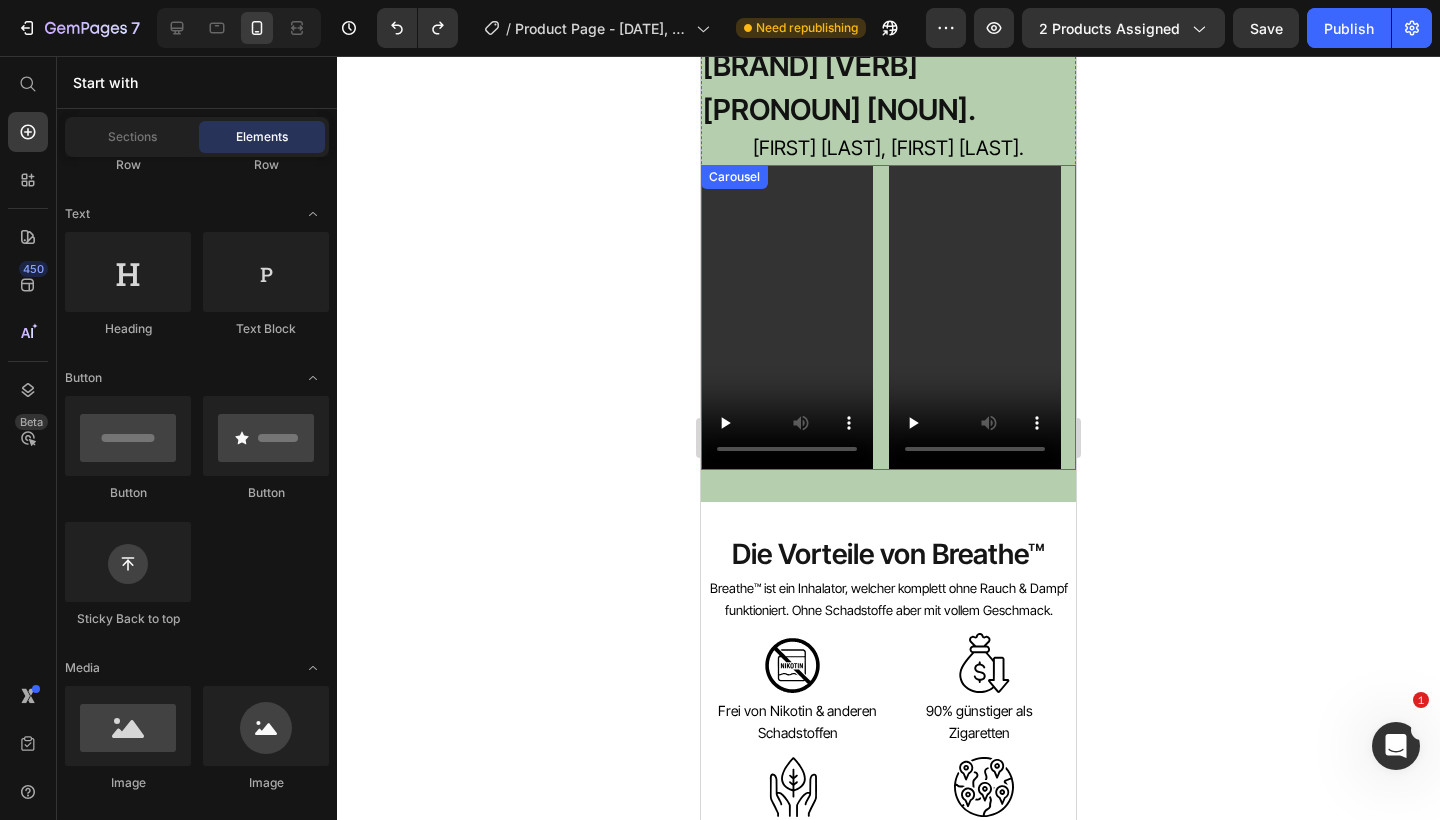 click on "Video Video Video
Drop element here
Drop element here
Drop element here" at bounding box center [888, 318] 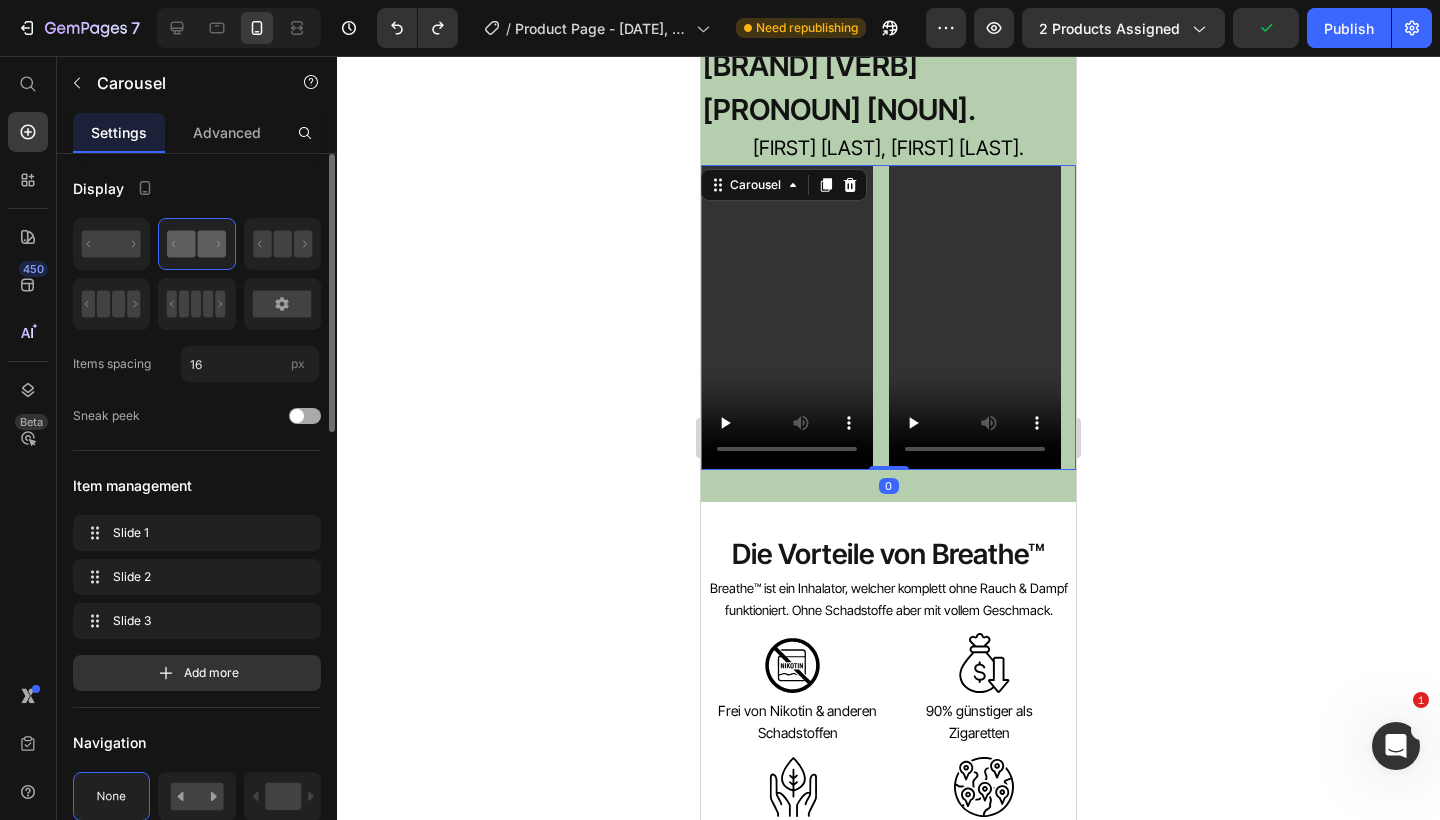 click at bounding box center (305, 416) 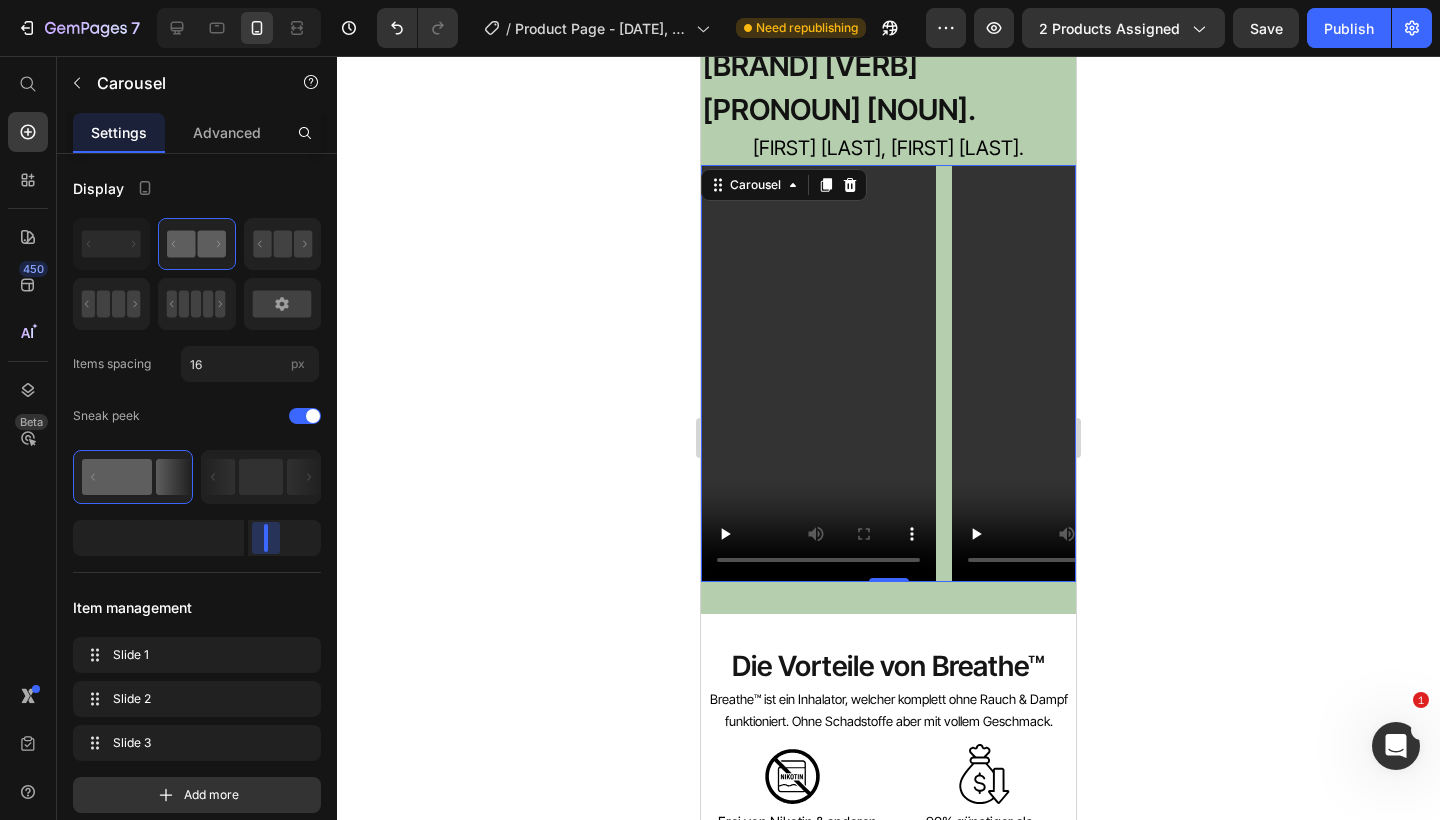 drag, startPoint x: 288, startPoint y: 540, endPoint x: 262, endPoint y: 541, distance: 26.019224 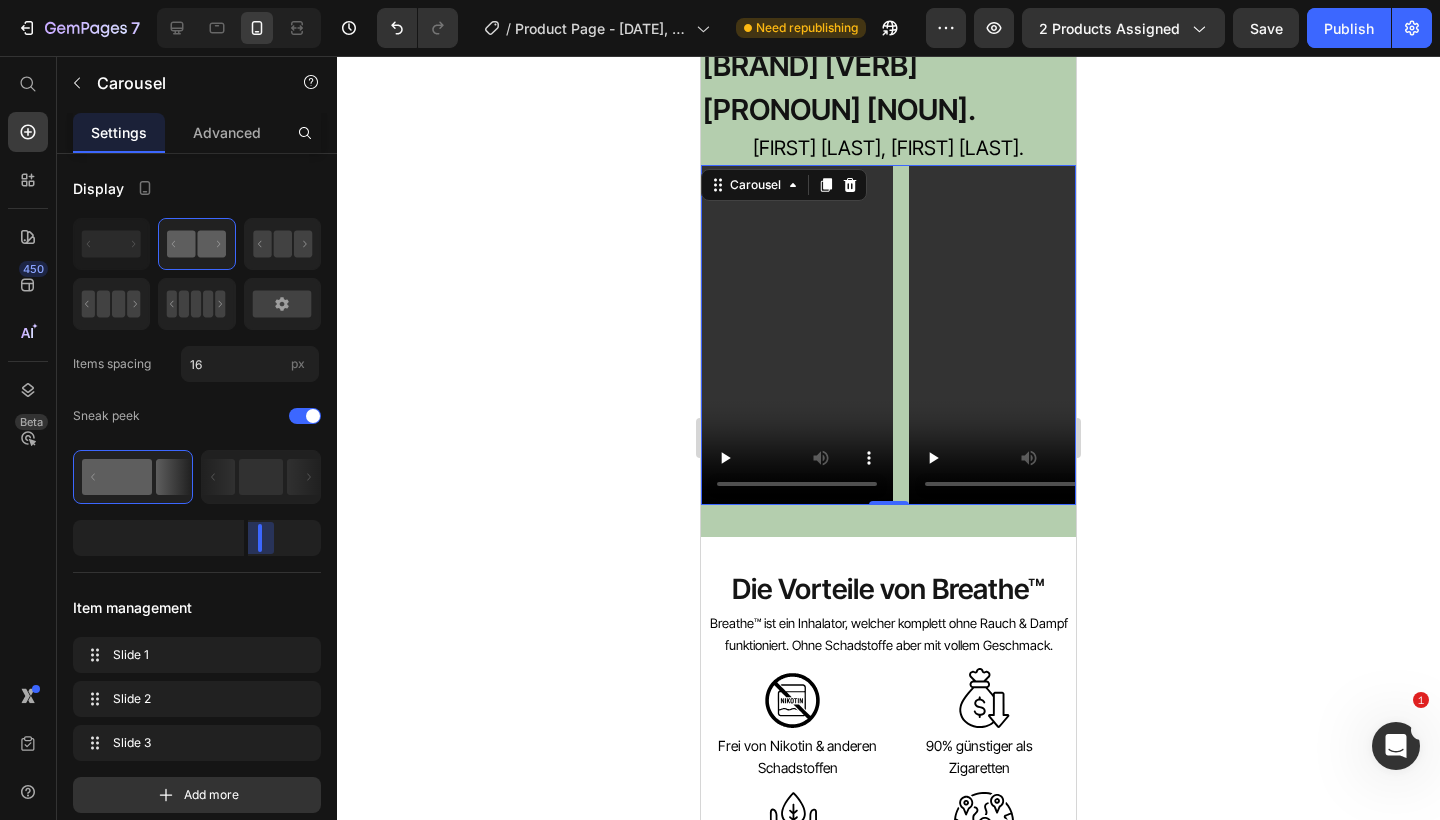 drag, startPoint x: 261, startPoint y: 543, endPoint x: 241, endPoint y: 543, distance: 20 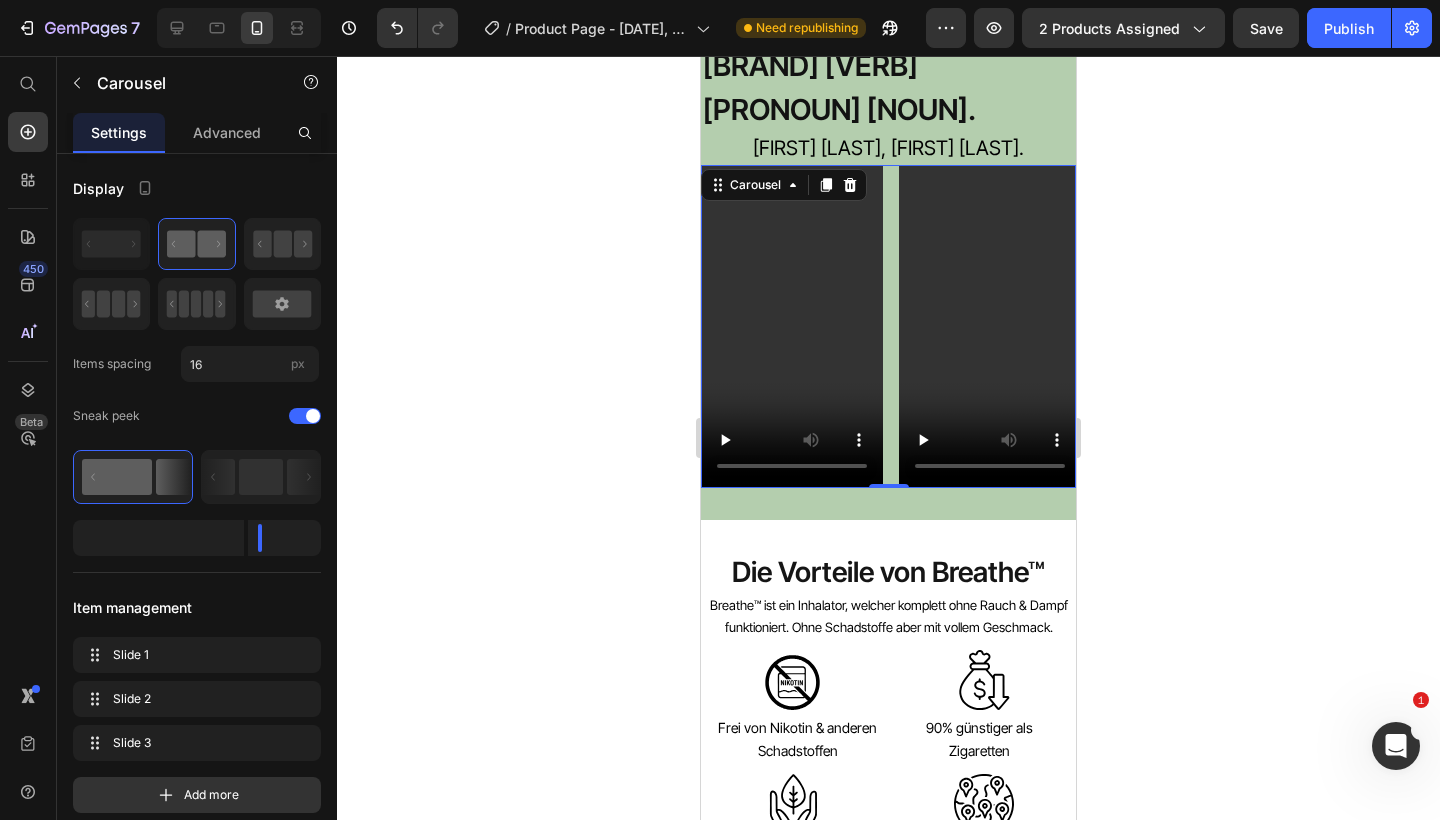 click 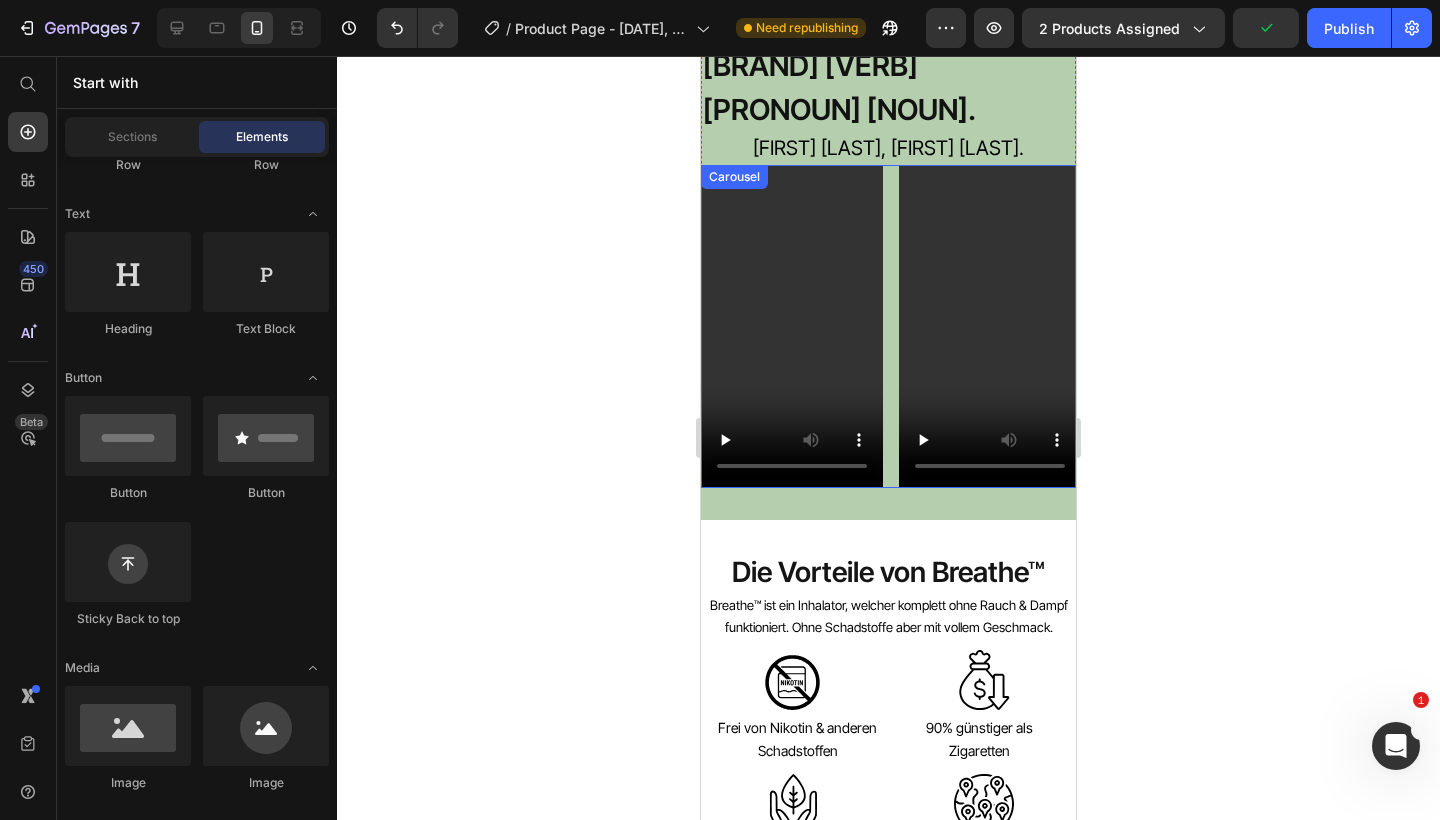 click on "Video Video Video
Drop element here
Drop element here
Drop element here" at bounding box center (888, 326) 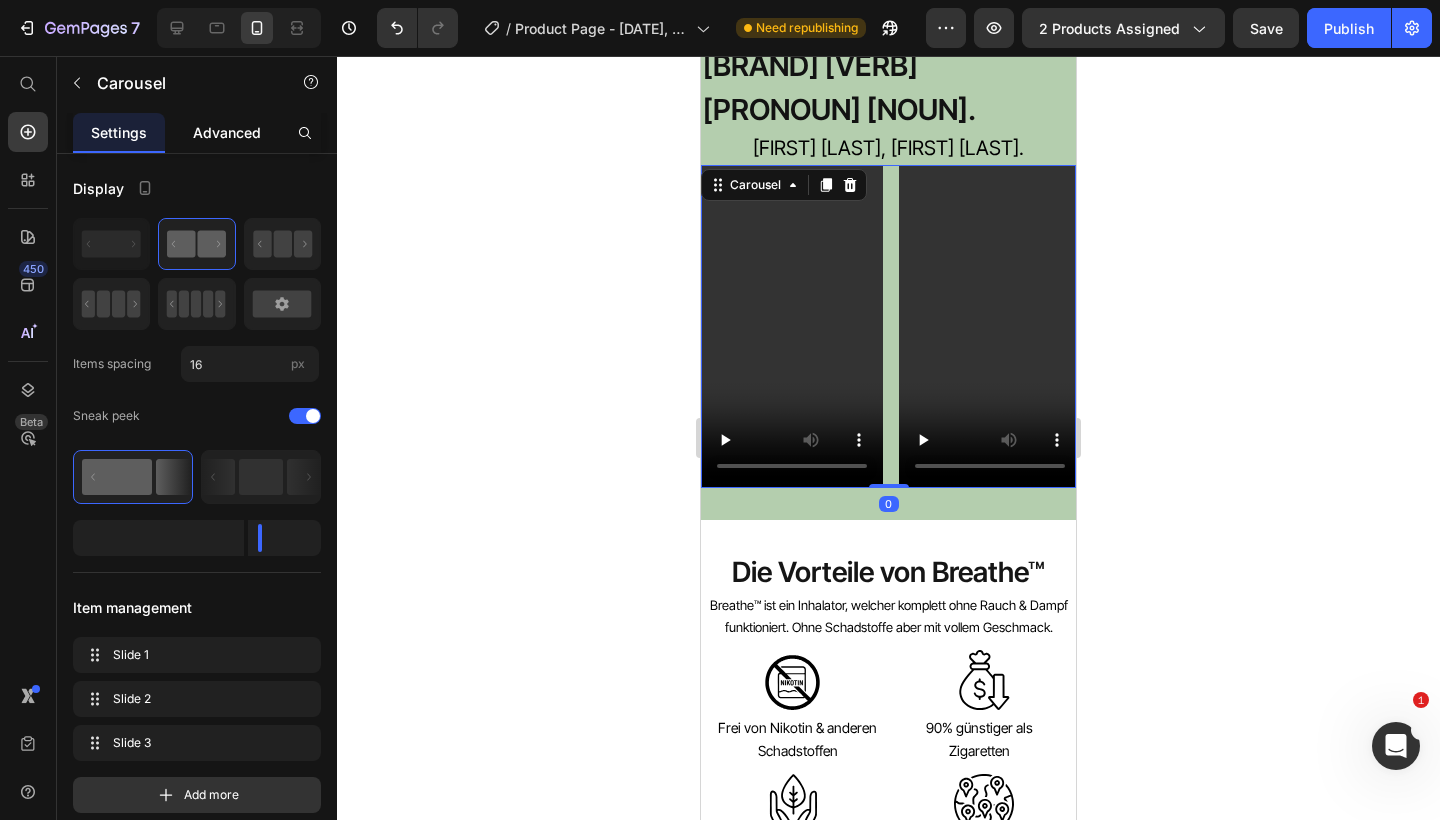 click on "Advanced" at bounding box center [227, 132] 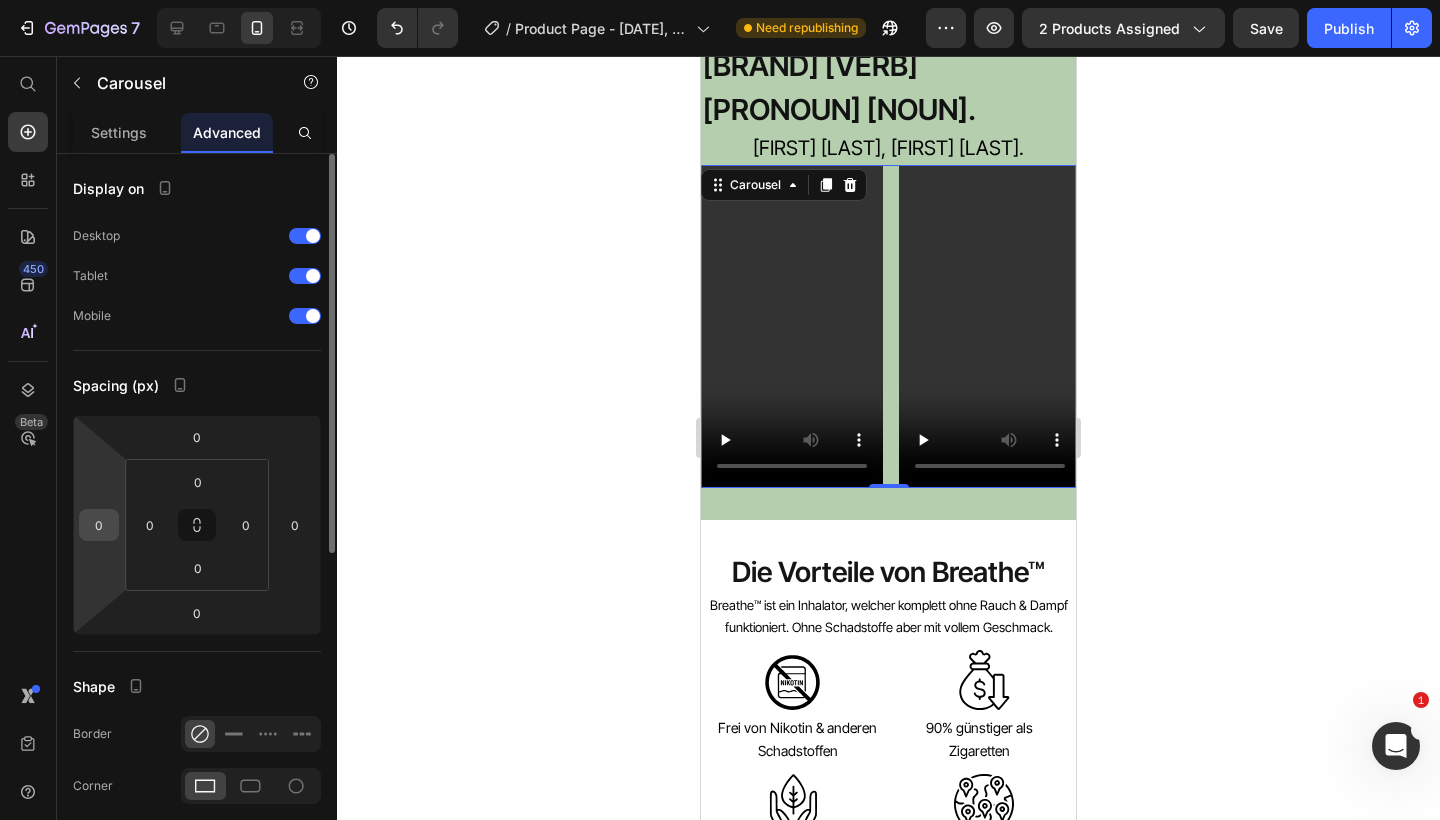 click on "0" at bounding box center [99, 525] 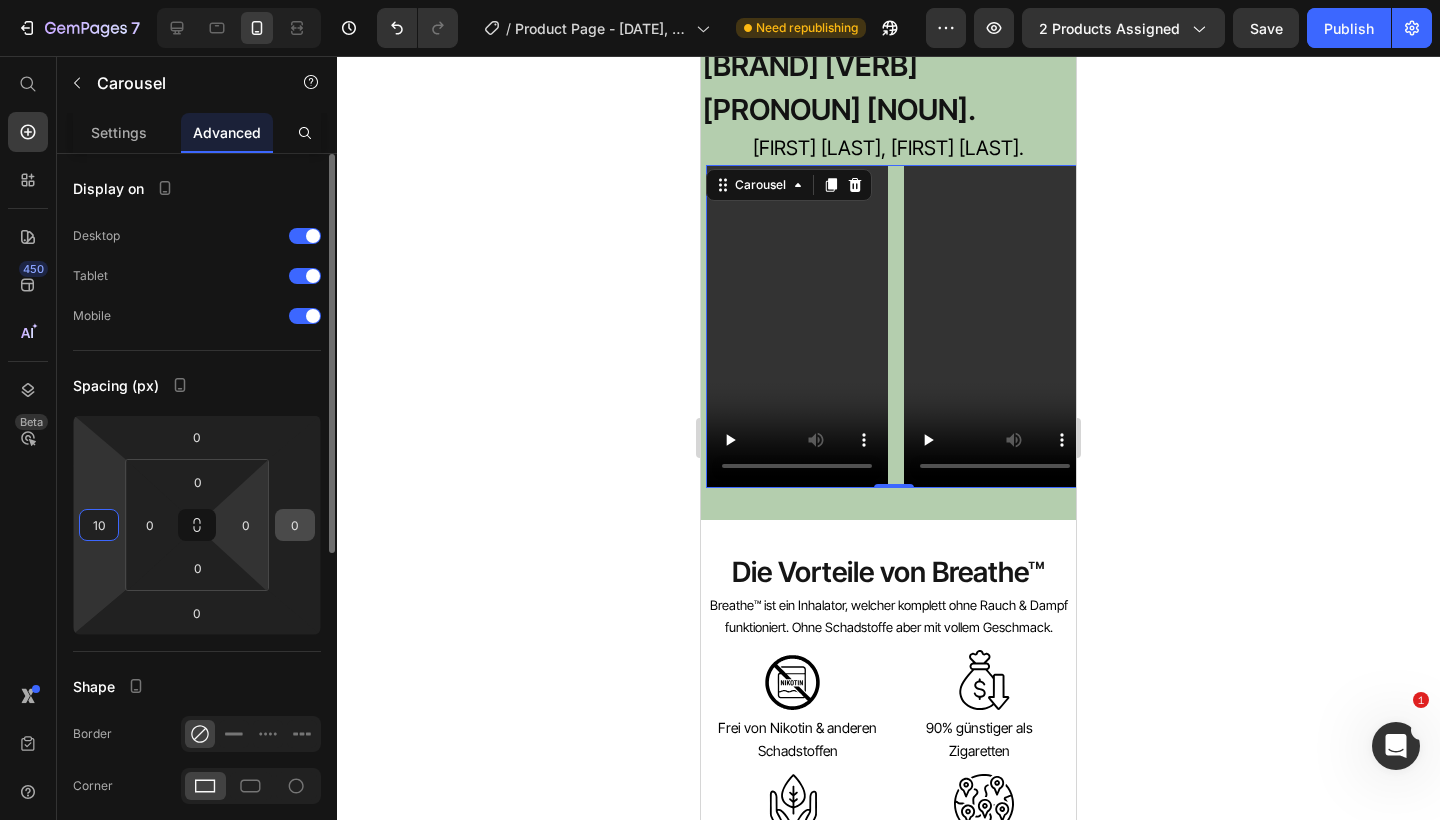 type on "10" 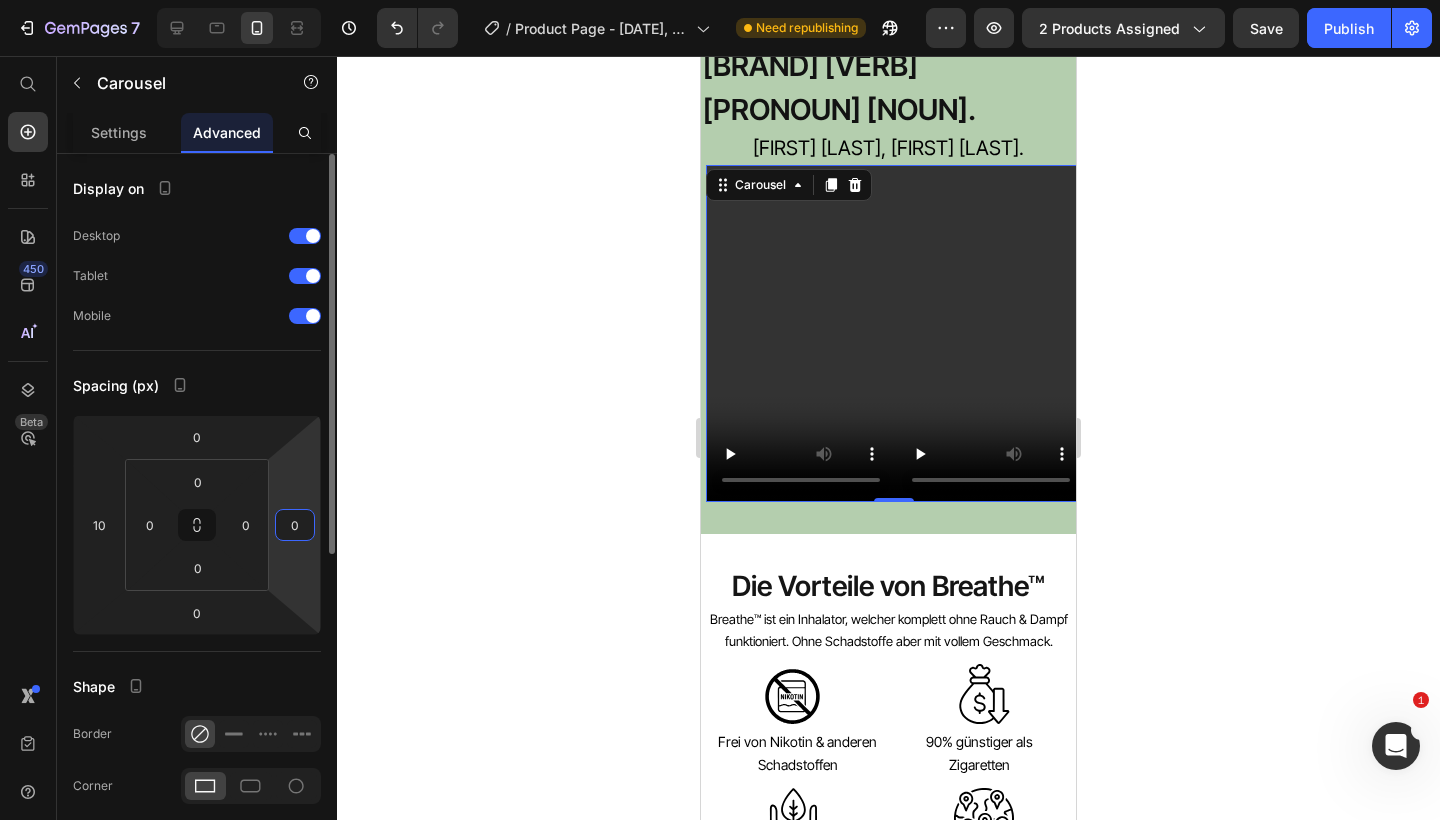 click on "0" at bounding box center (295, 525) 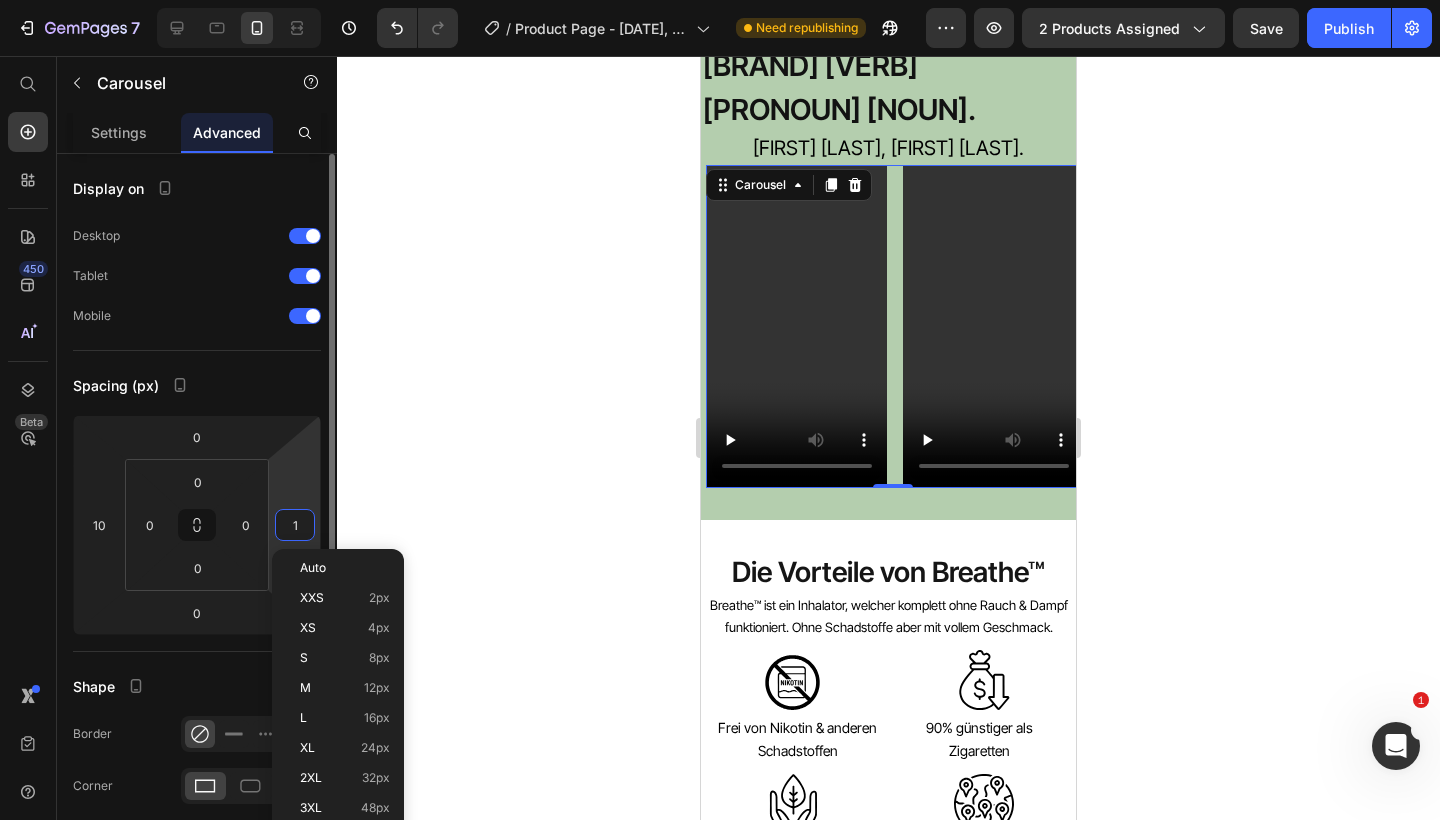 type on "10" 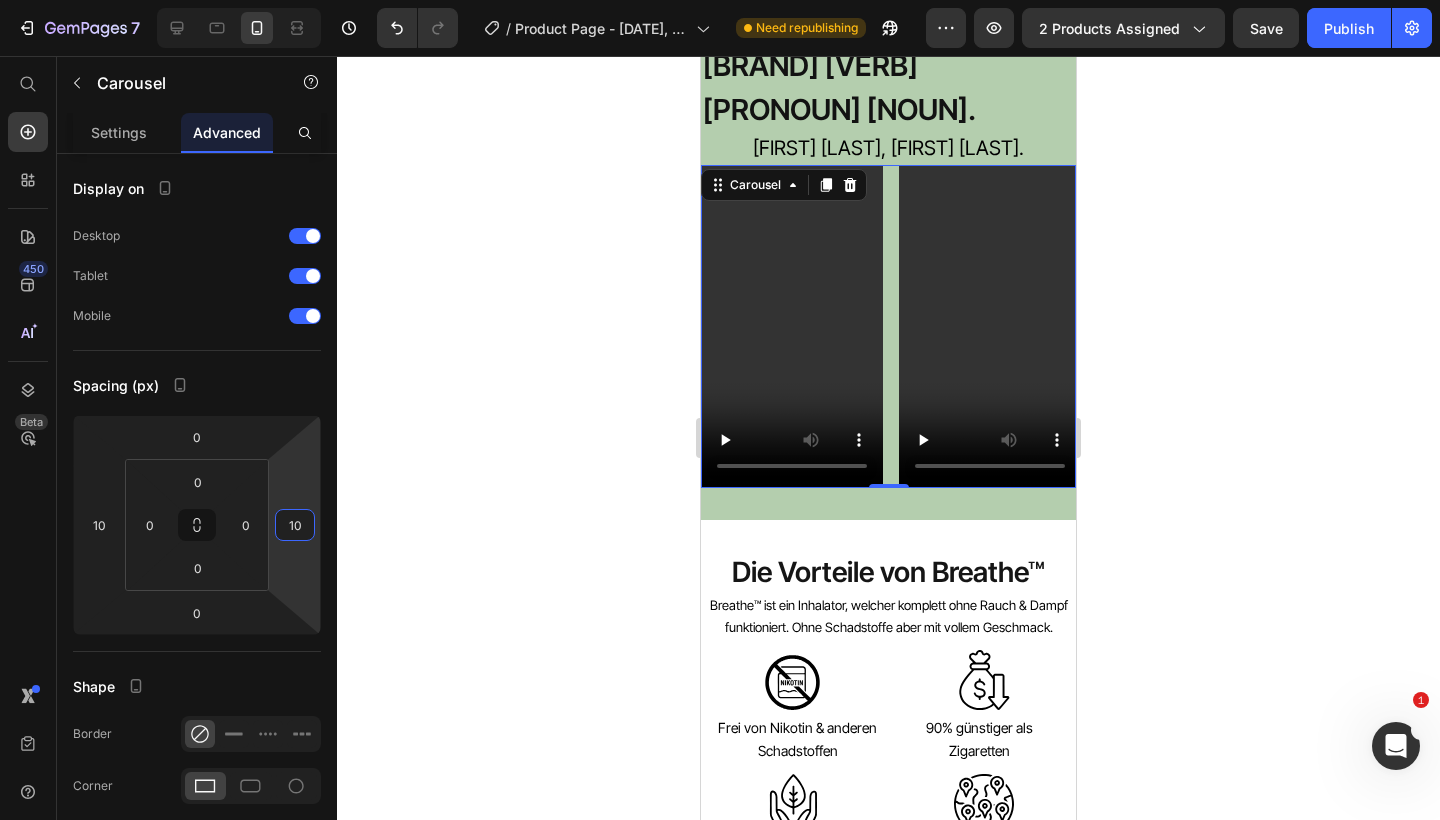 click 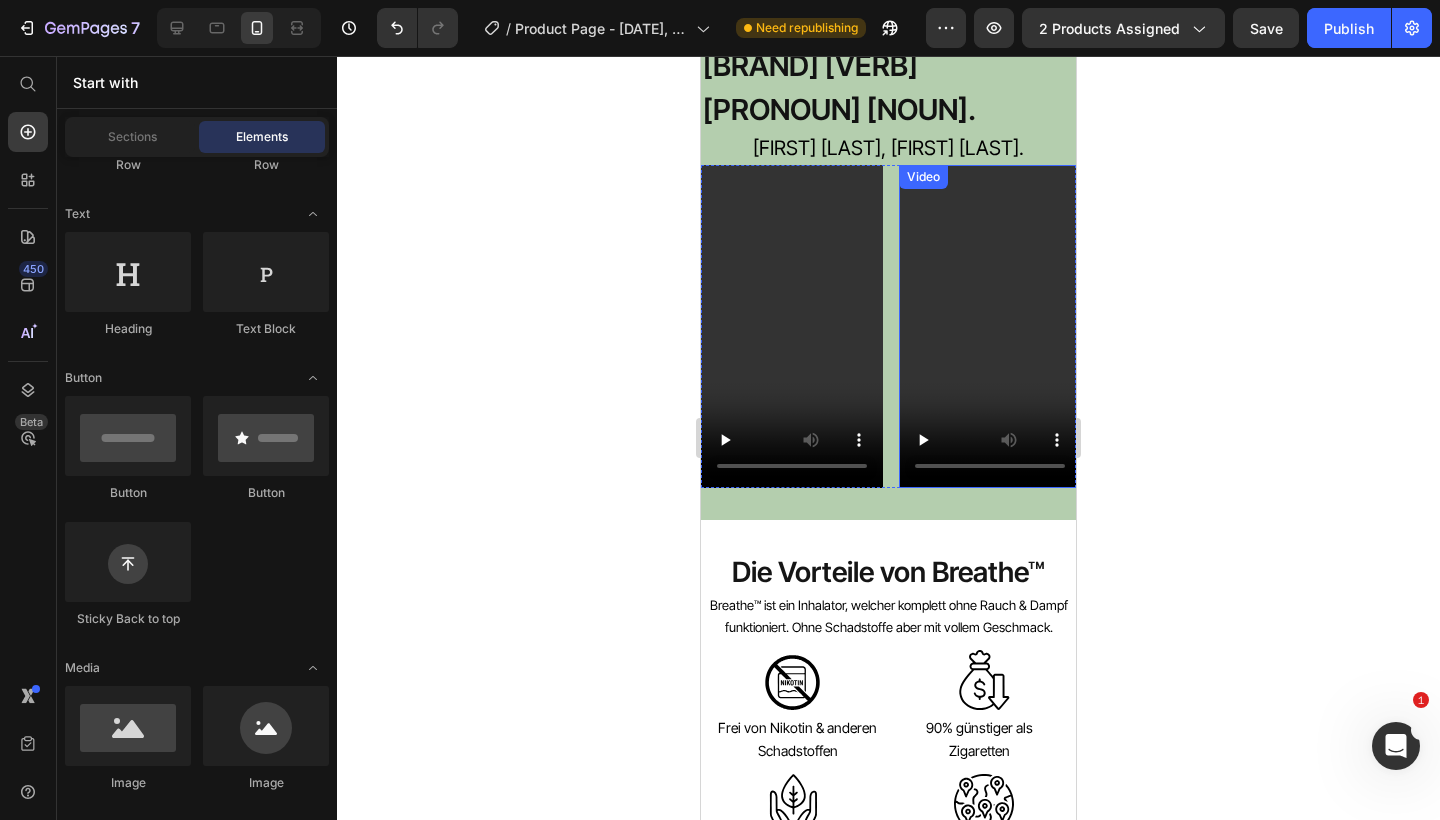 click at bounding box center [990, 326] 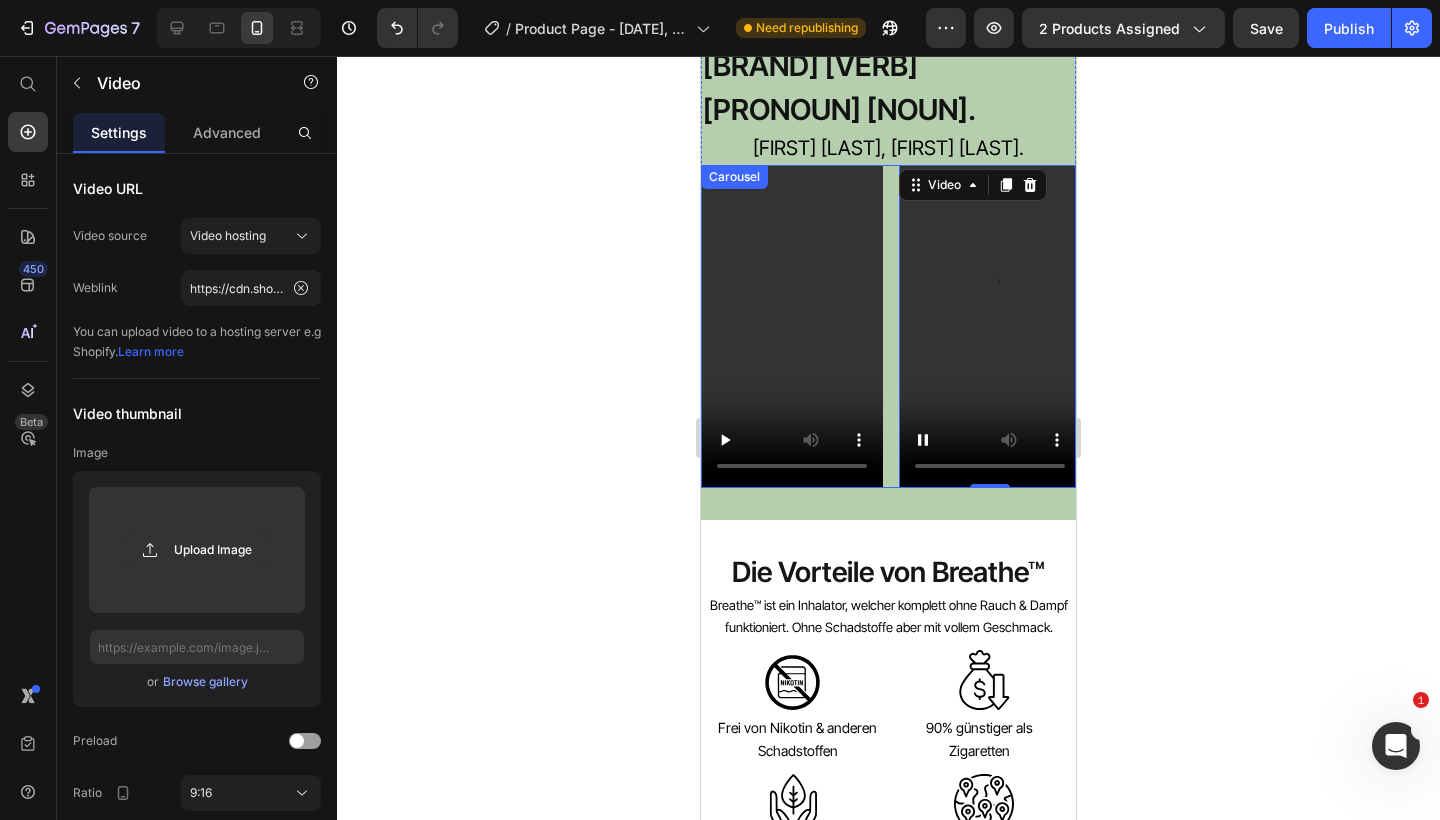 click on "[NOUN] [NOUN]   0 [NOUN]
Drop element here
Drop element here
Drop element here" at bounding box center [888, 326] 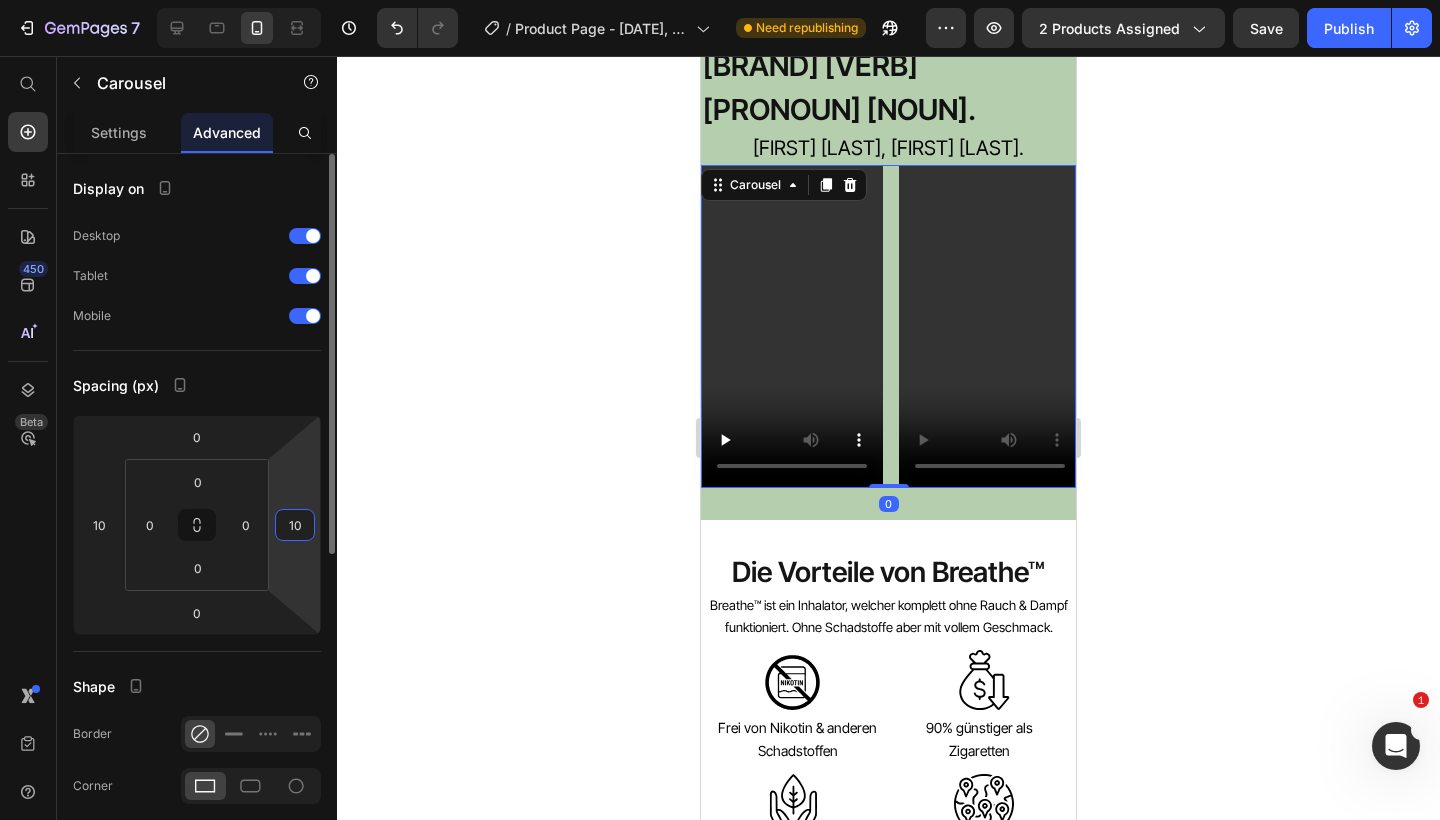 click on "10" at bounding box center [295, 525] 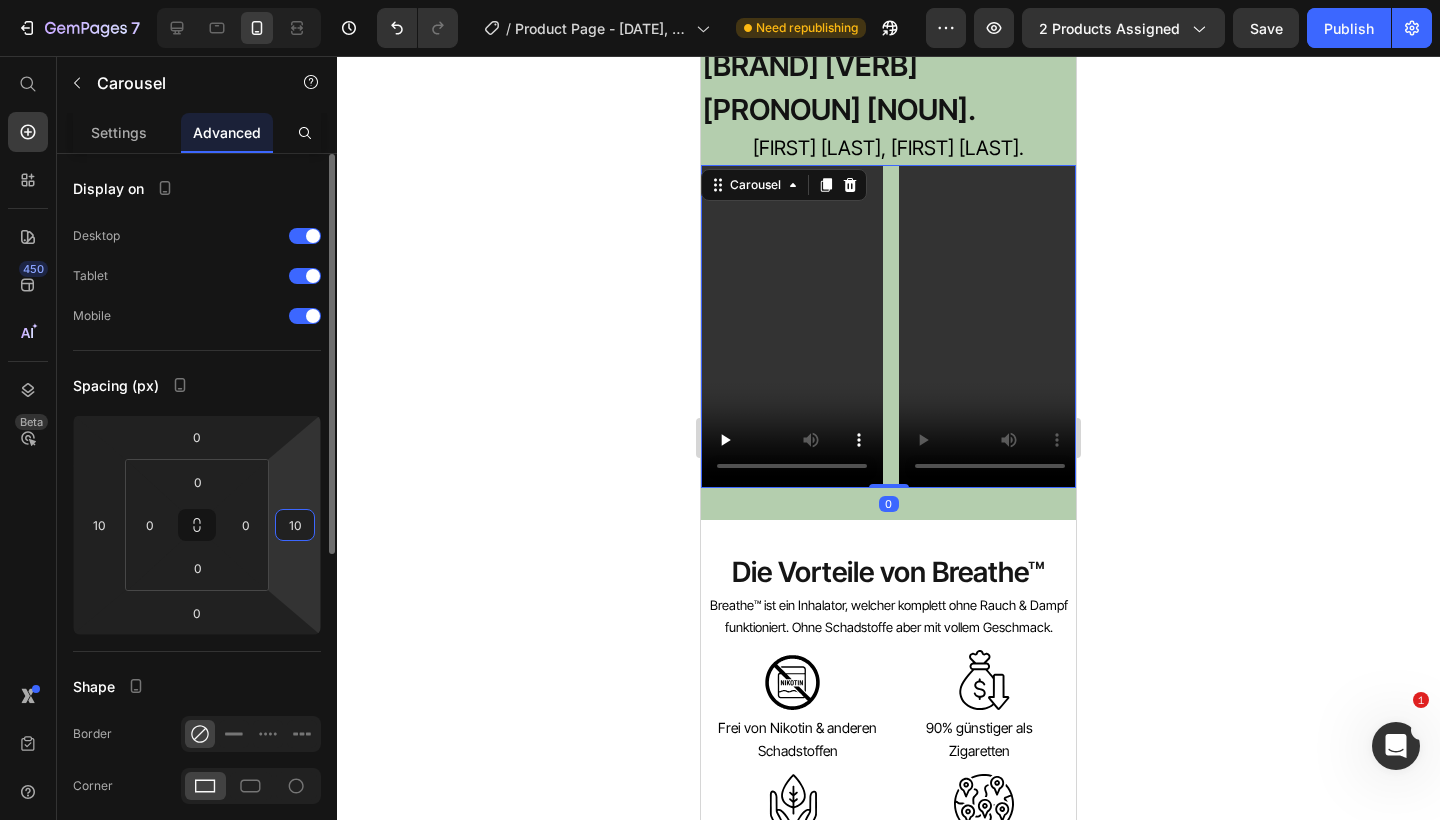 click on "10" at bounding box center [295, 525] 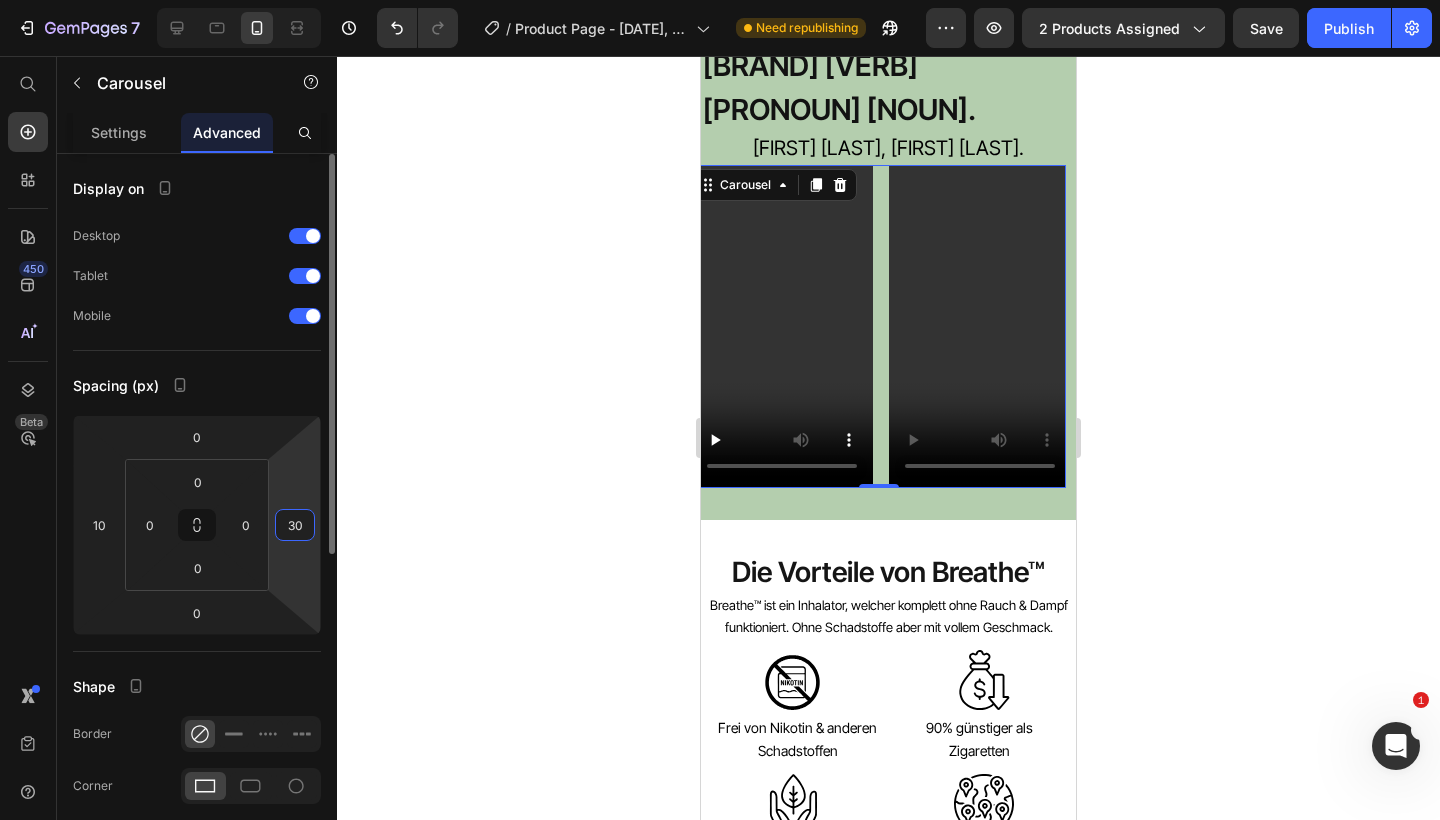 type on "3" 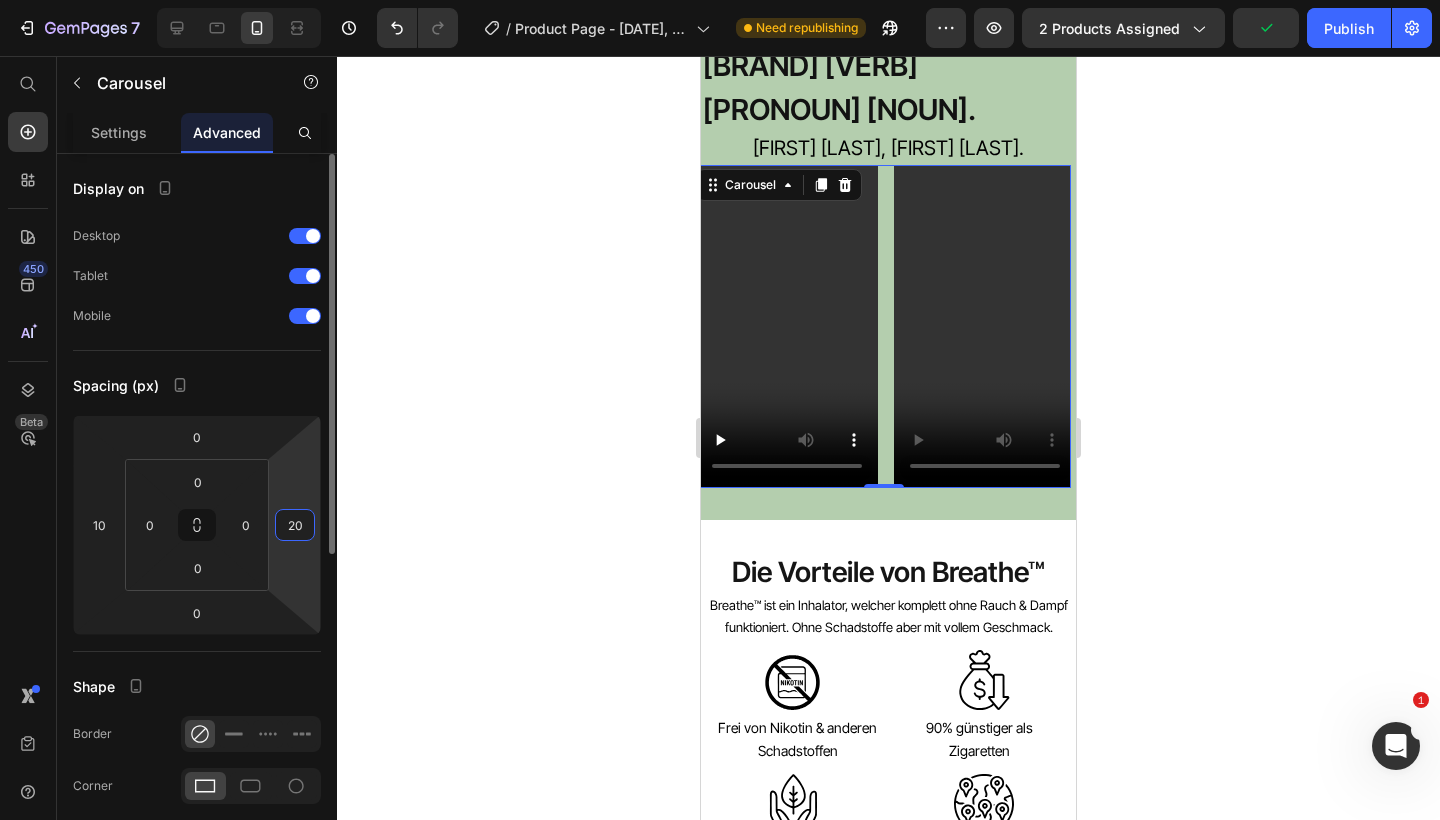 type on "2" 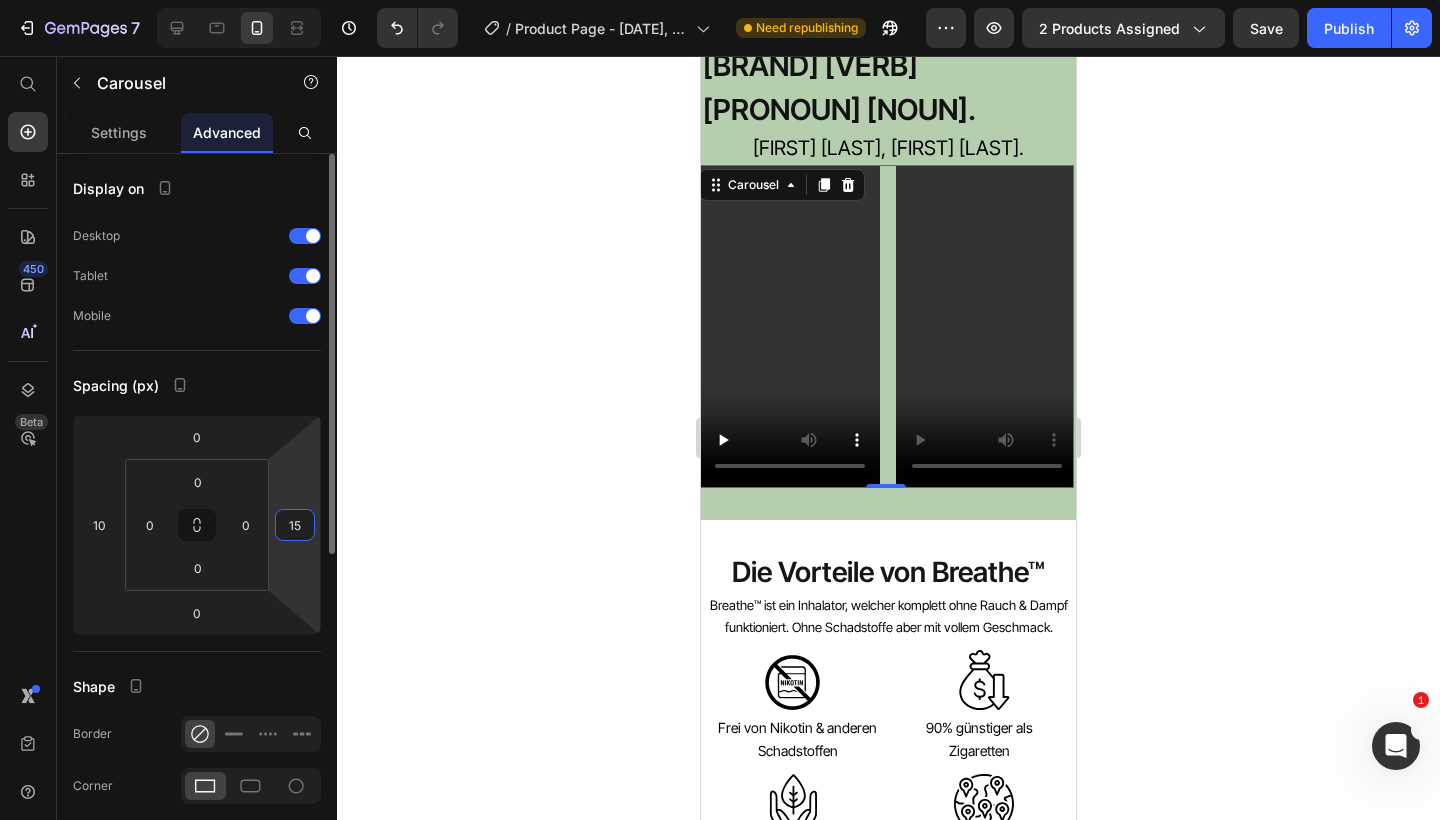 type on "1" 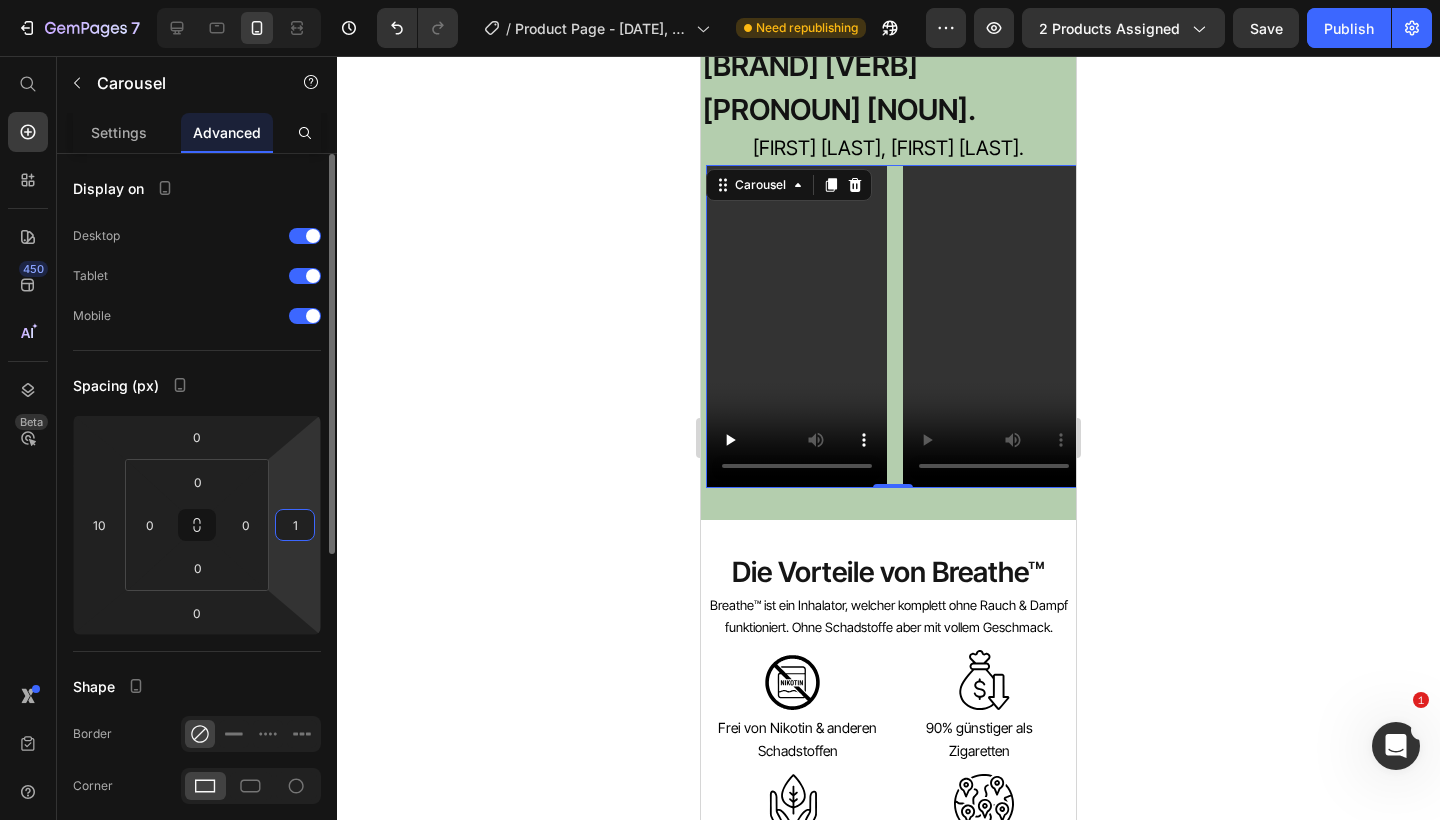 type on "10" 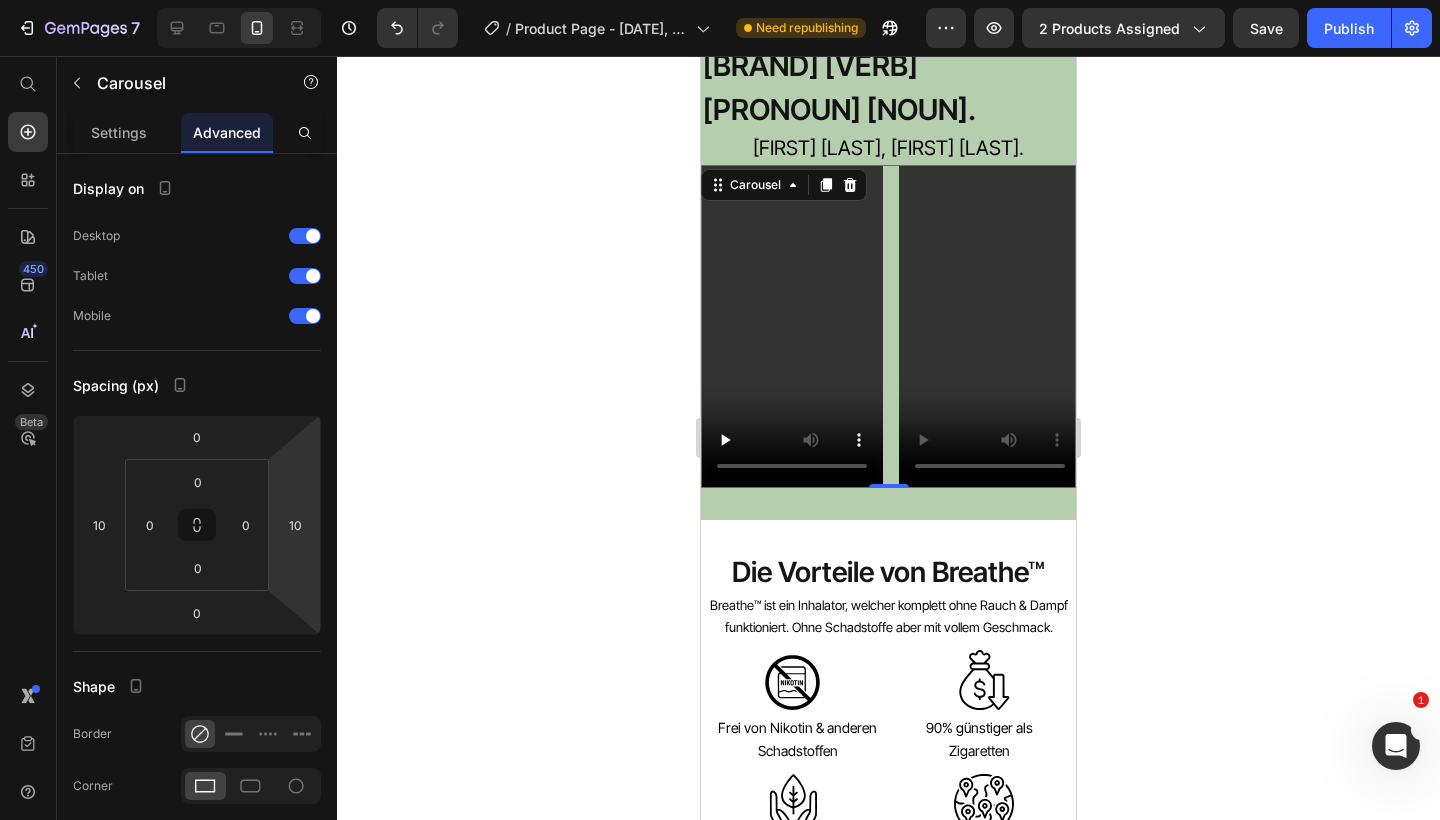 click 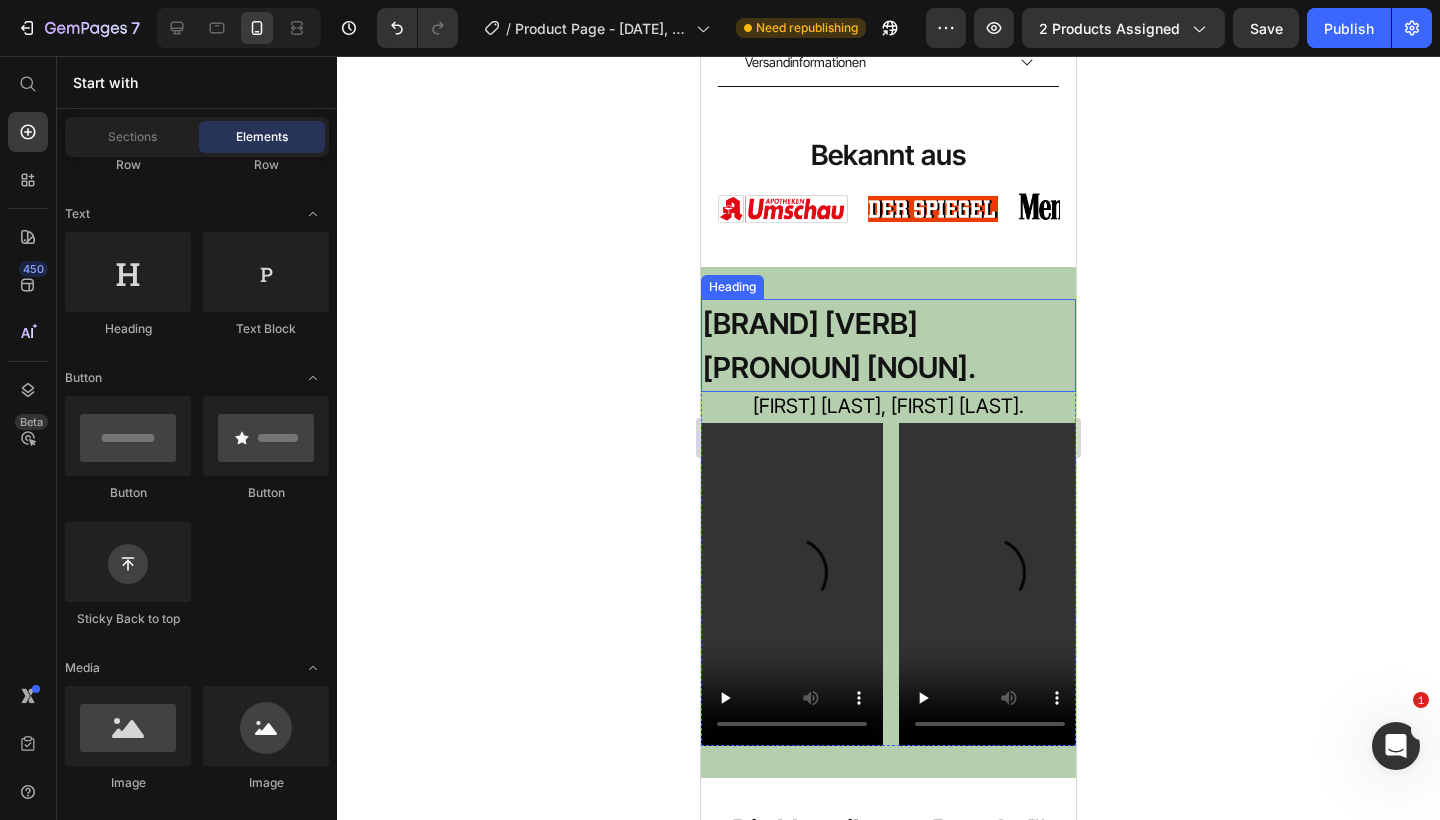 scroll, scrollTop: 1365, scrollLeft: 0, axis: vertical 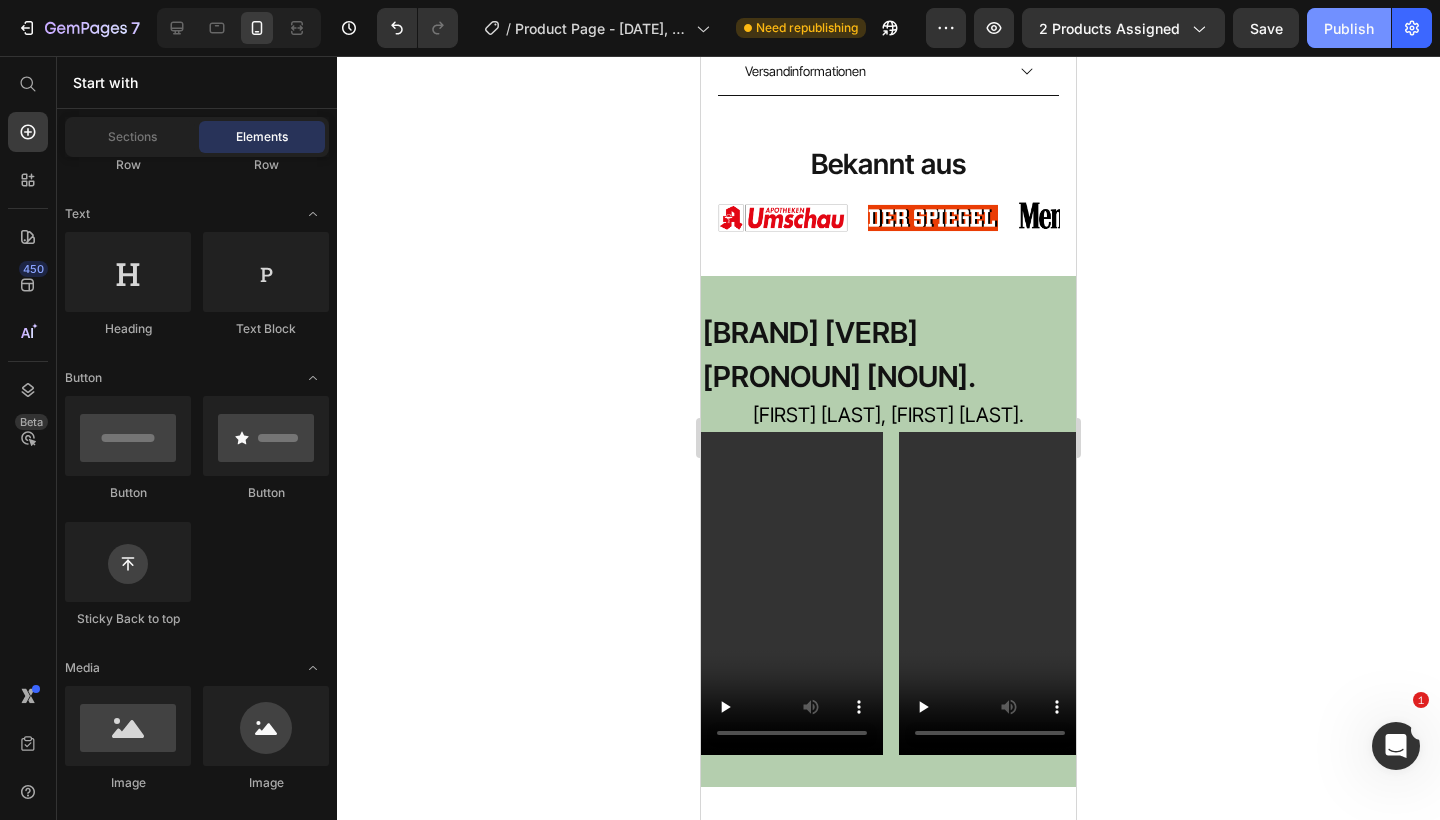 click on "Publish" 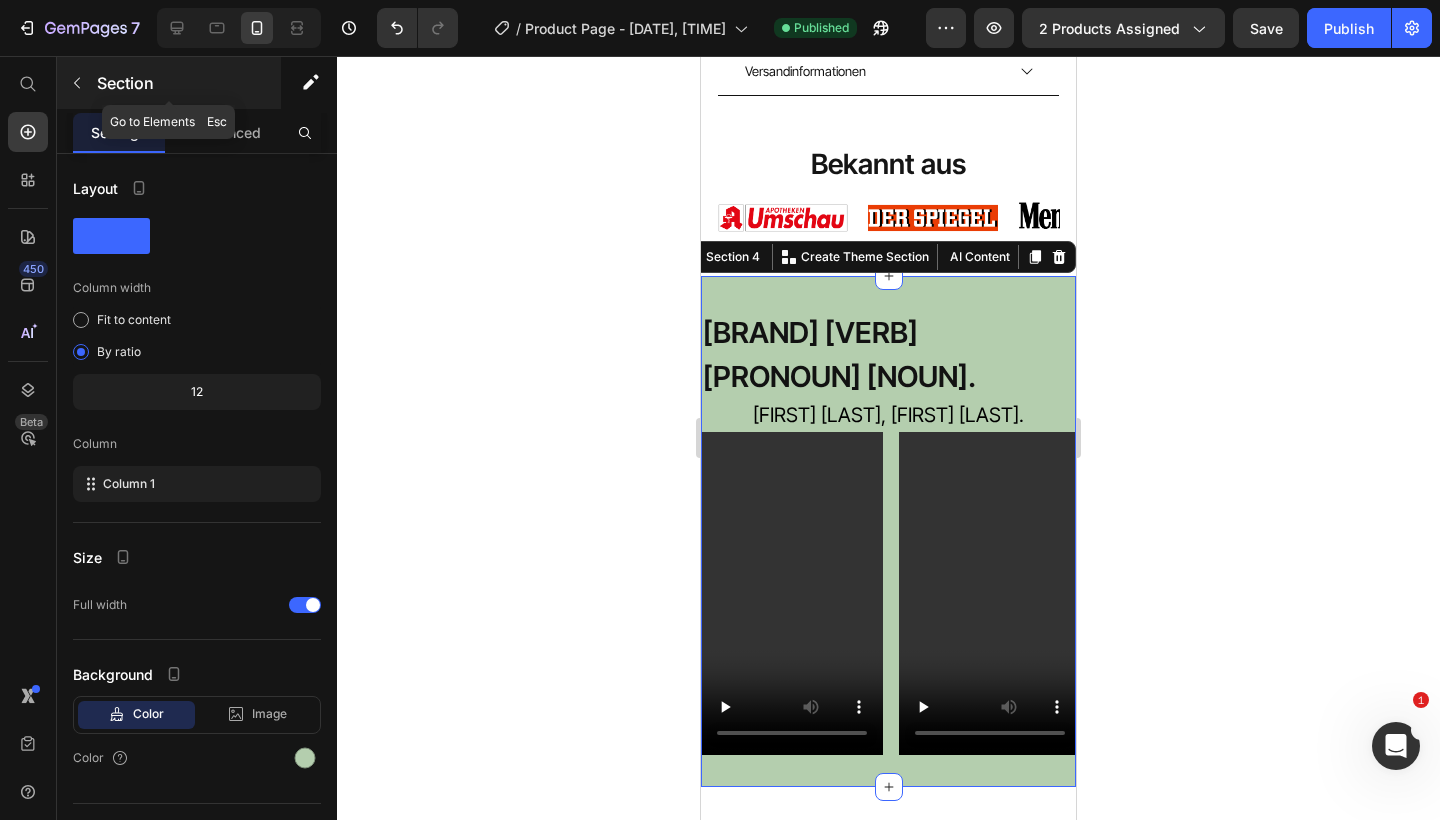 click 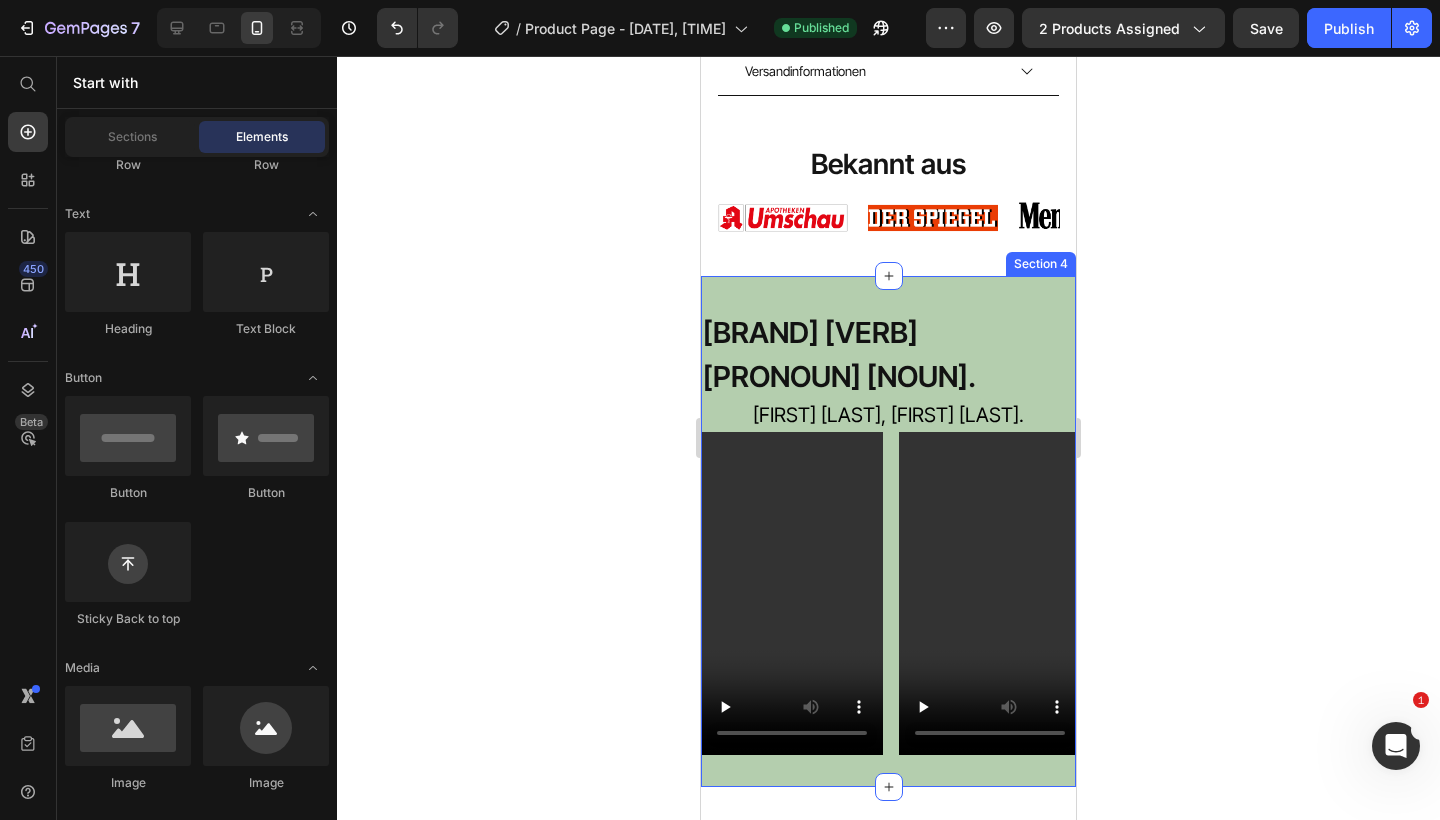 click on "[BRAND] [VERB] [PRONOUN] [NOUN]. [NOUN] [FIRST] [LAST], [FIRST] [LAST]. [NOUN] [NOUN] [NOUN]
Drop element here
Drop element here
Drop element here Carousel Row Section 4" at bounding box center (888, 531) 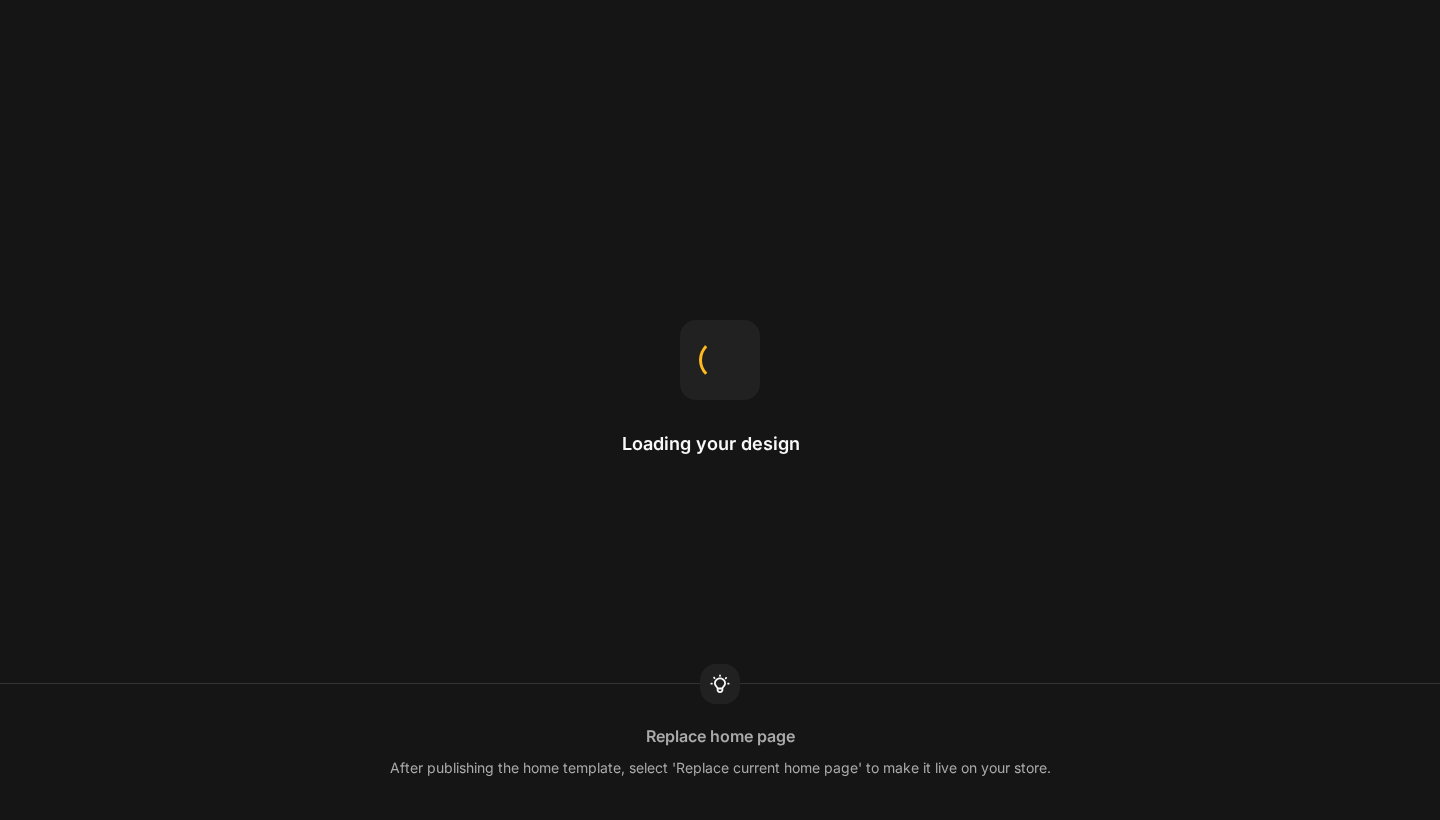 scroll, scrollTop: 0, scrollLeft: 0, axis: both 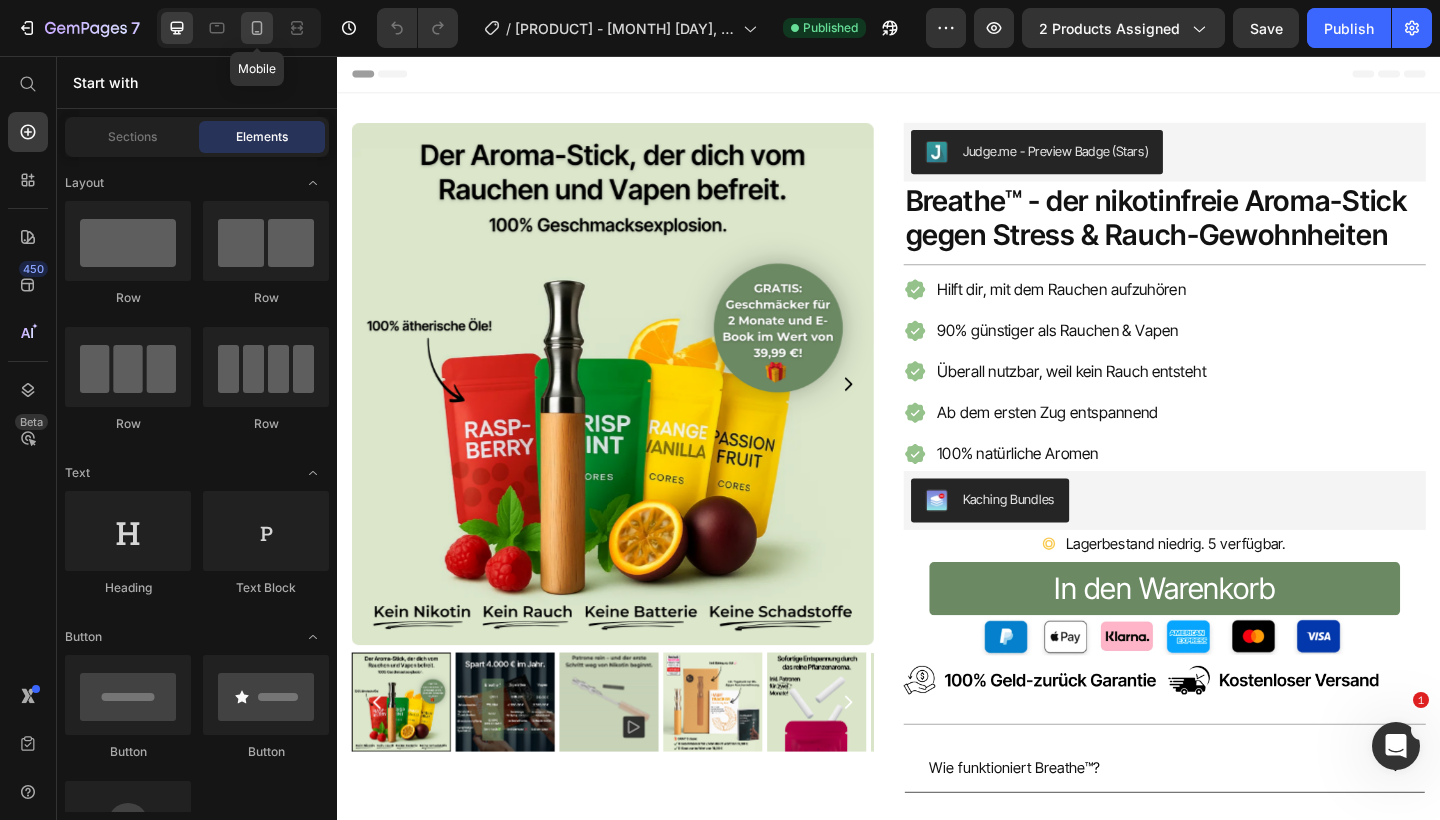 click 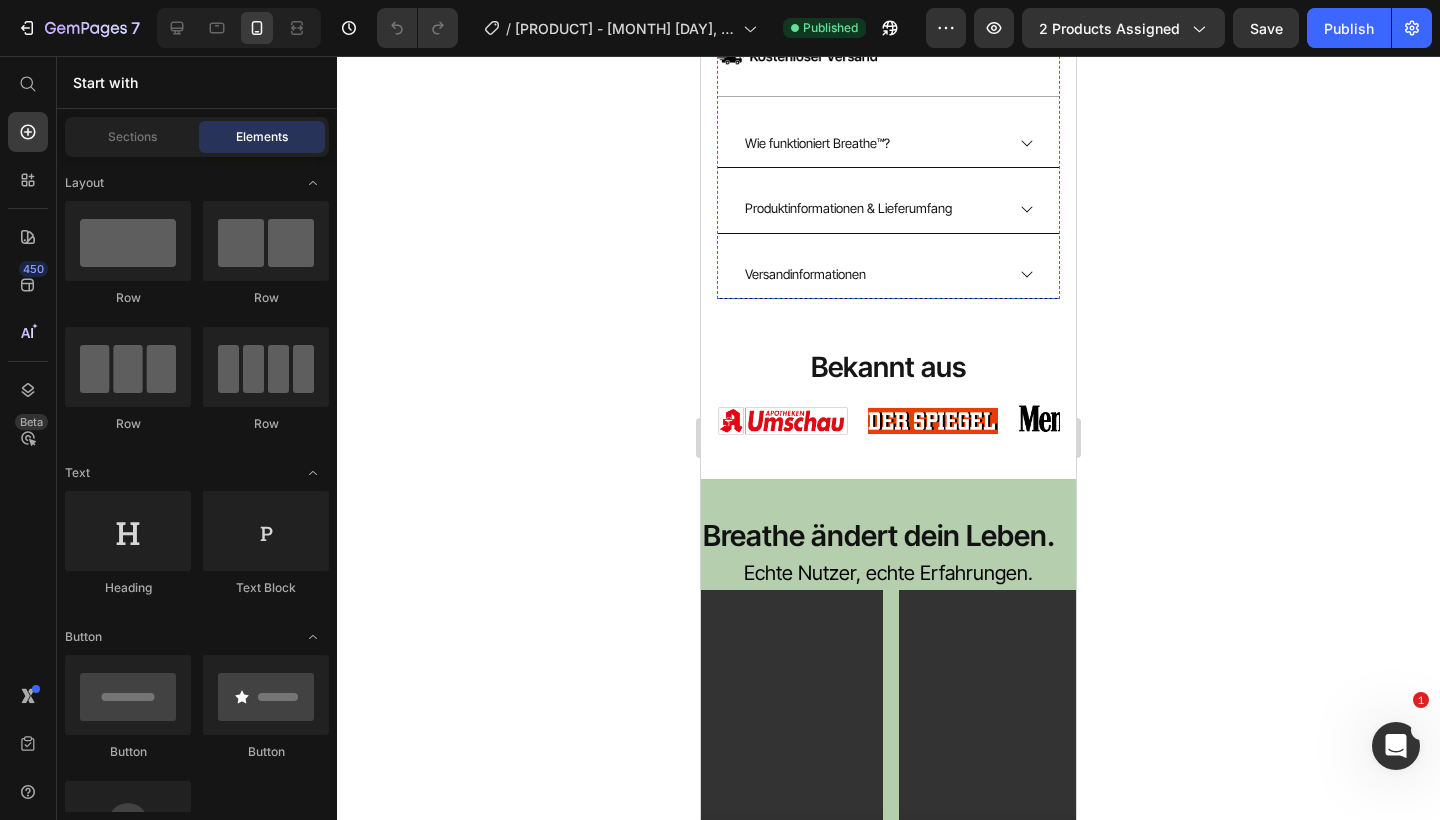 scroll, scrollTop: 1257, scrollLeft: 0, axis: vertical 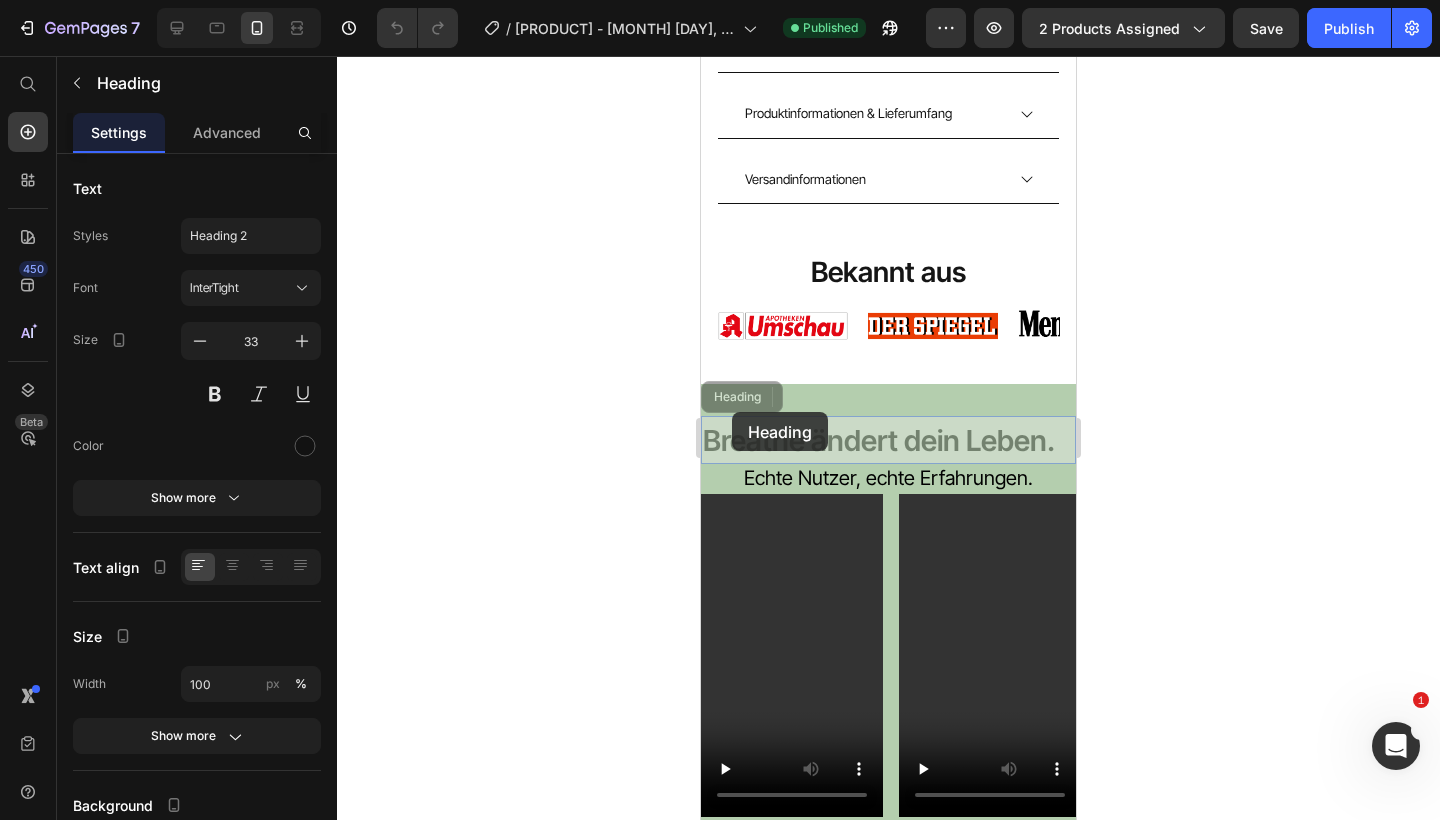 drag, startPoint x: 732, startPoint y: 412, endPoint x: 1318, endPoint y: 468, distance: 588.6697 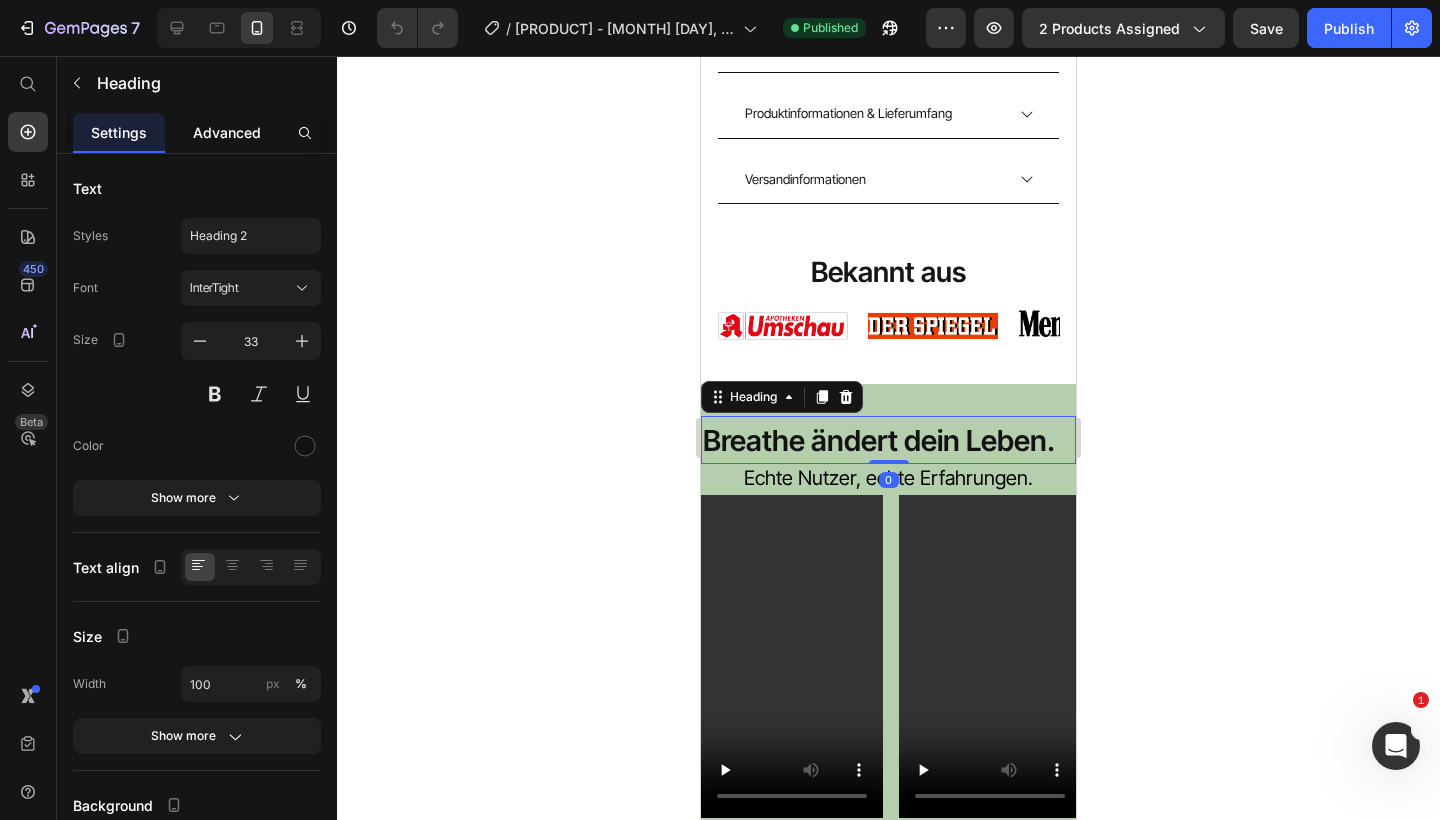 click on "Advanced" at bounding box center (227, 132) 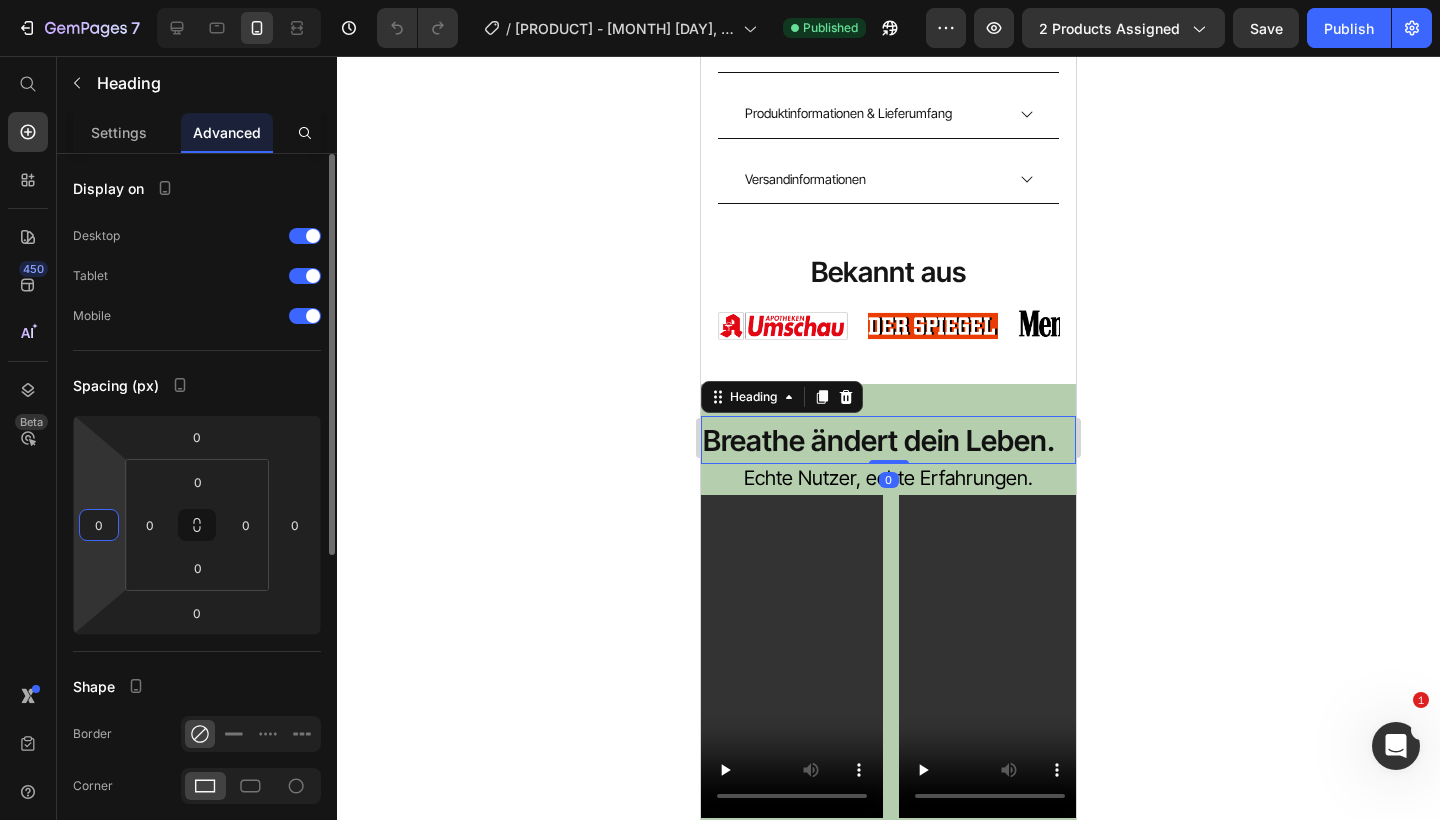 click on "0" at bounding box center (99, 525) 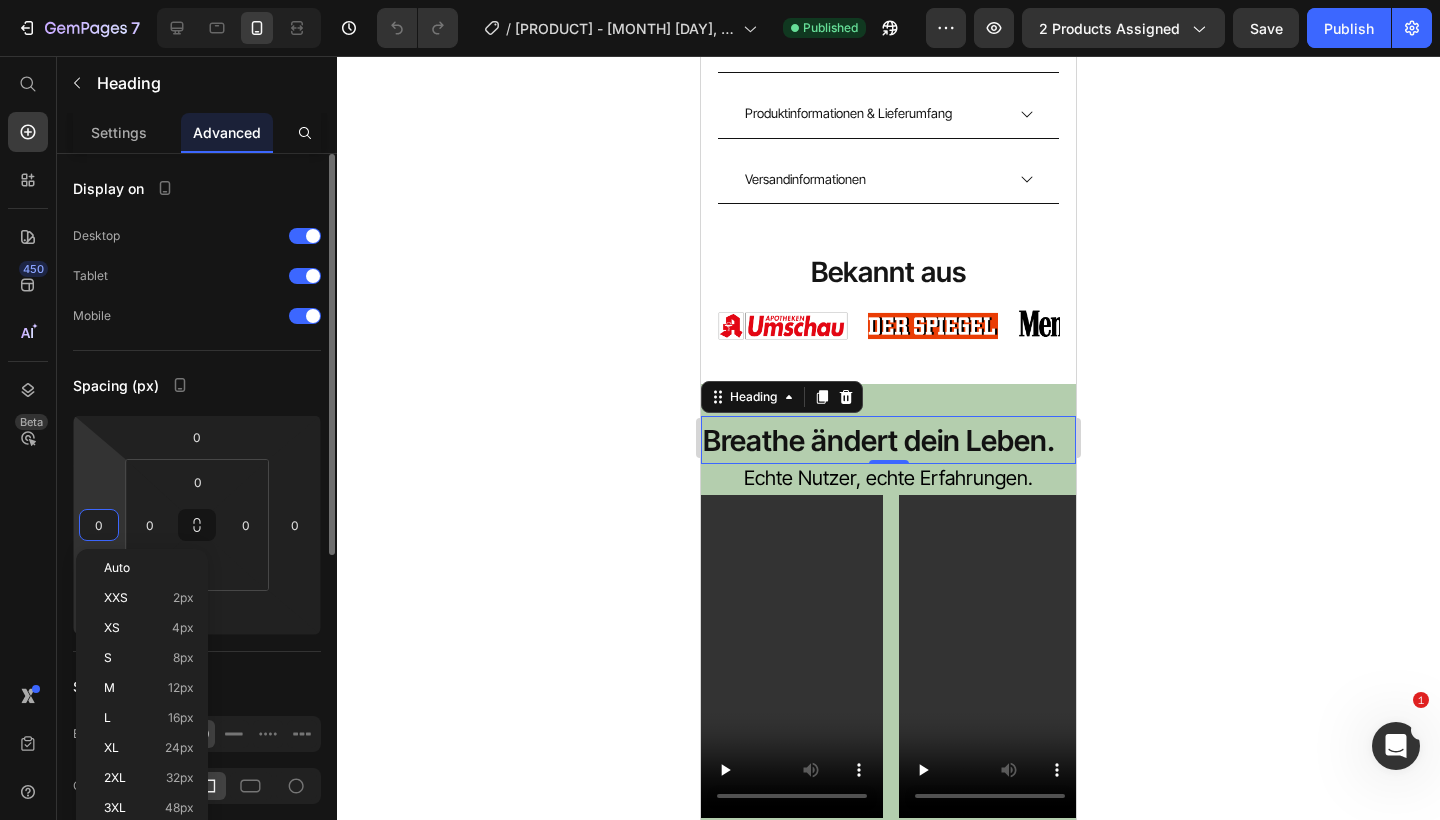 type on "1" 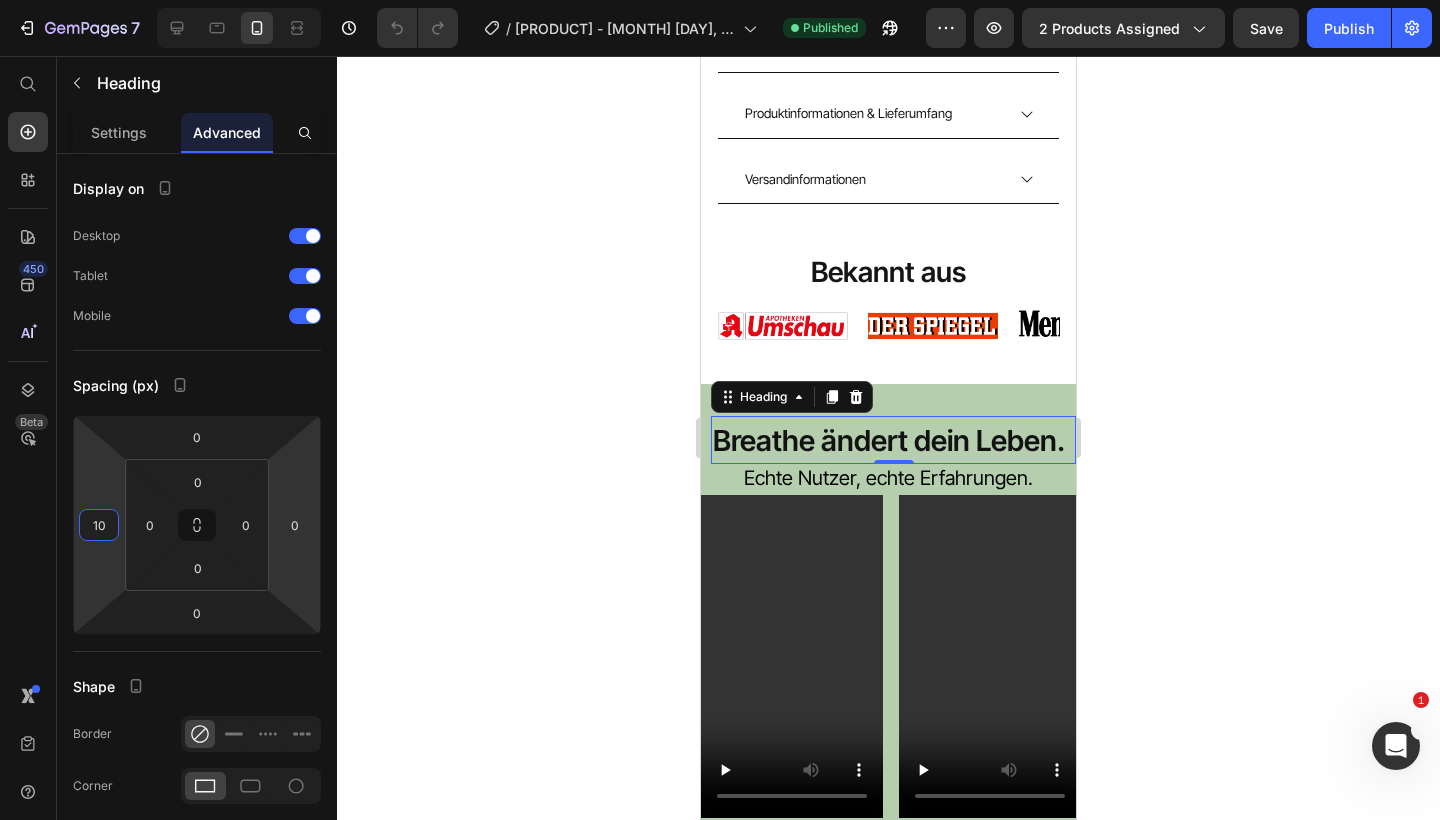 type on "10" 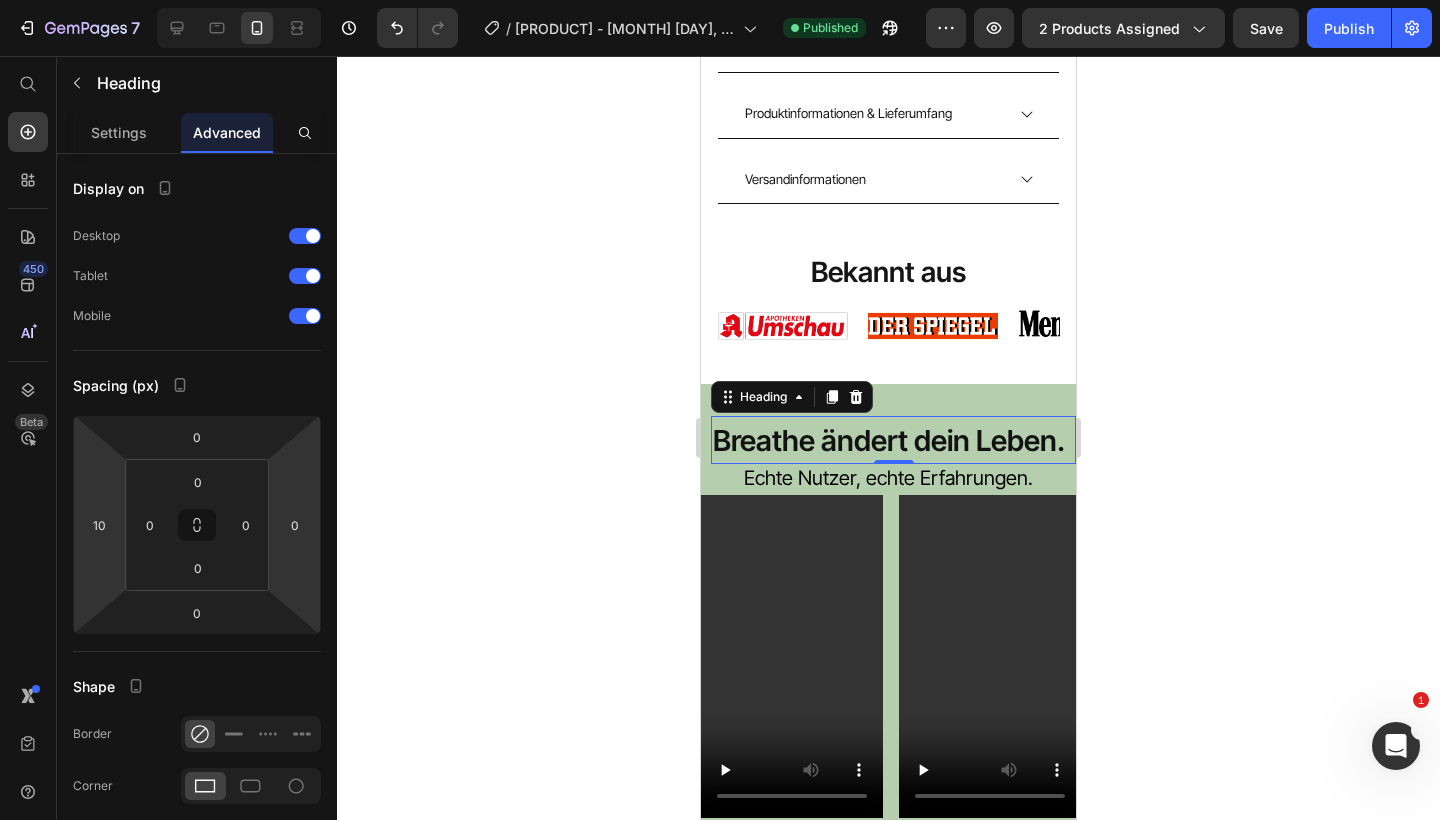 drag, startPoint x: 799, startPoint y: 463, endPoint x: 778, endPoint y: 462, distance: 21.023796 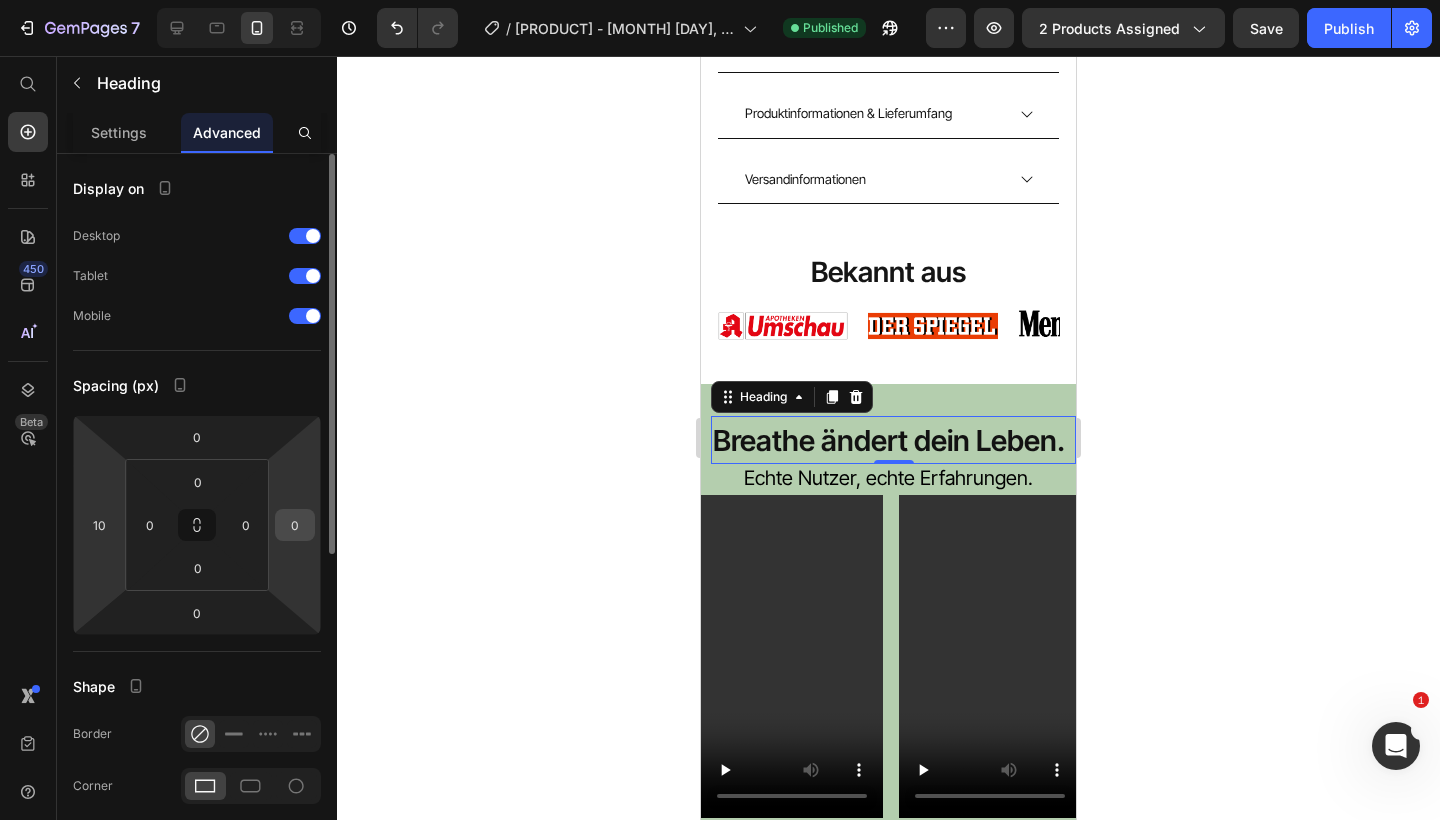 click on "0" at bounding box center (295, 525) 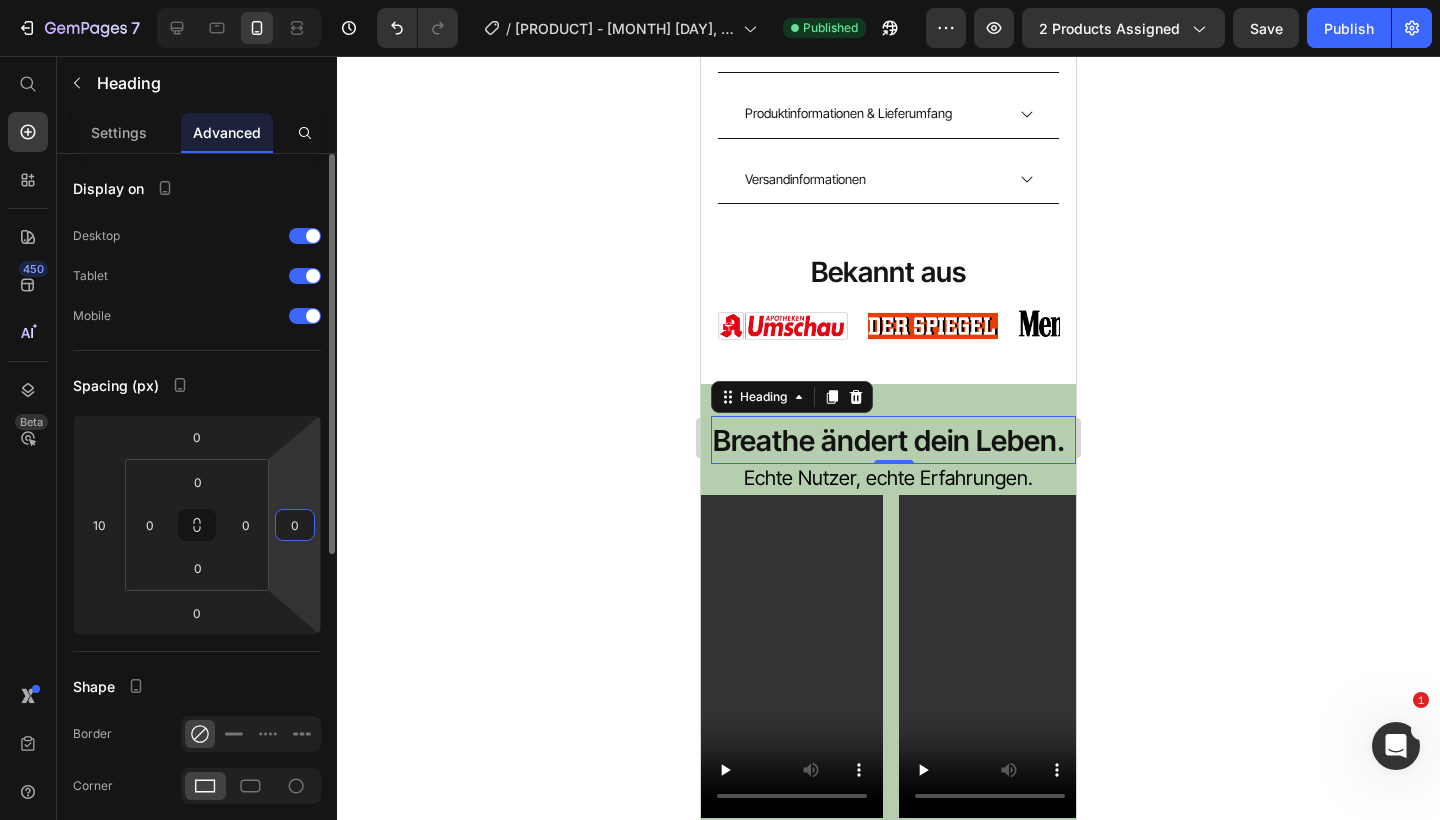 click on "0" at bounding box center (295, 525) 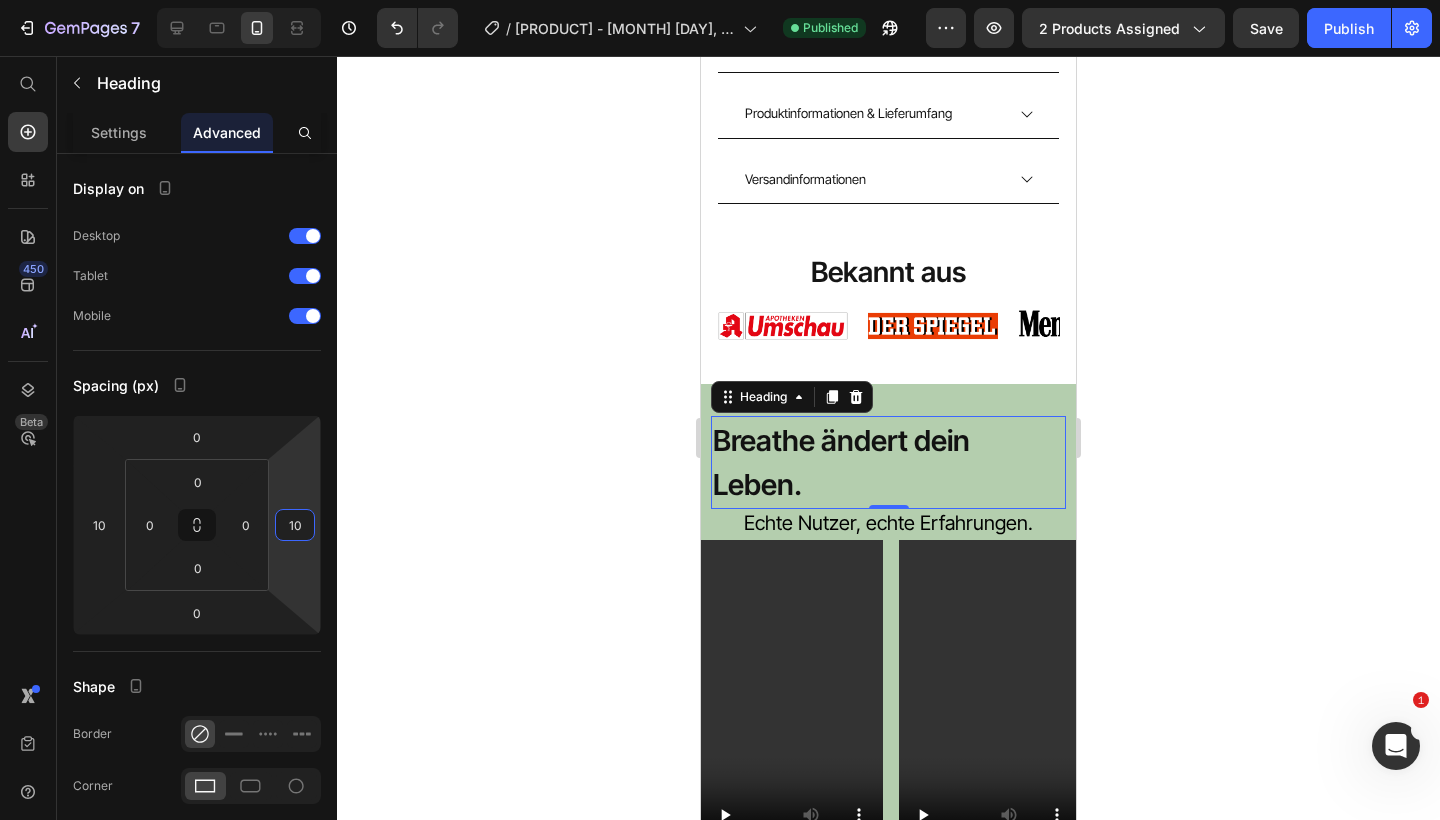 type on "10" 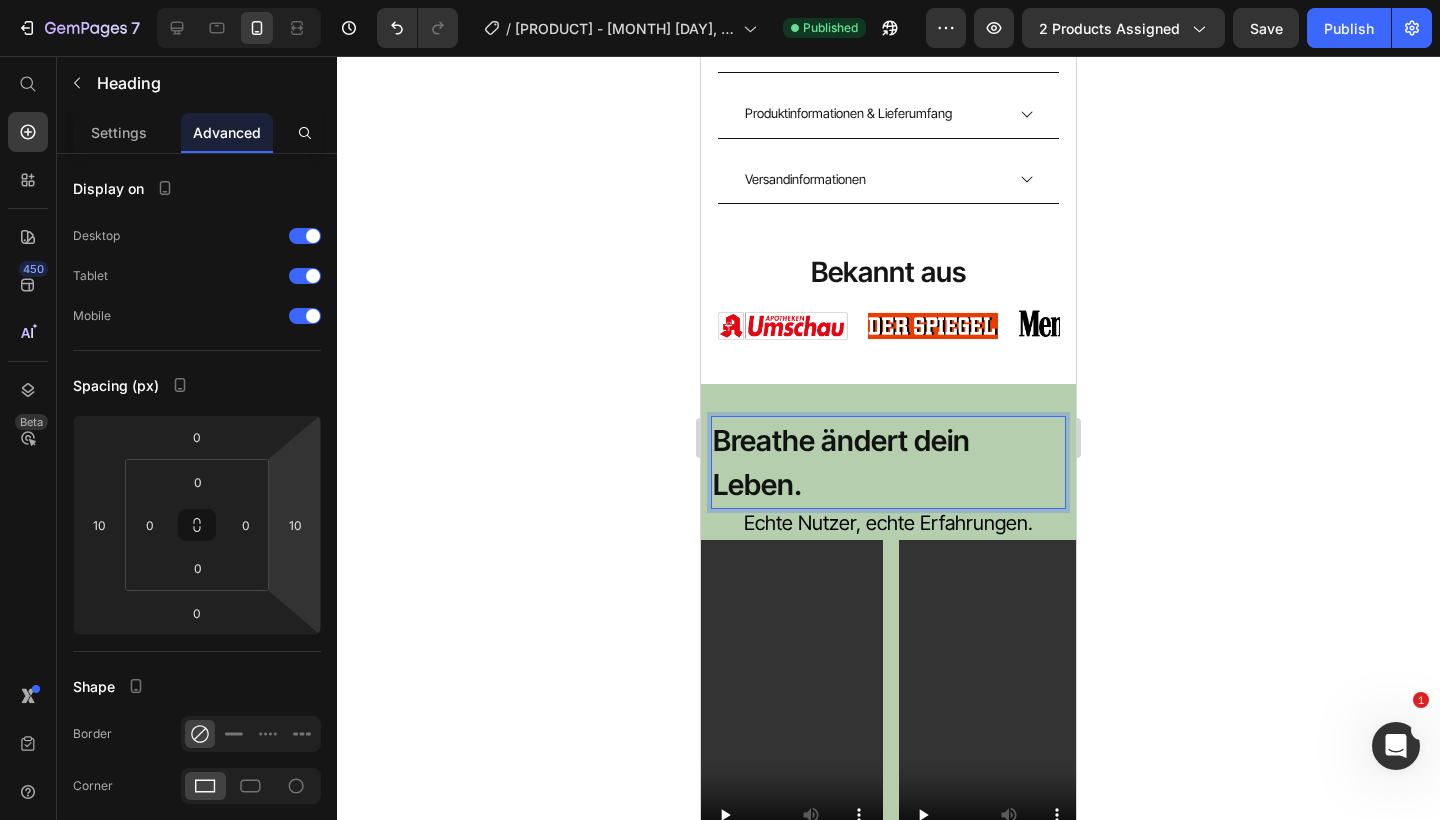 click on "[BRAND] [VERB] [PRONOUN] [NOUN]." at bounding box center (888, 463) 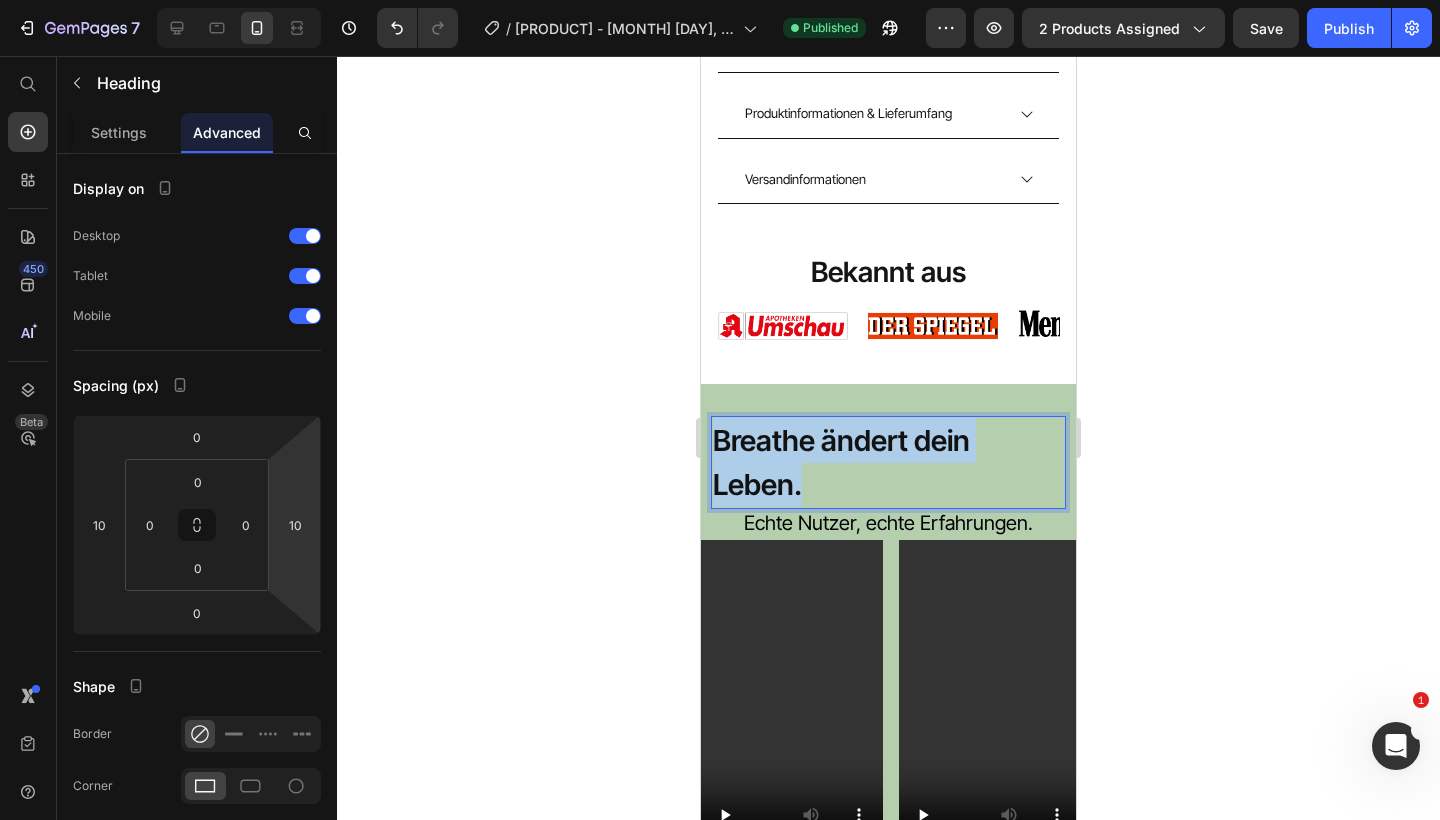 click on "[BRAND] [VERB] [PRONOUN] [NOUN]." at bounding box center [888, 463] 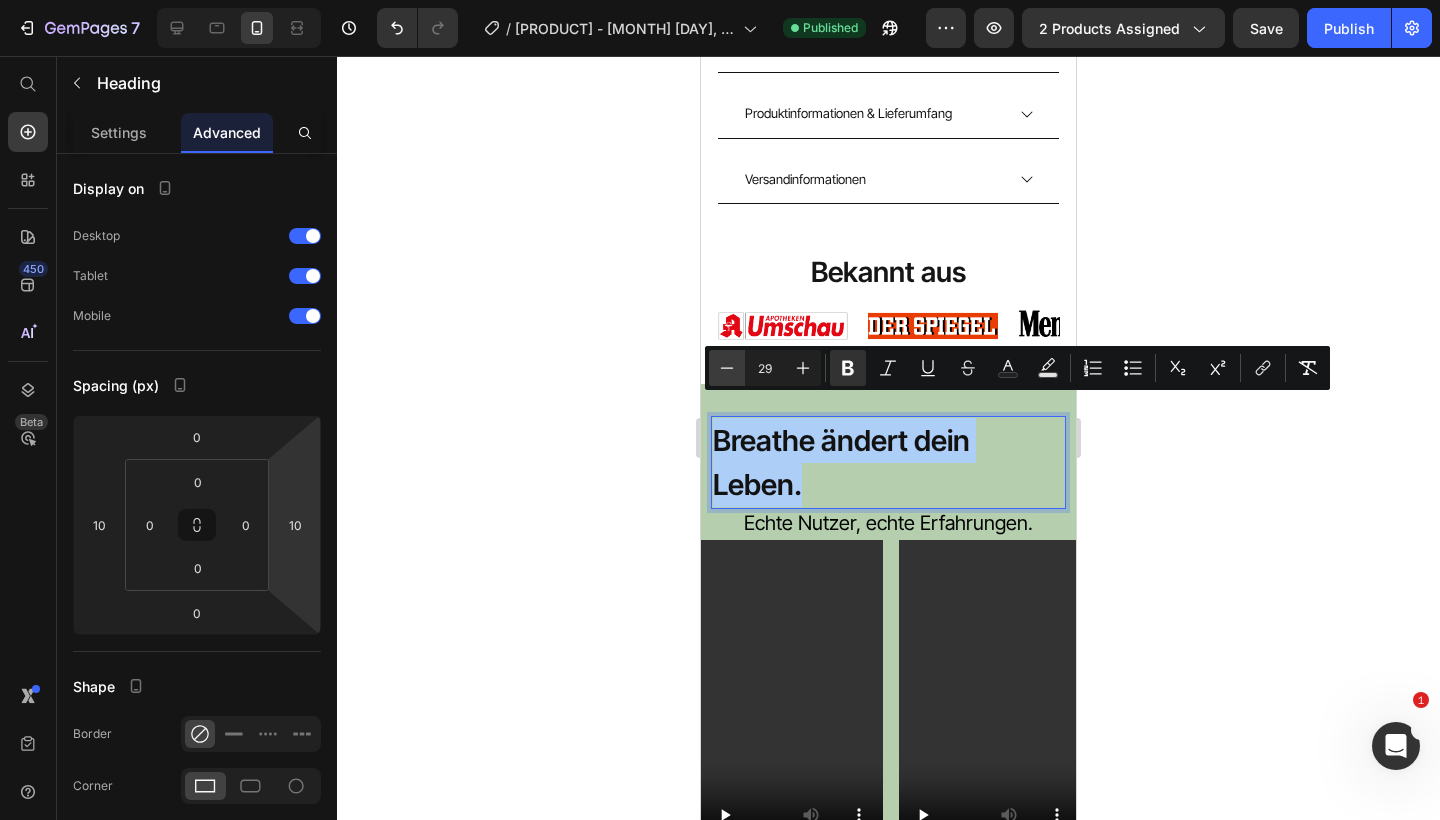 click 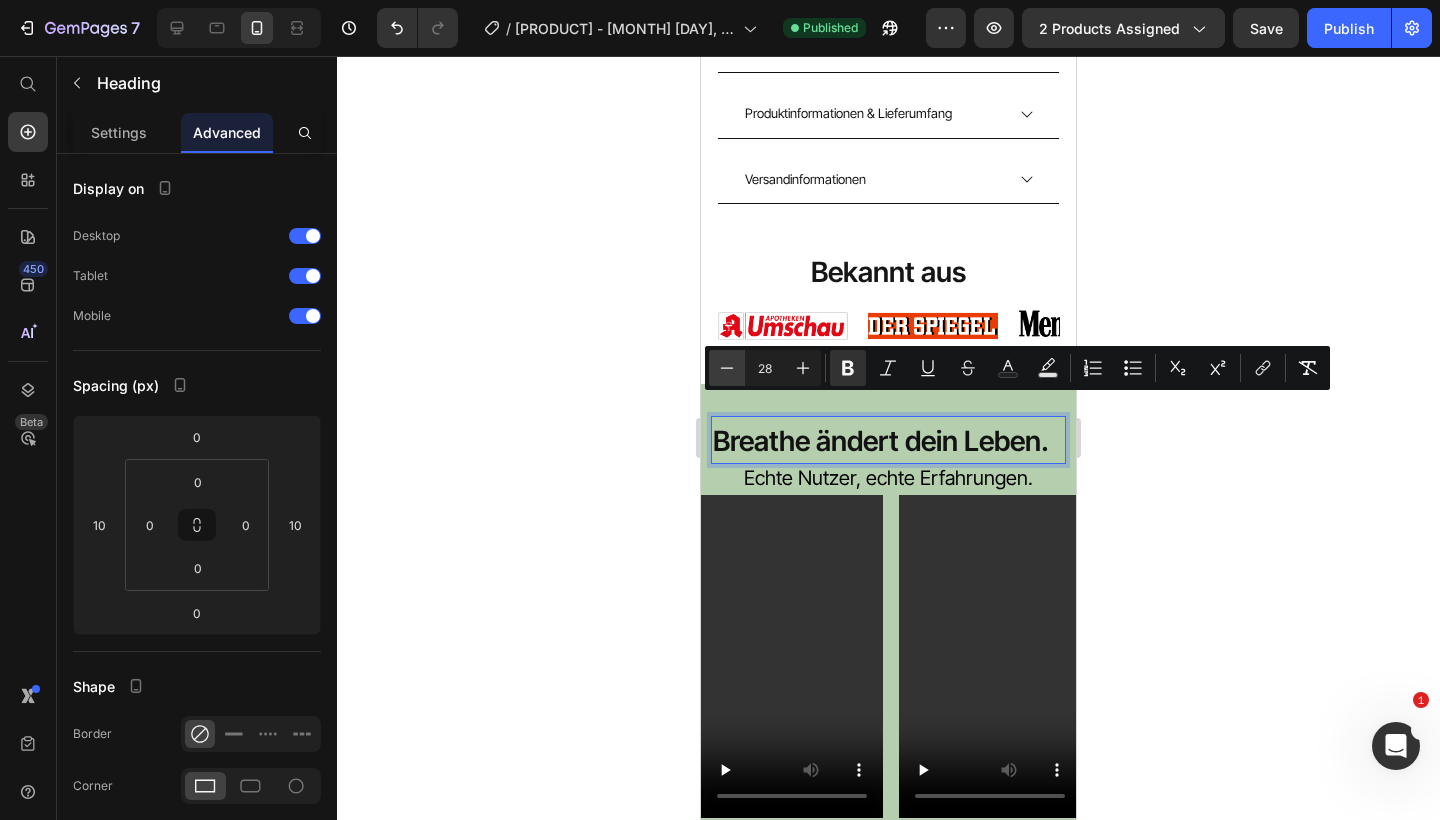 click 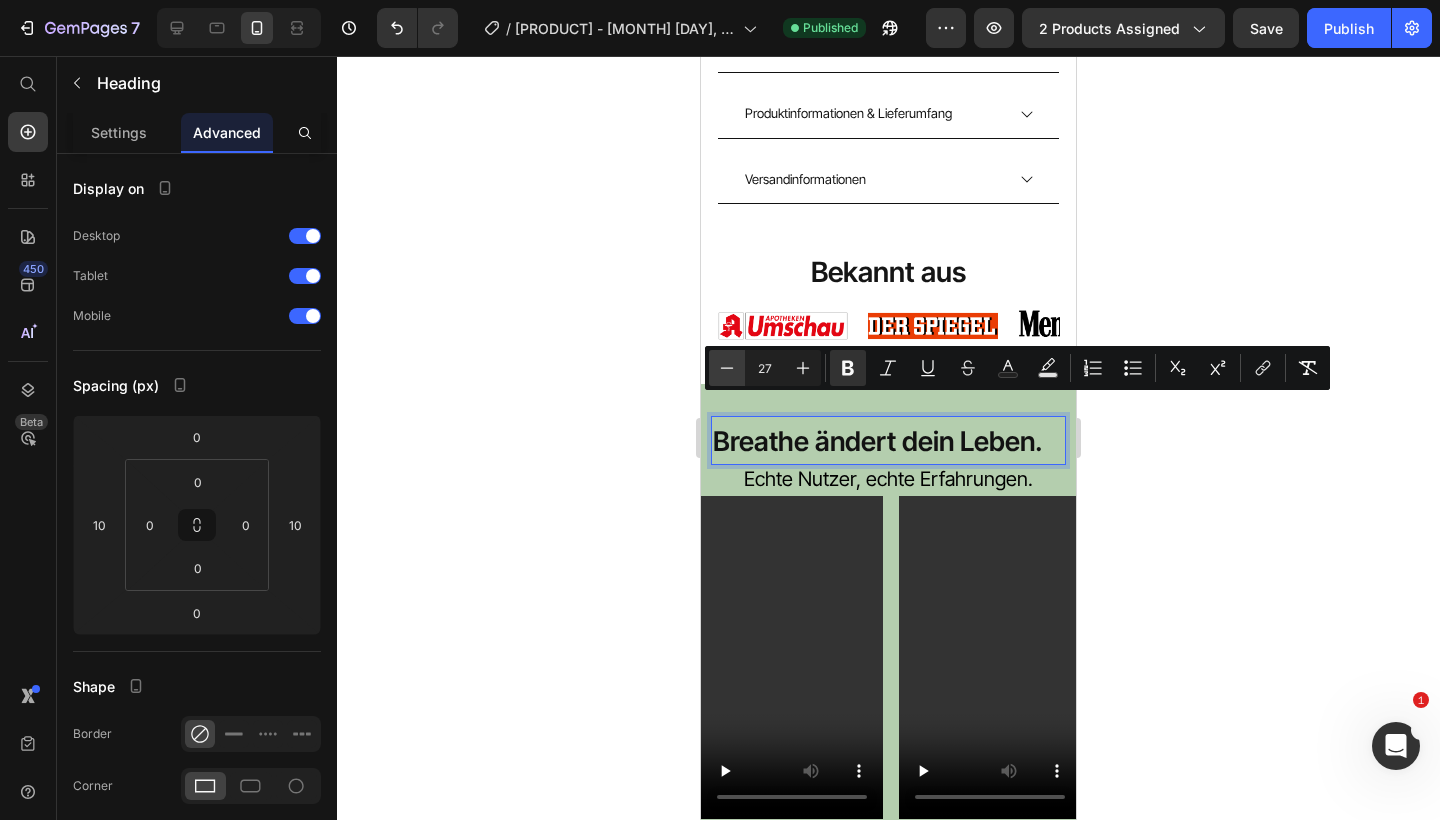 click 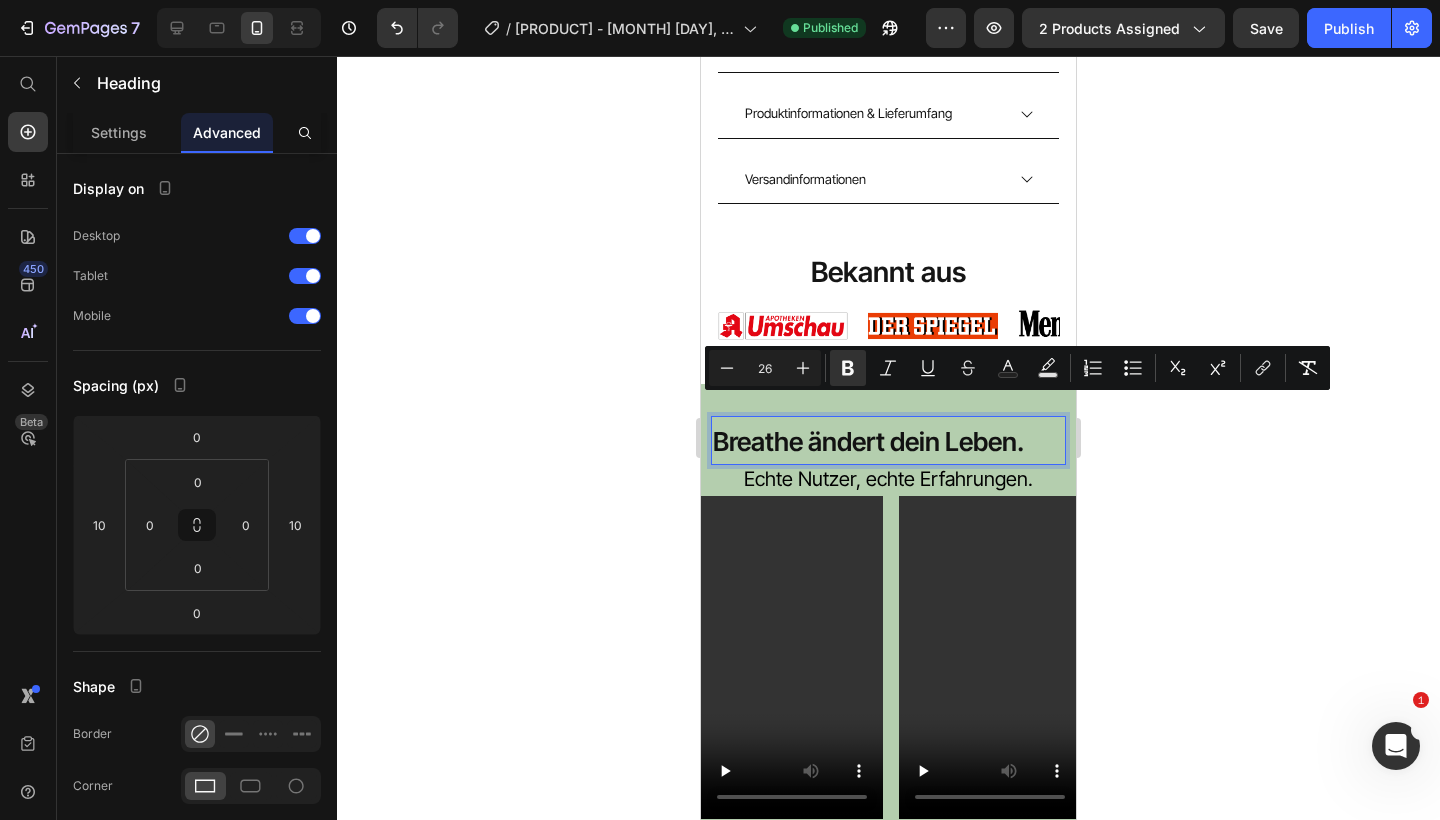 click on "26" at bounding box center (765, 368) 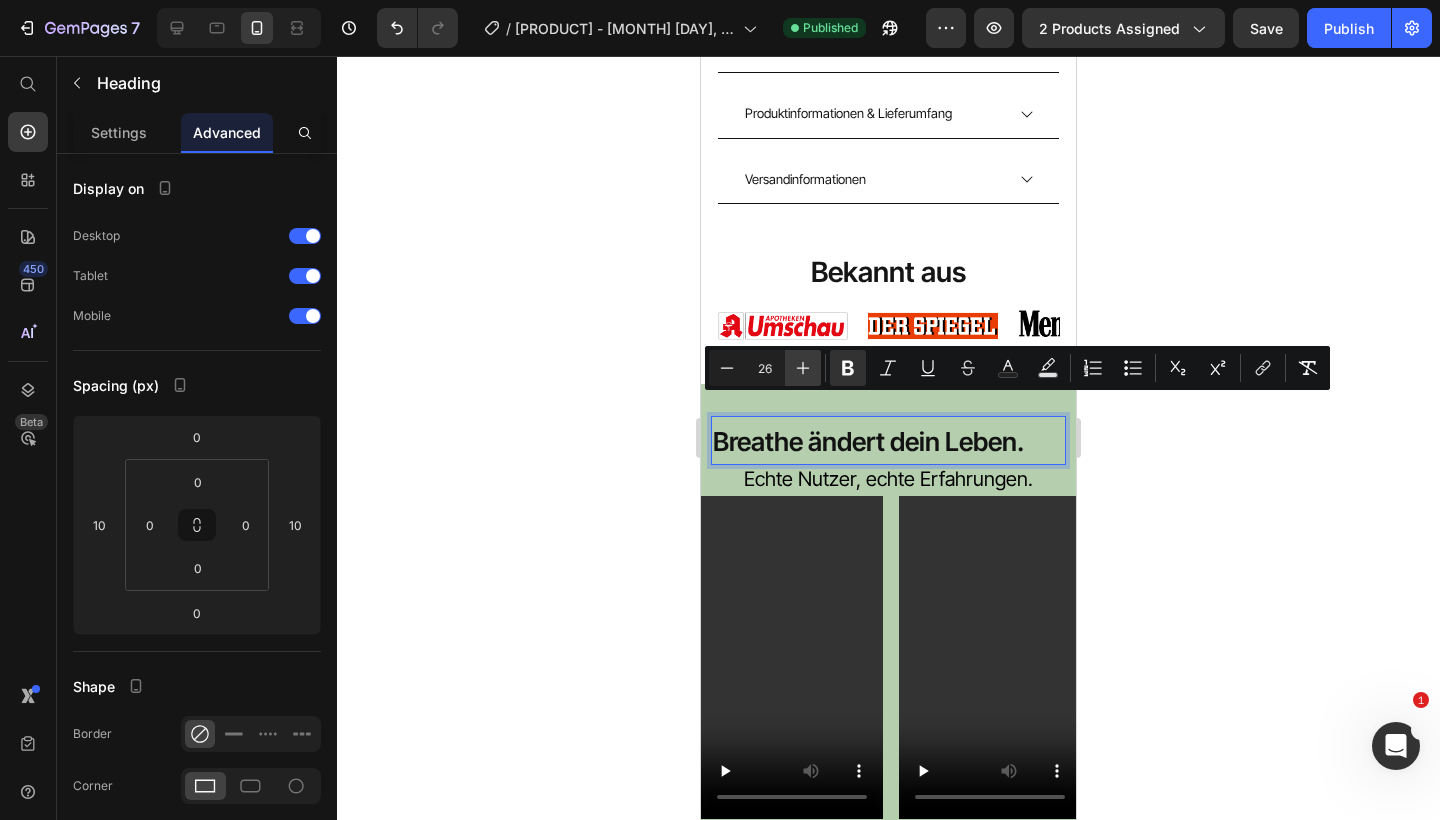 click 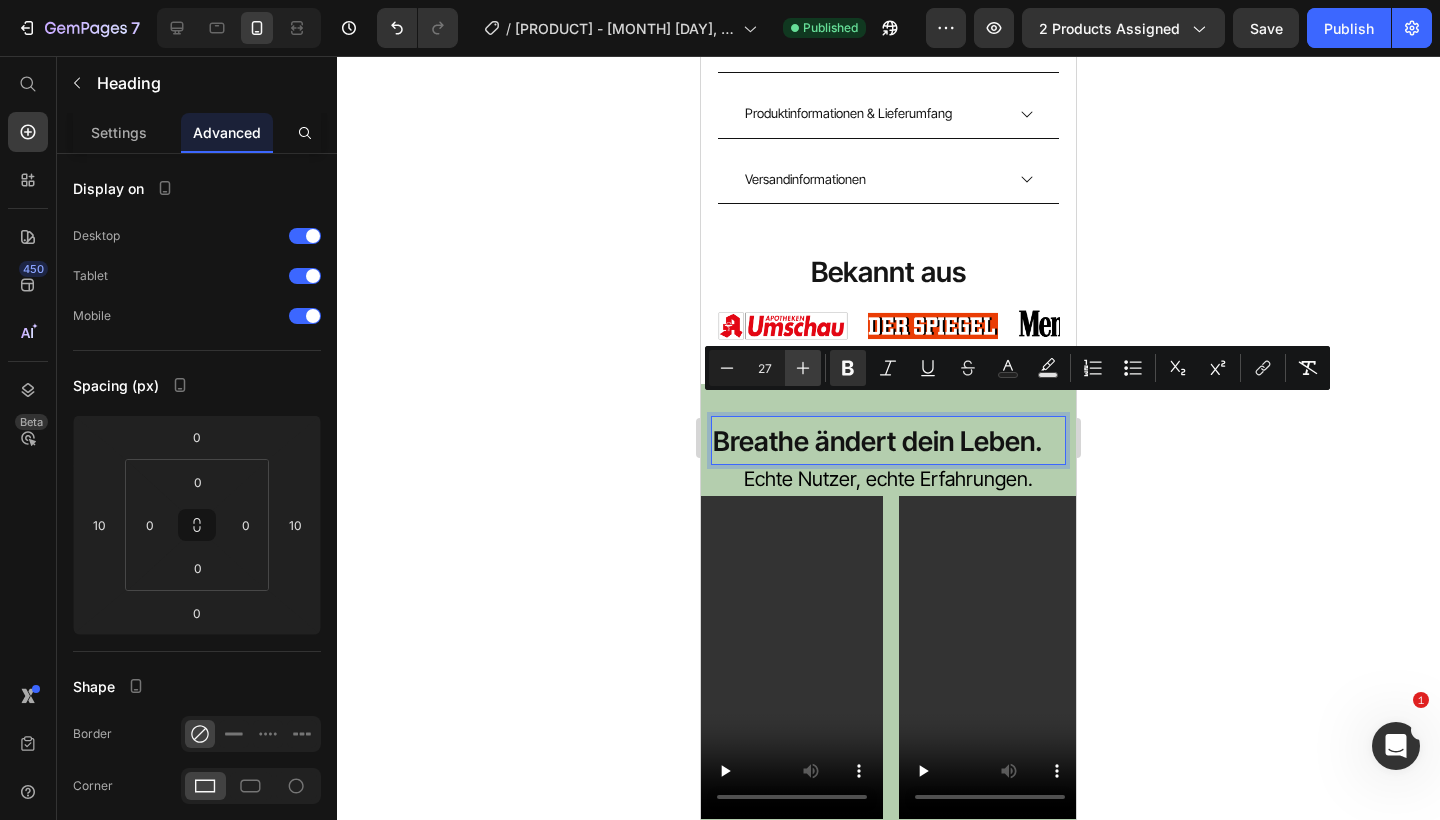 click 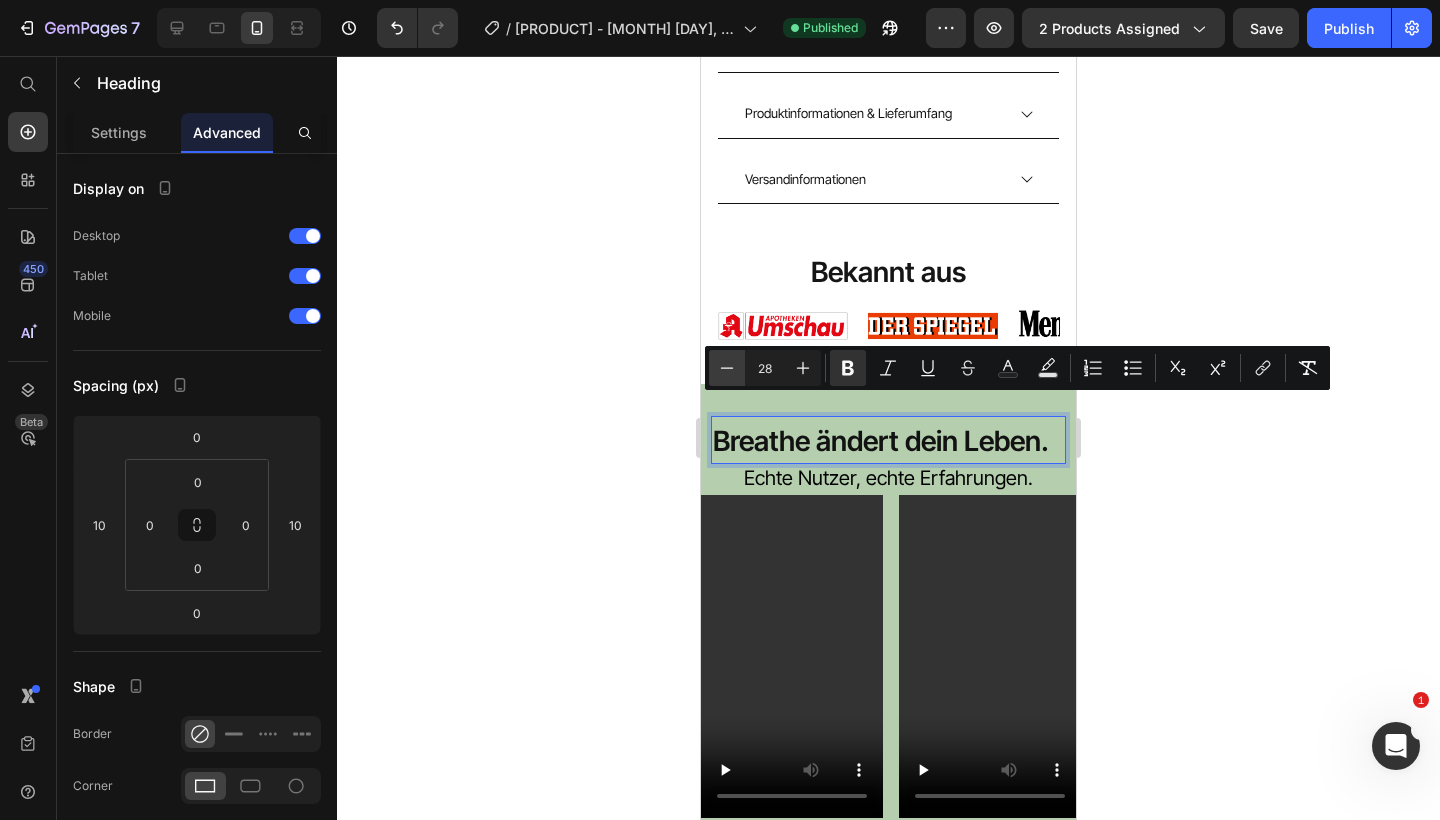 click 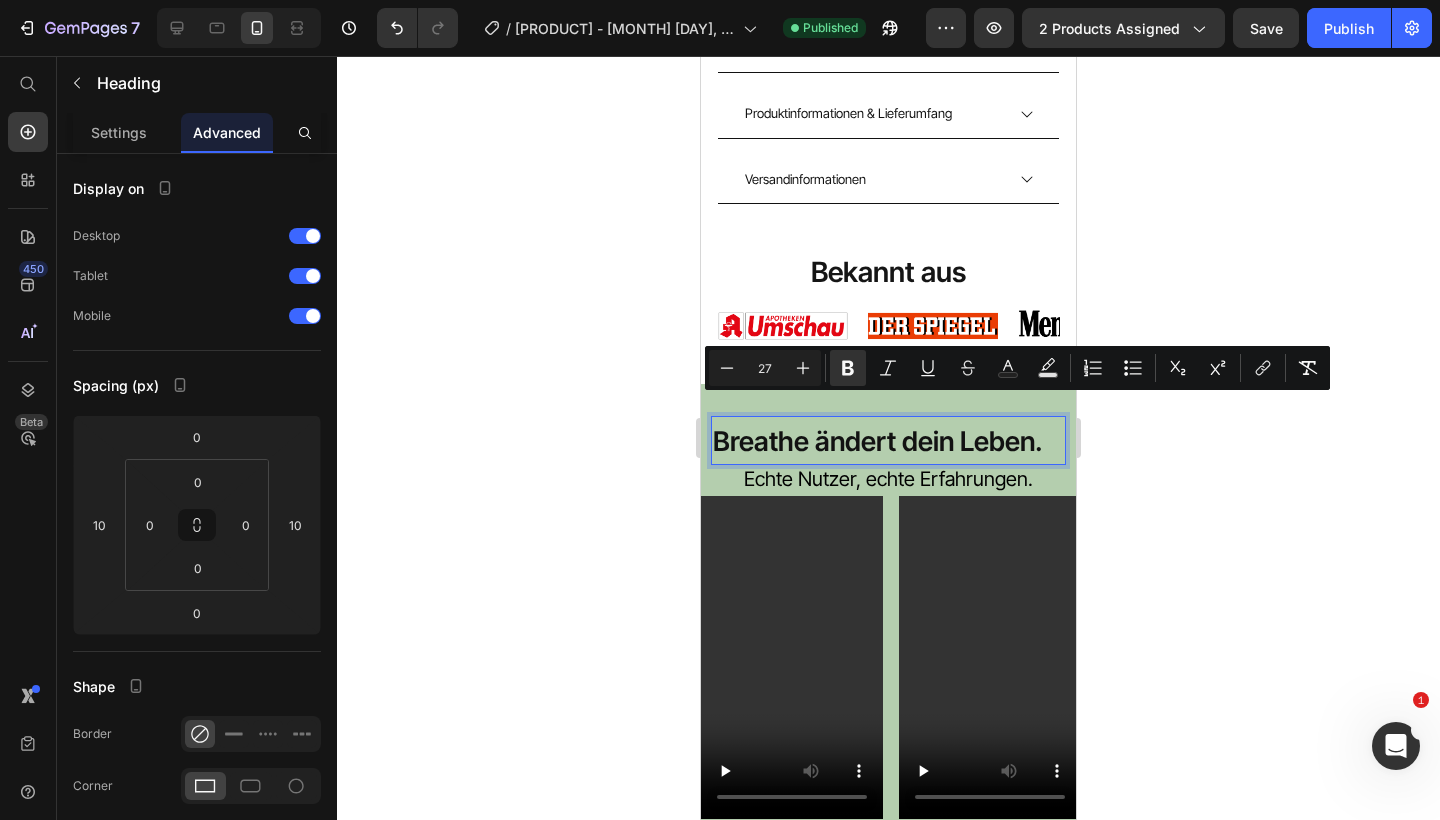 click 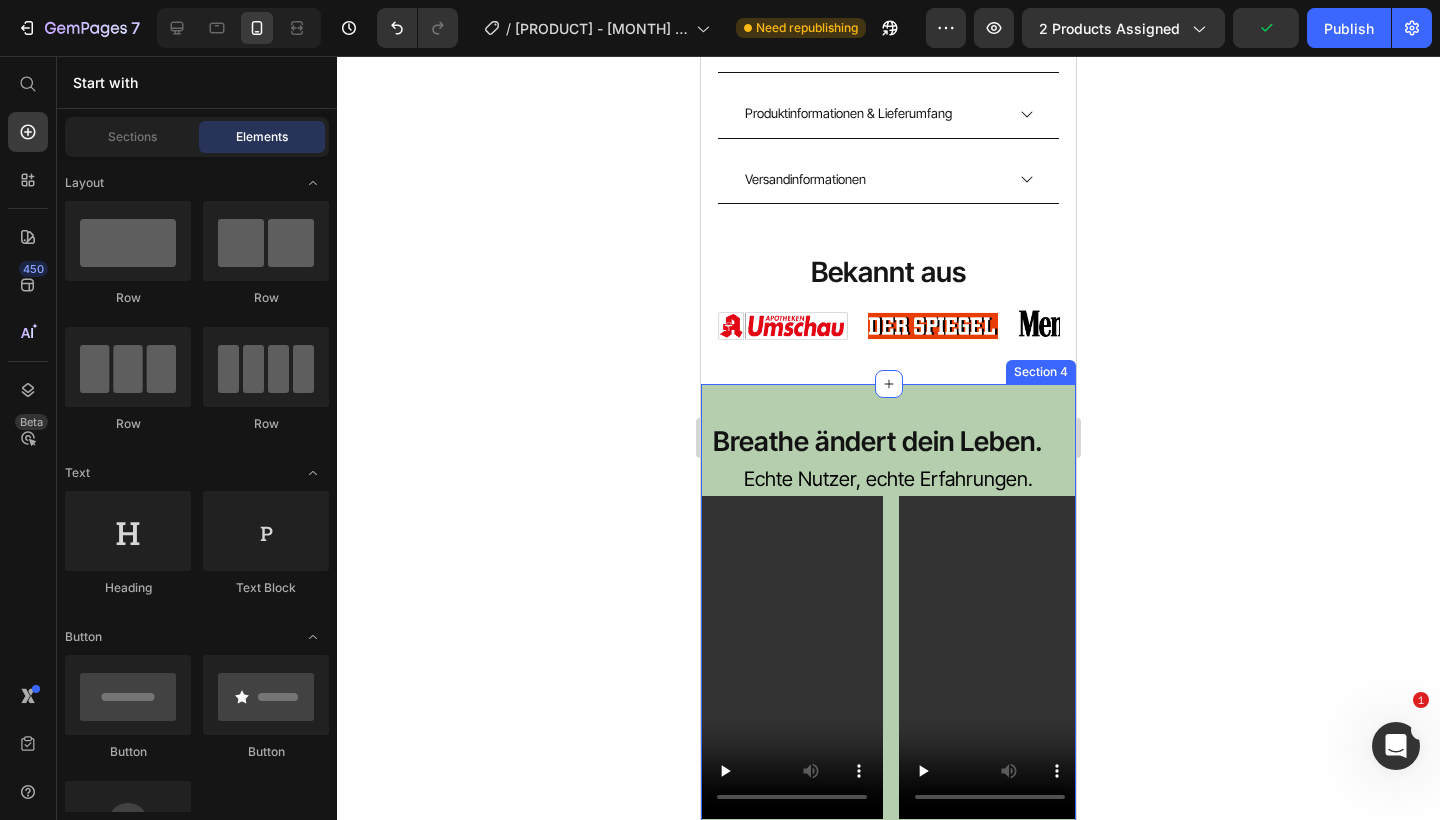 click on "⁠⁠⁠⁠⁠⁠⁠ Breathe ändert dein Leben. Heading Echte Nutzer, echte Erfahrungen. Text Block Video Video Video Carousel Row Section 4" at bounding box center (888, 617) 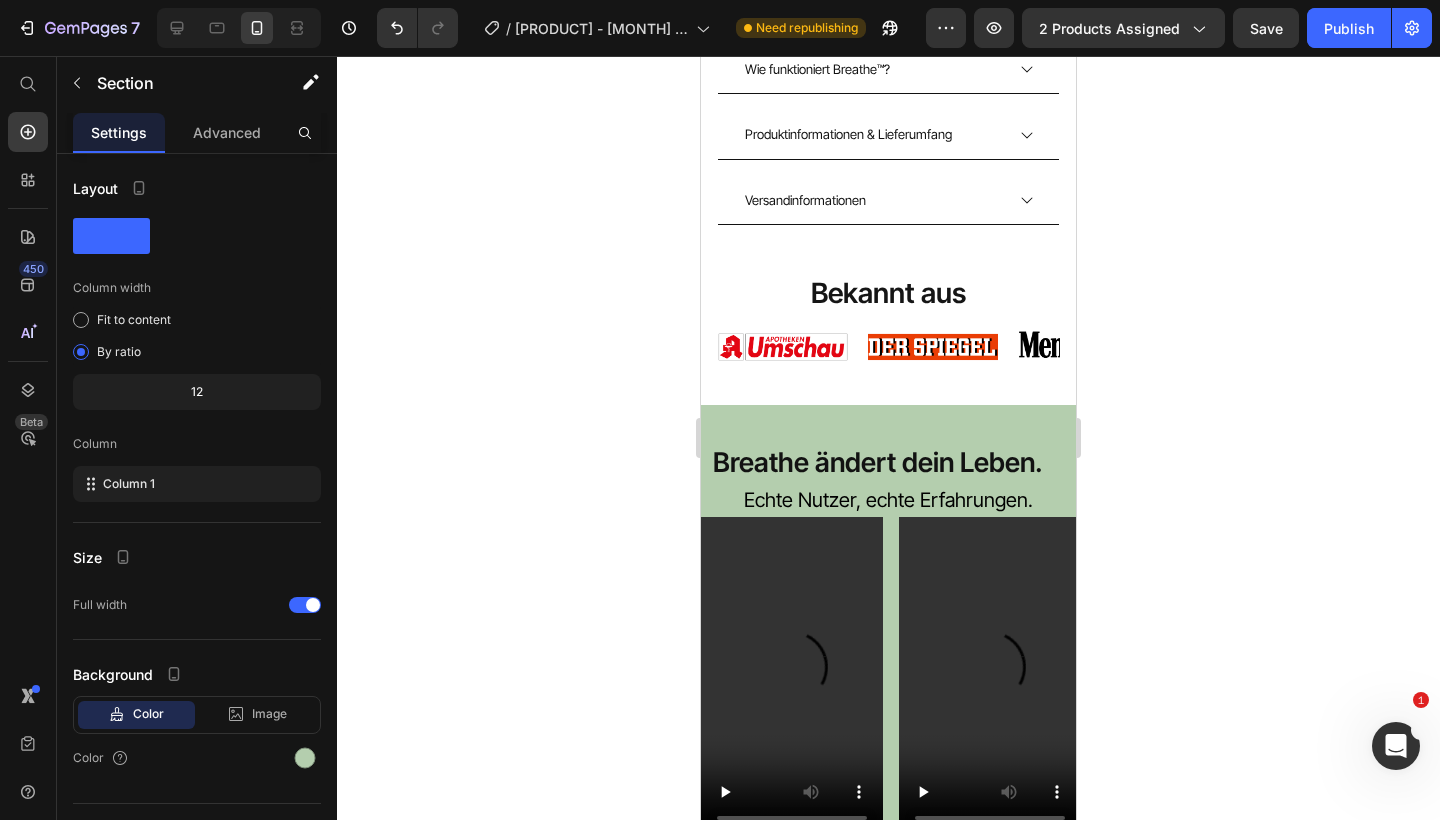 scroll, scrollTop: 1238, scrollLeft: 0, axis: vertical 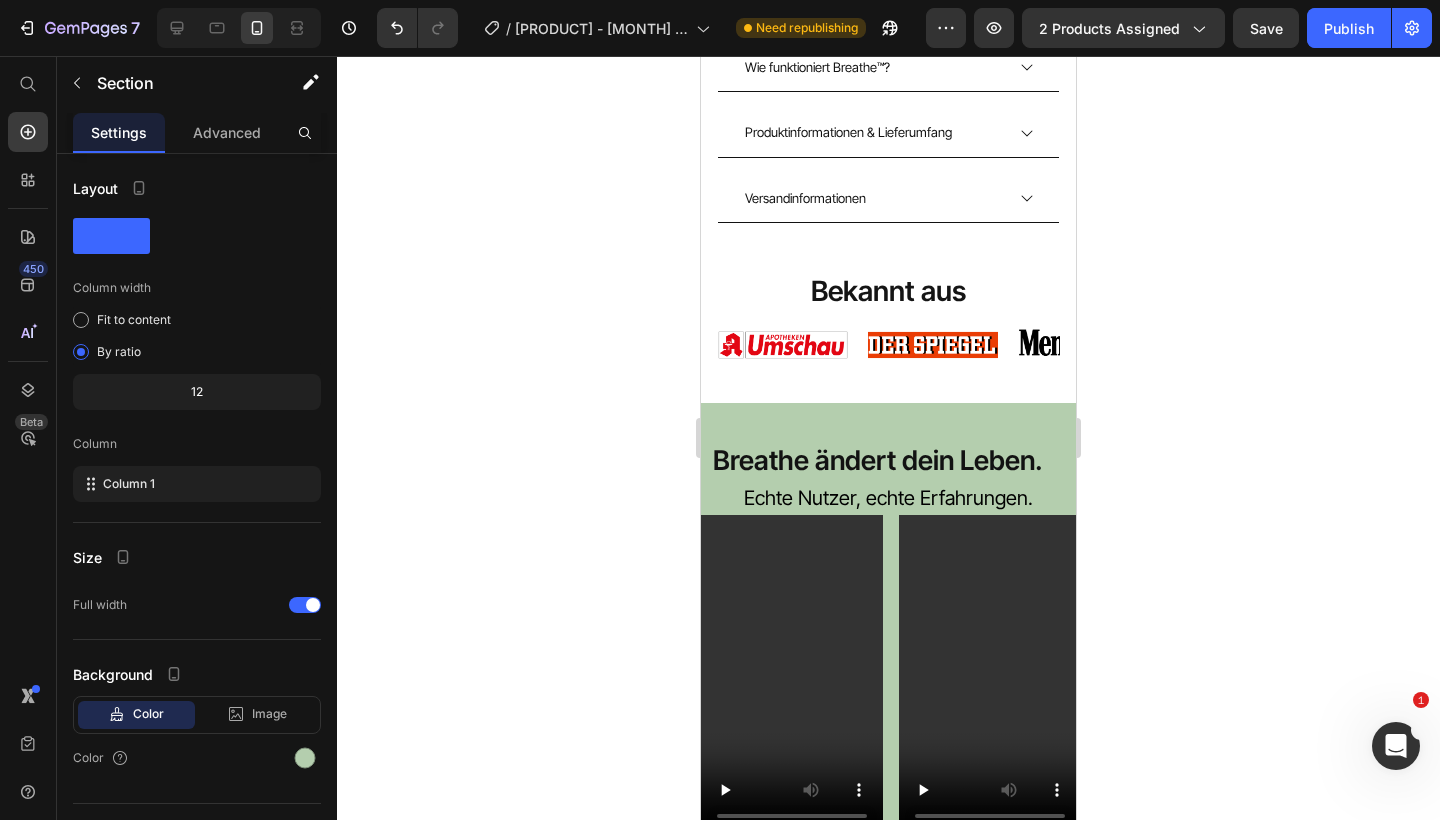 click on "Breathe ändert dein Leben. Heading Echte Nutzer, echte Erfahrungen. Text Block Video Video Video Carousel Row Section 4" at bounding box center [888, 636] 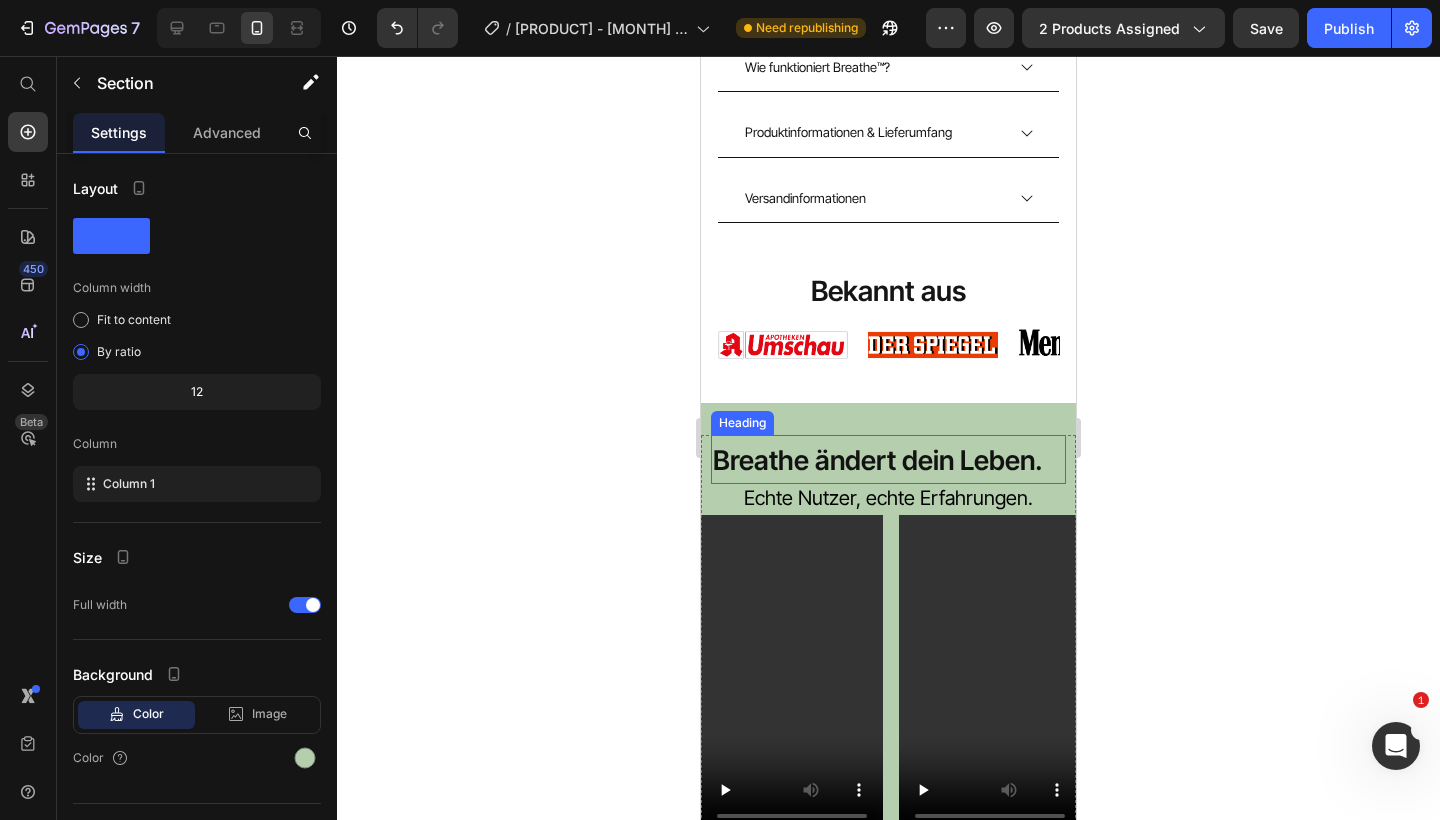 click on "[BRAND] [VERB] [PRONOUN] [NOUN]." at bounding box center (878, 460) 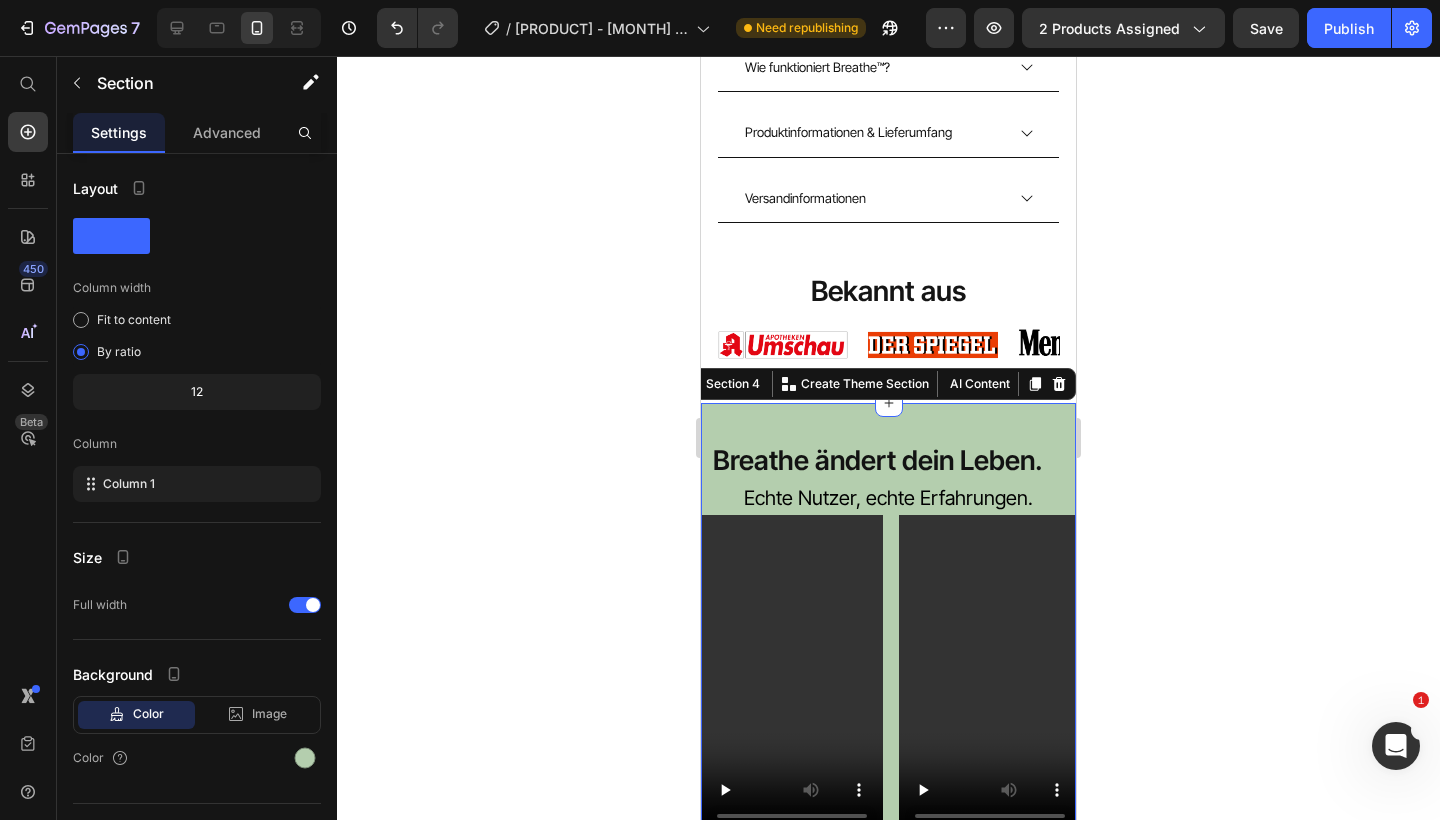 click on "Breathe ändert dein Leben. Heading Echte Nutzer, echte Erfahrungen. Text Block Video Video Video Carousel Row Section 4   You can create reusable sections Create Theme Section AI Content Write with GemAI What would you like to describe here? Tone and Voice Persuasive Product 8er Flavour Pack: Blaubeere, Zitrone, Minze, Erdbeere, Himbeere, Orange, Mango, Passionsfrucht Show more Generate" at bounding box center (888, 636) 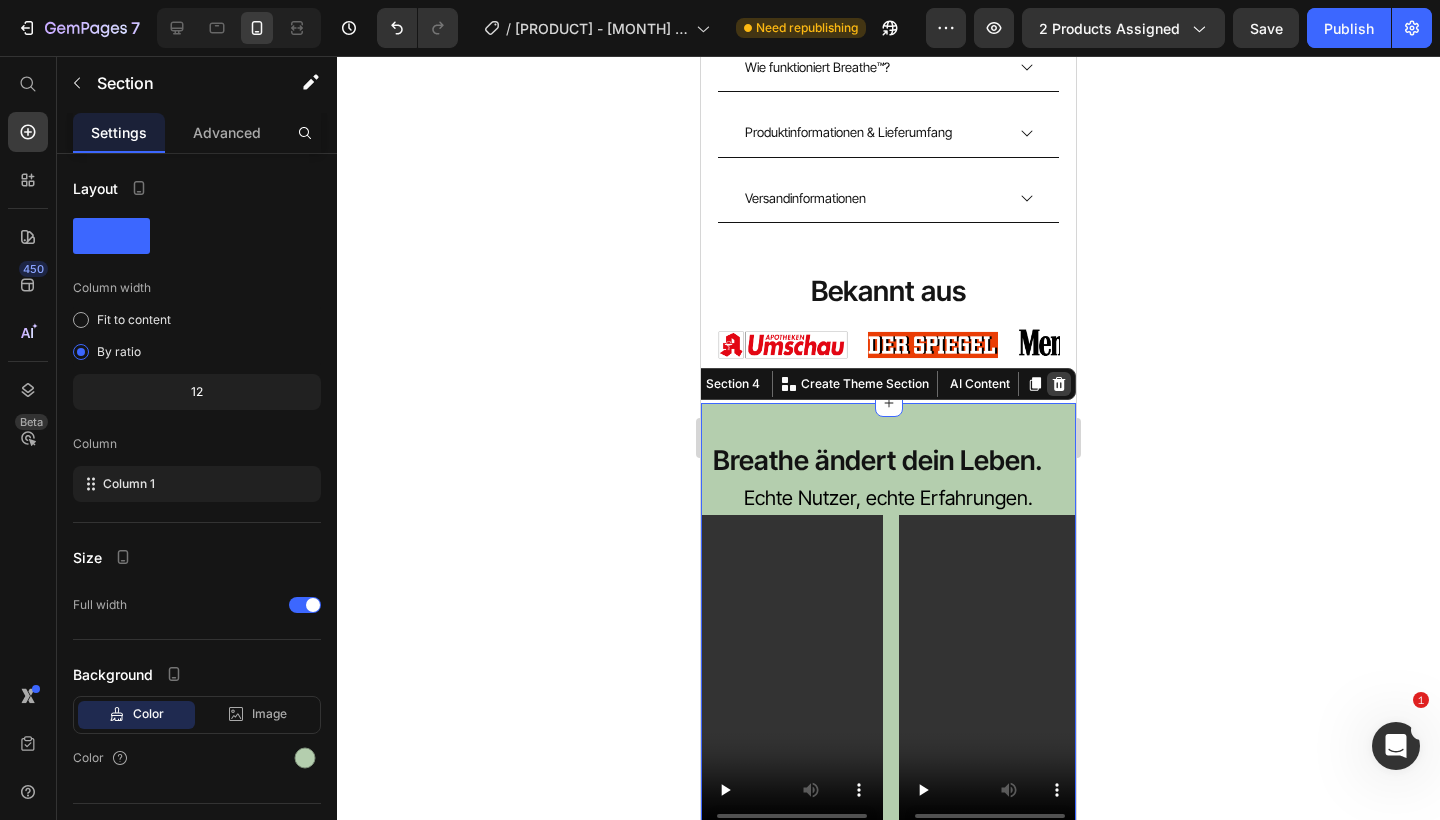 click at bounding box center (1059, 384) 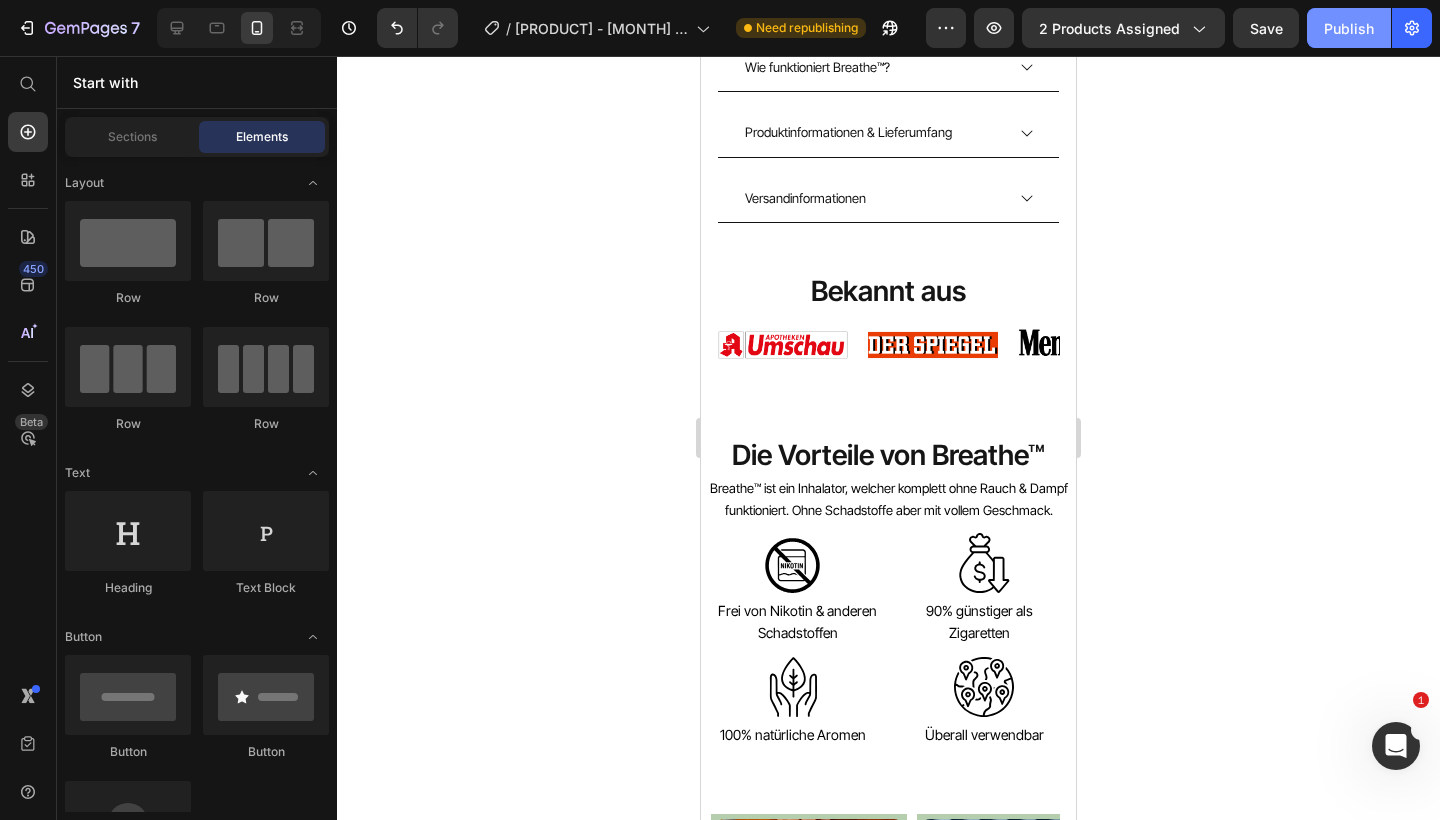 click on "Publish" at bounding box center [1349, 28] 